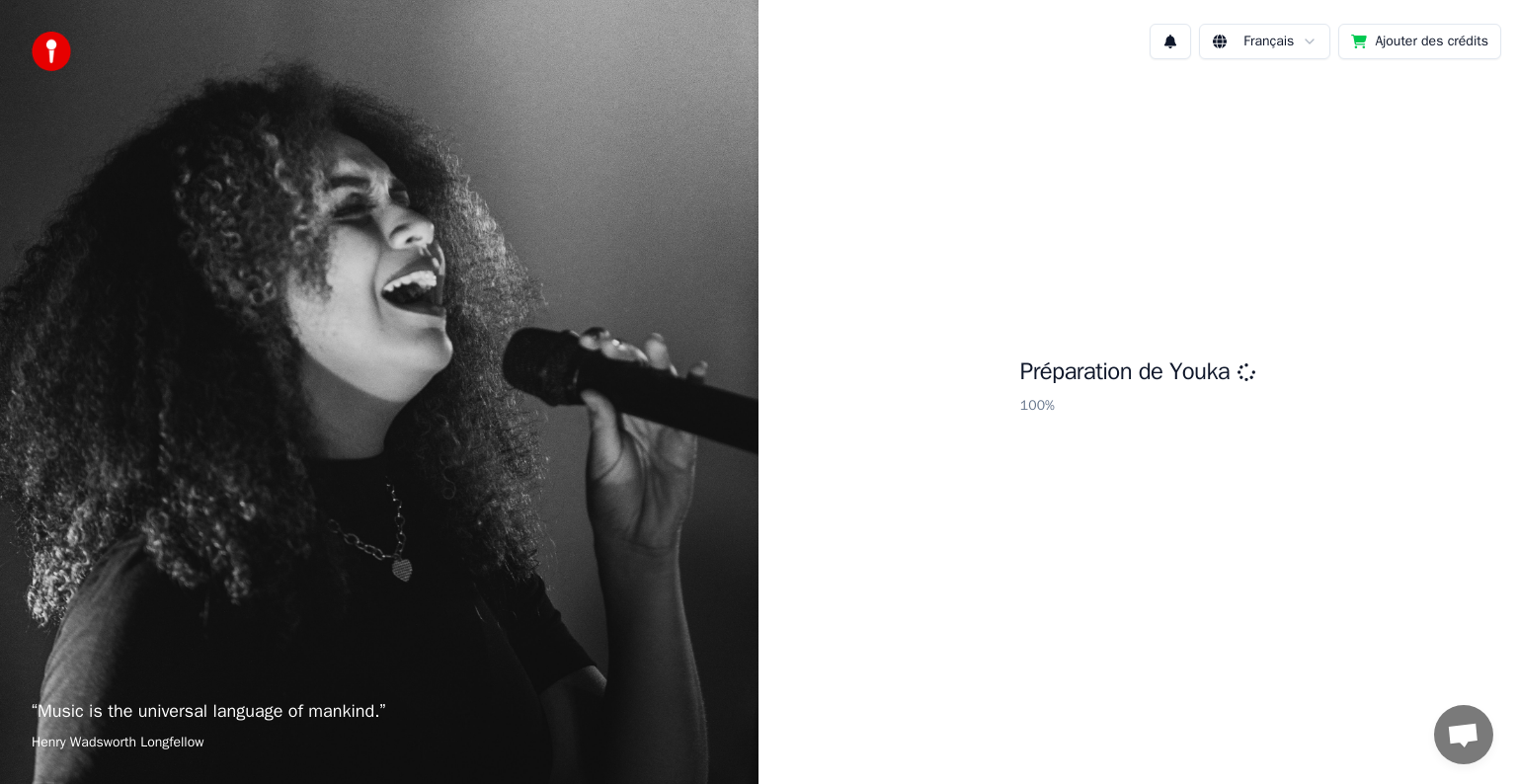 scroll, scrollTop: 0, scrollLeft: 0, axis: both 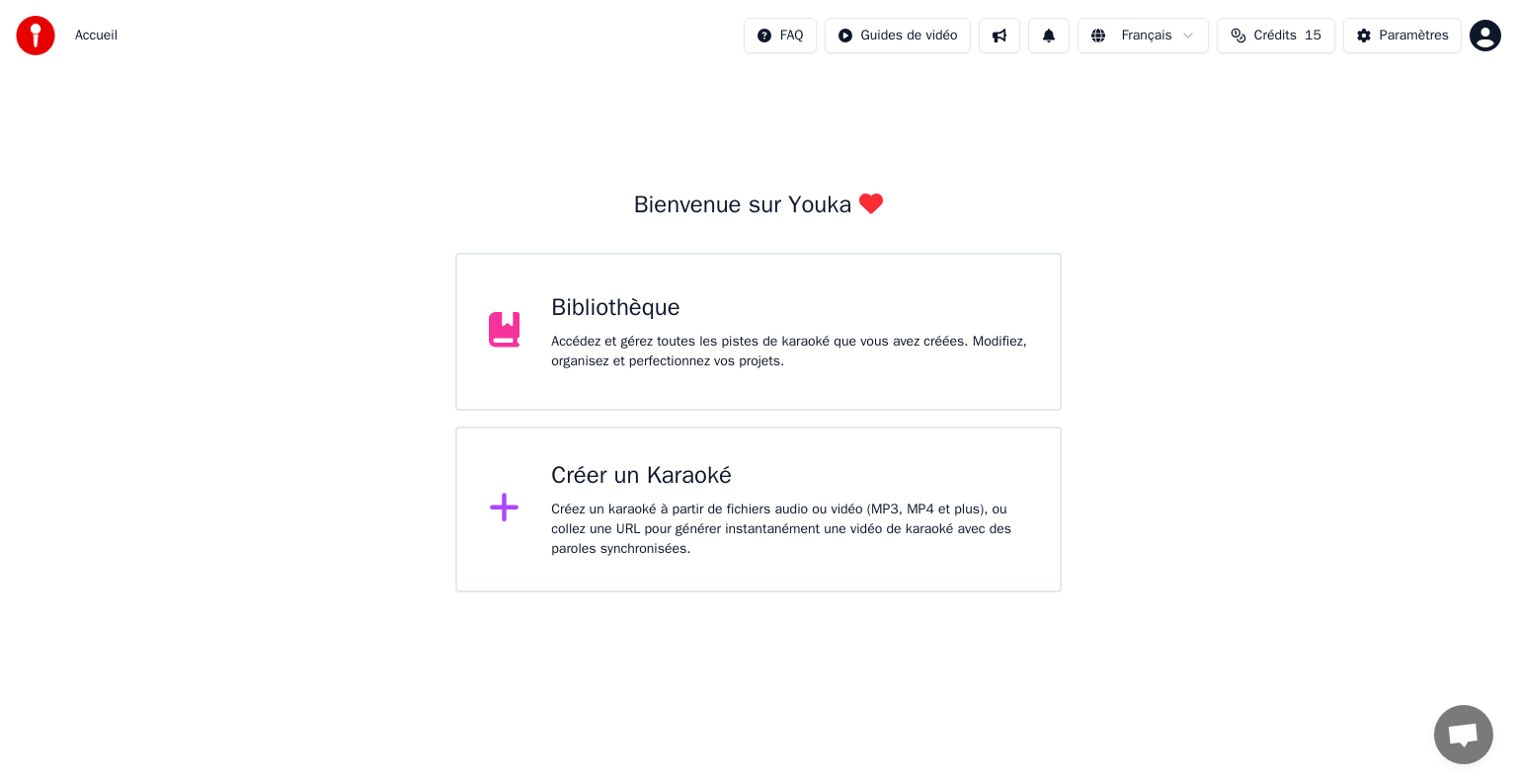 click on "Accédez et gérez toutes les pistes de karaoké que vous avez créées. Modifiez, organisez et perfectionnez vos projets." at bounding box center (789, 352) 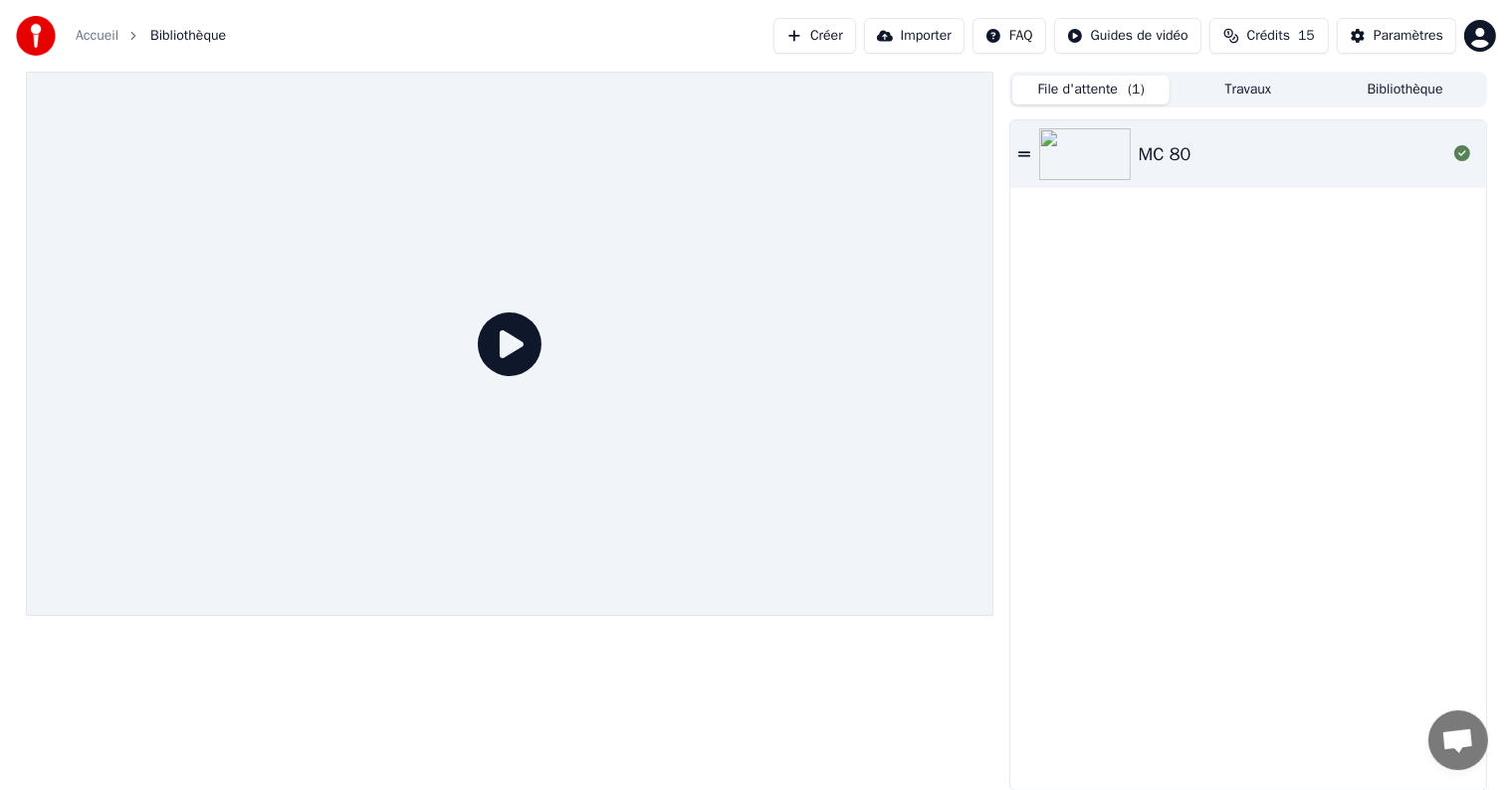 click on "MC 80" at bounding box center [1292, 154] 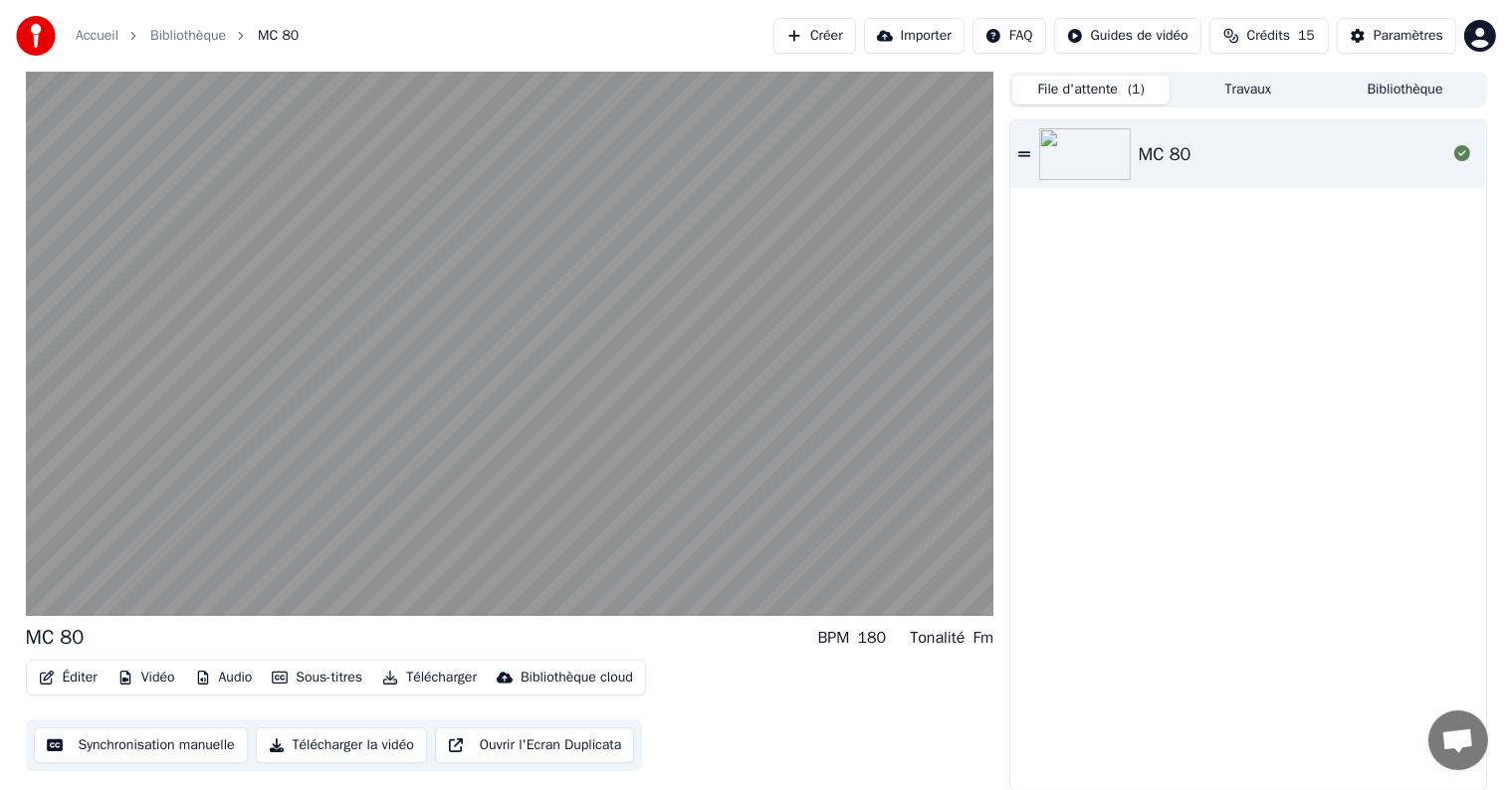 click 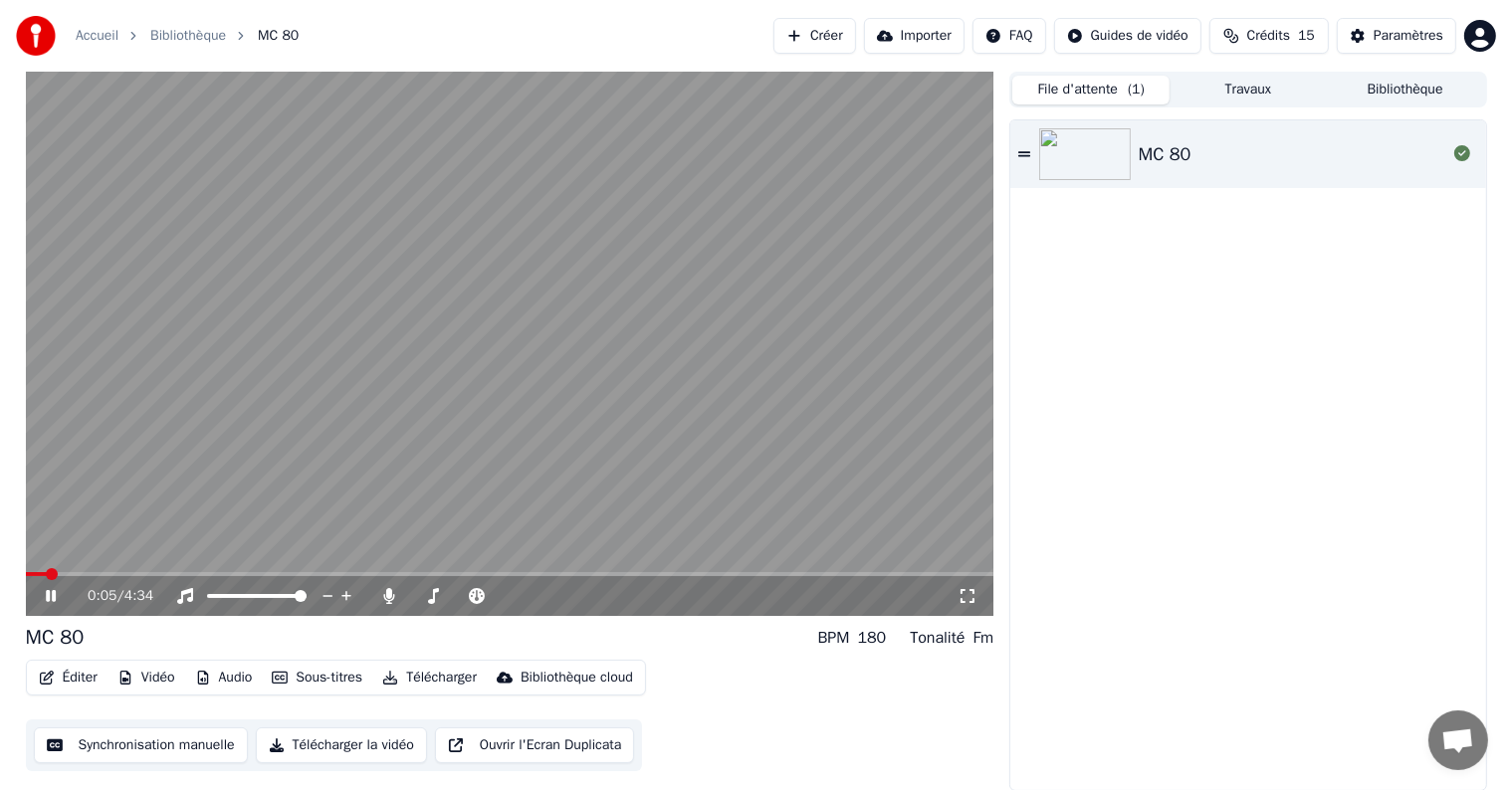 click at bounding box center [510, 343] 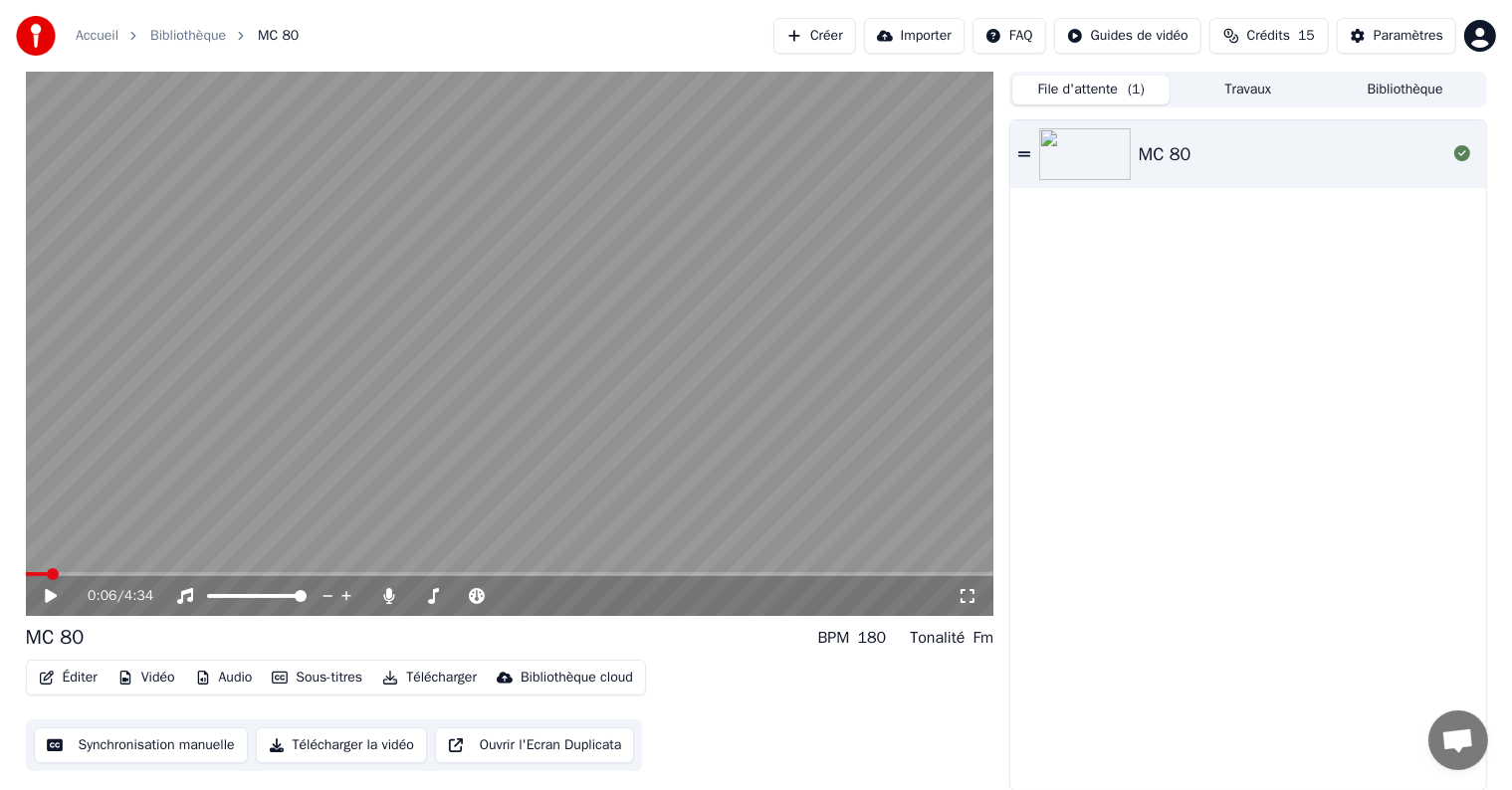click on "Créer" at bounding box center (814, 36) 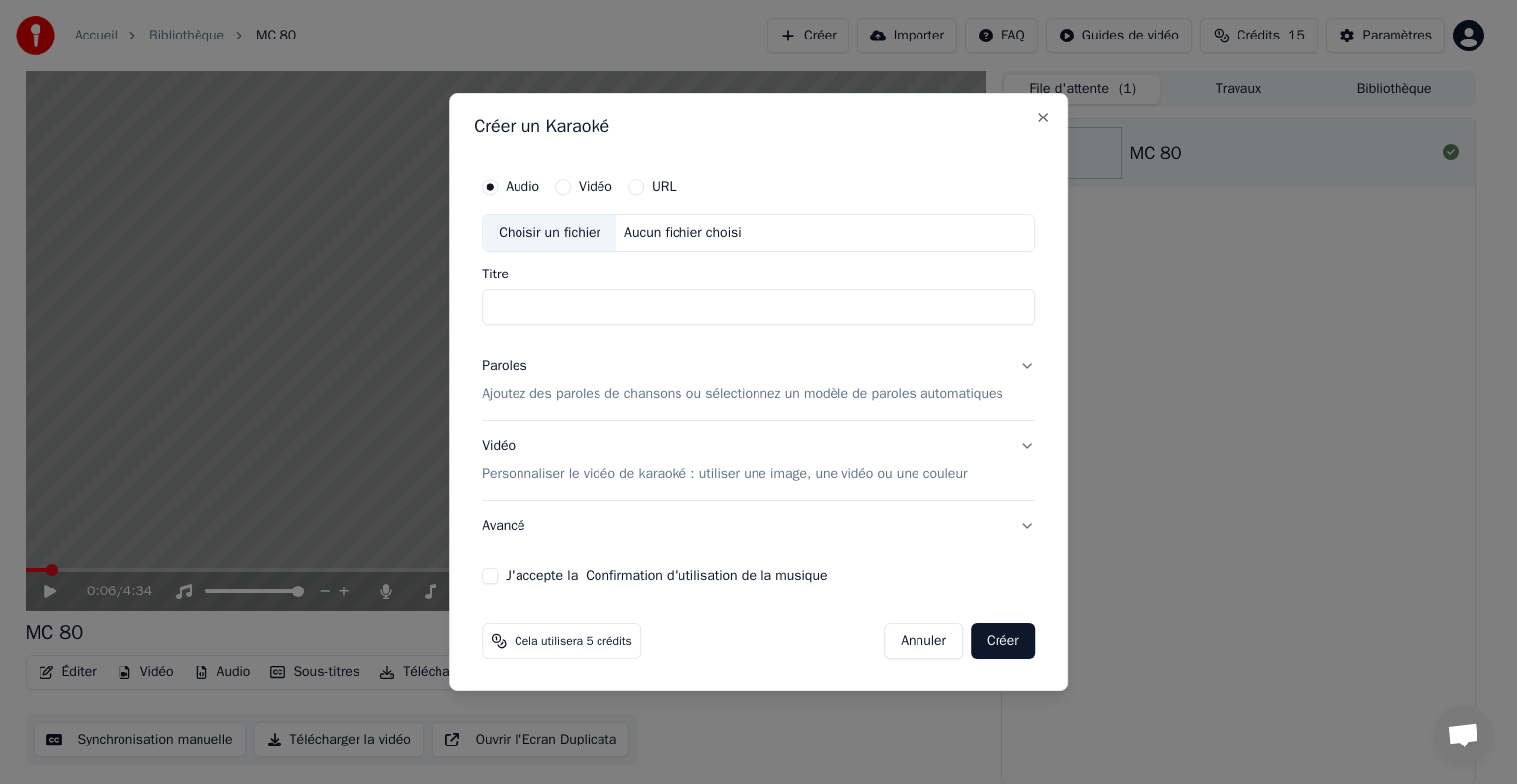 click on "Titre" at bounding box center (758, 307) 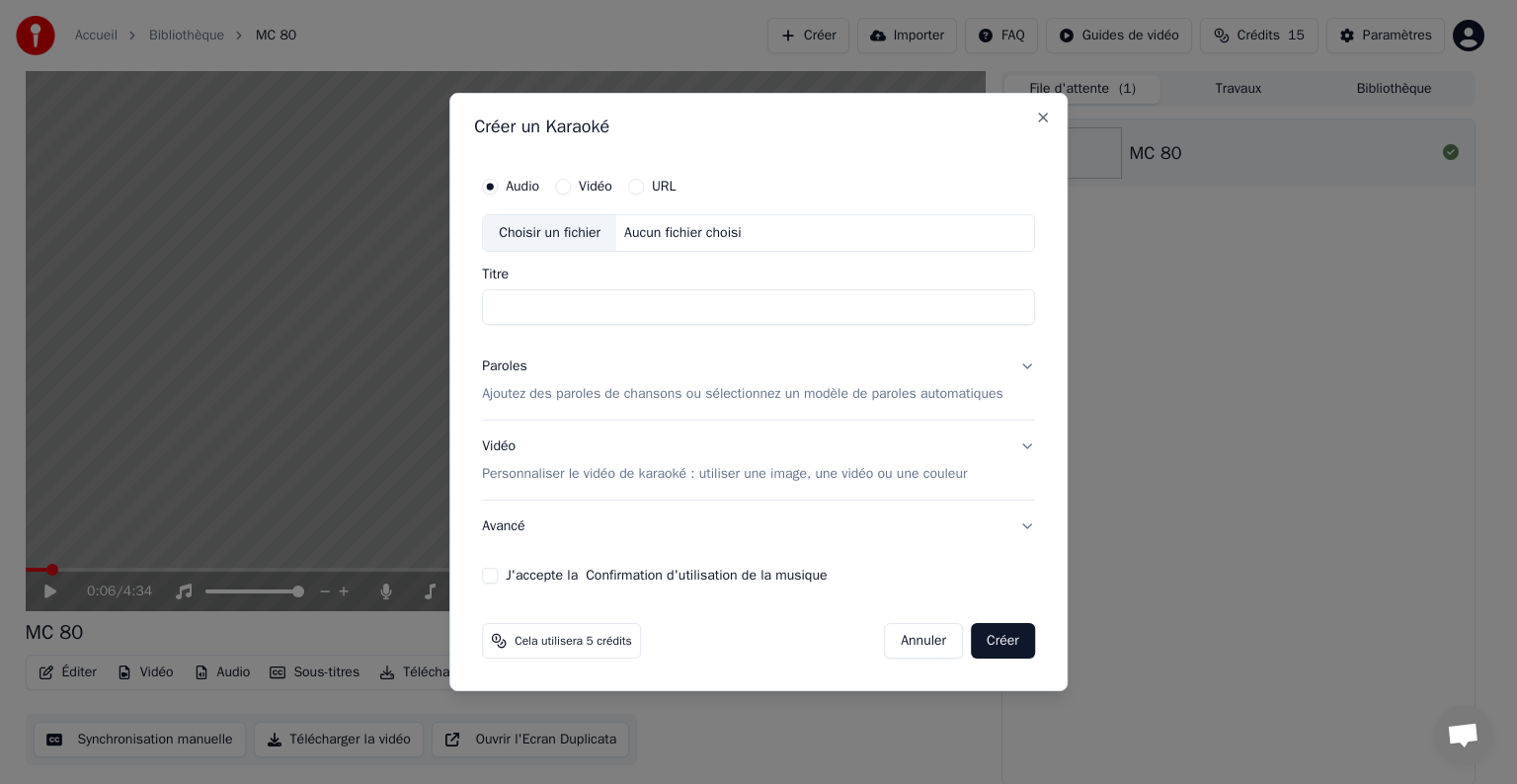 click on "Choisir un fichier" at bounding box center (549, 233) 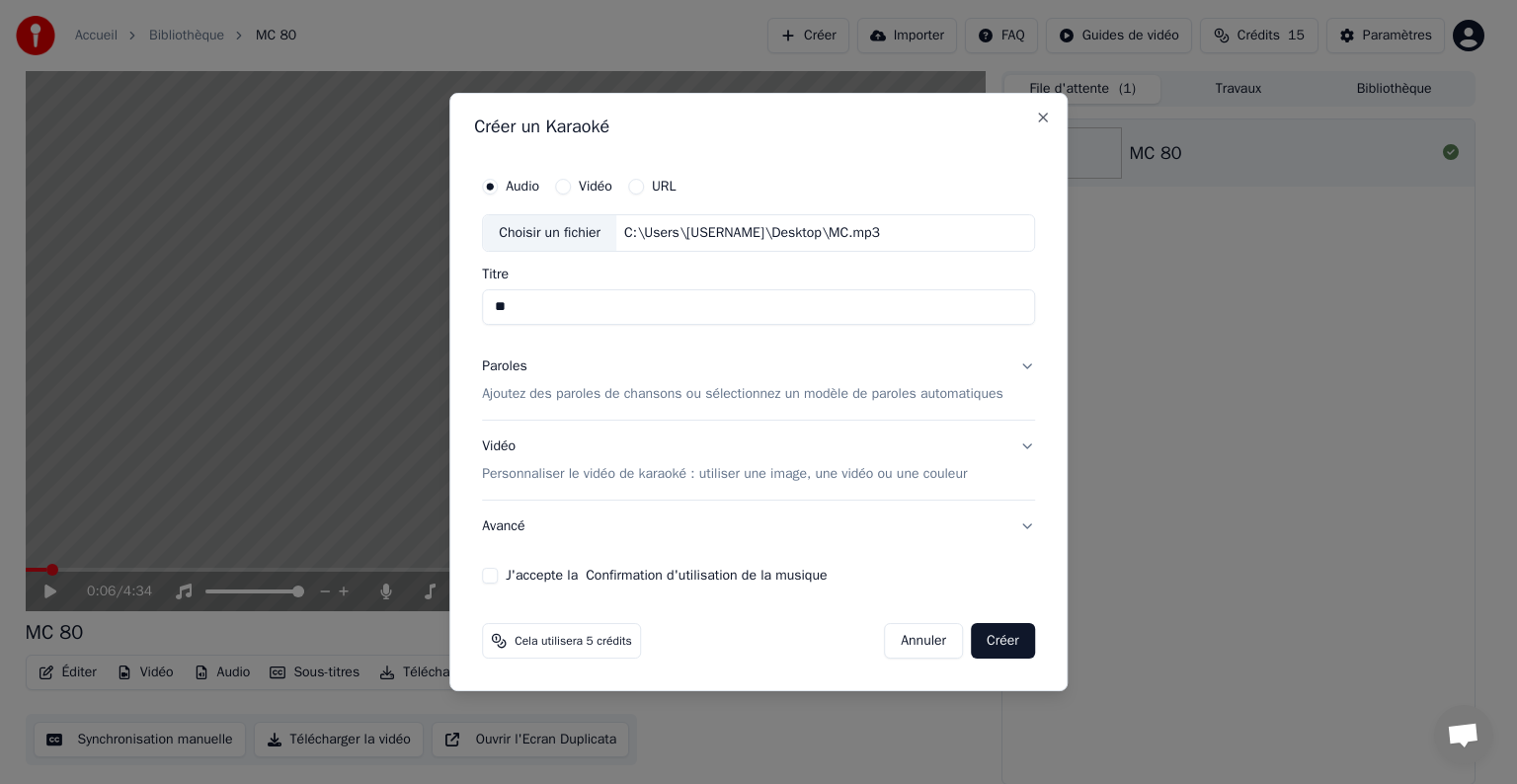 drag, startPoint x: 591, startPoint y: 318, endPoint x: 405, endPoint y: 310, distance: 186.17196 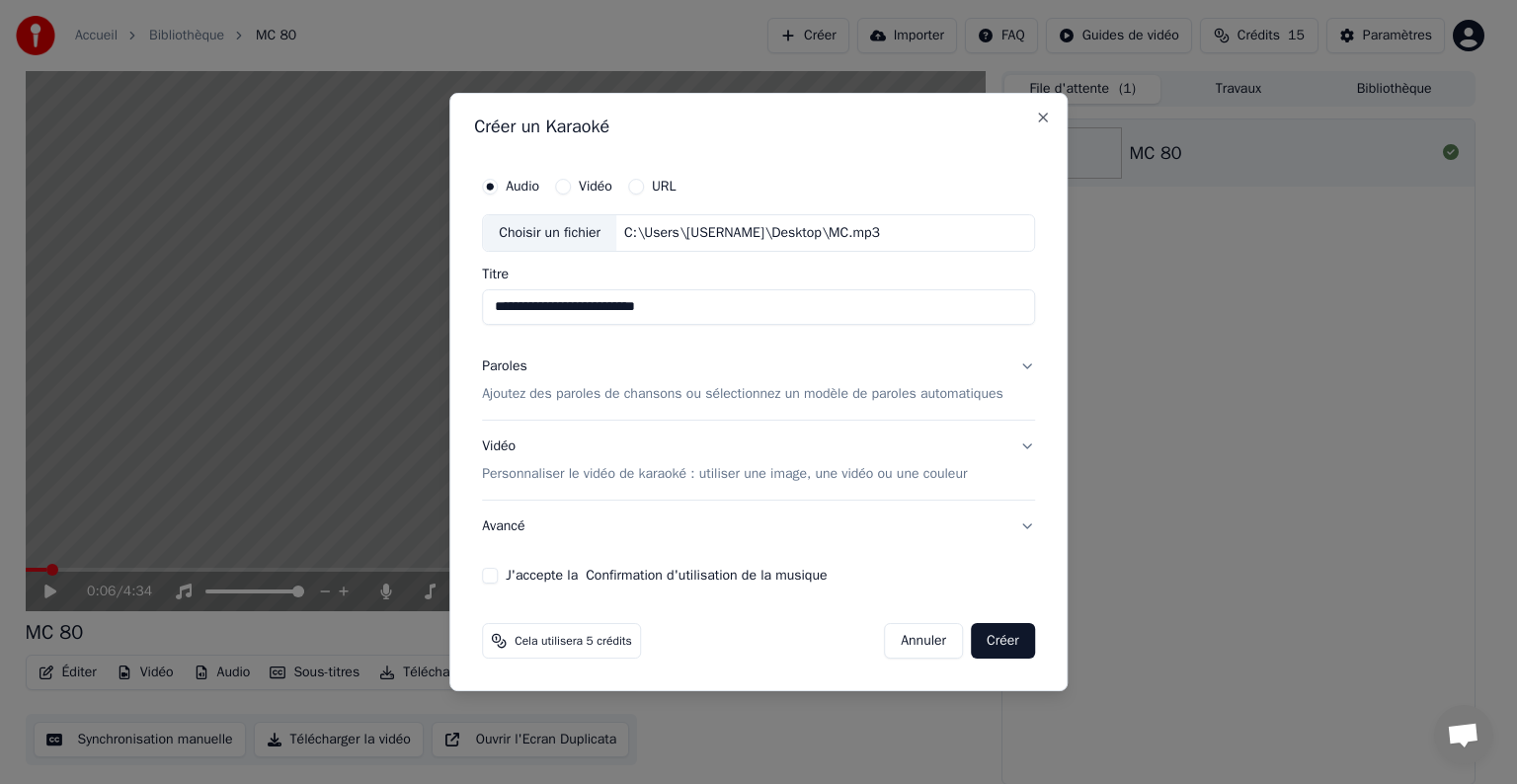 type on "**********" 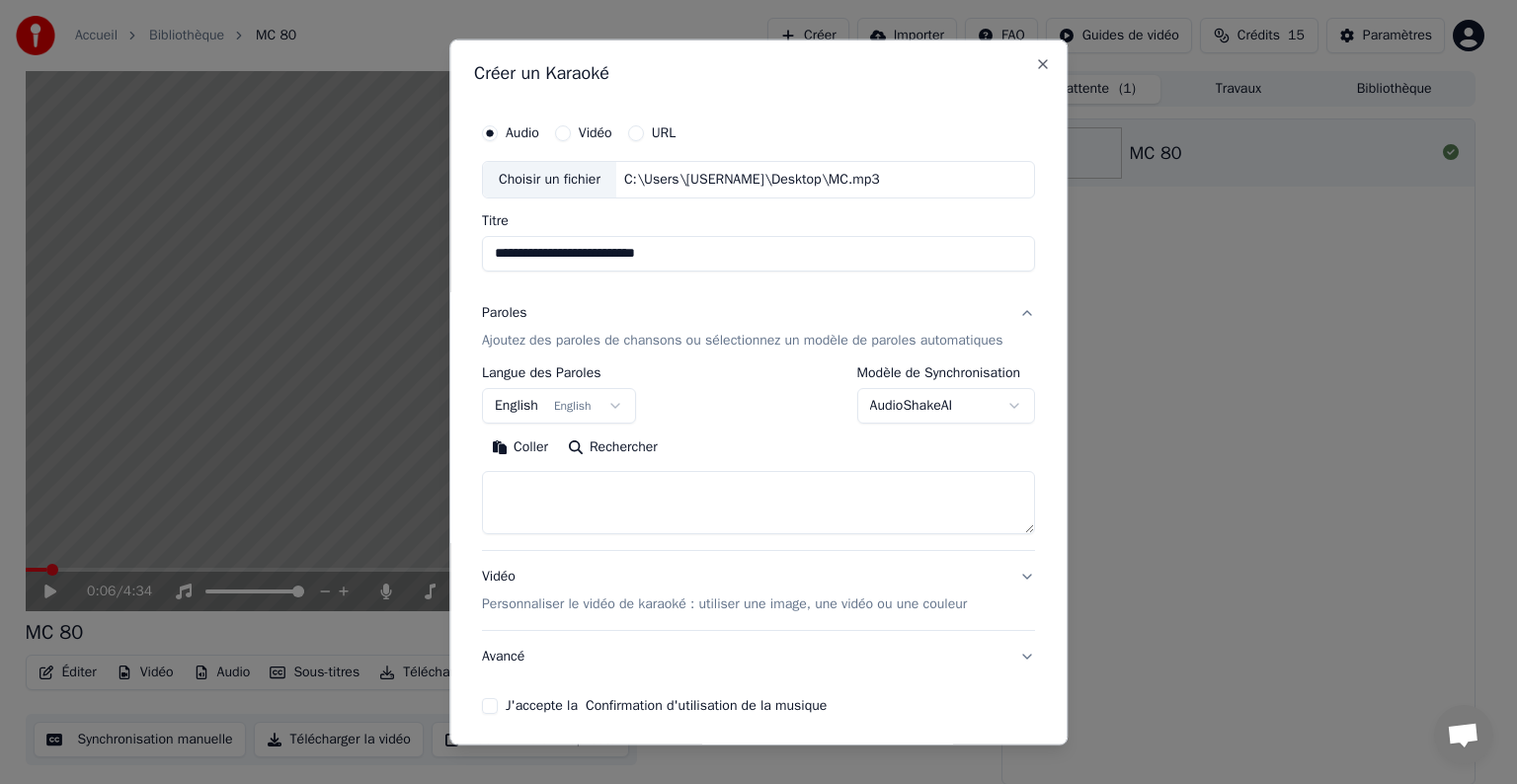 click on "**********" at bounding box center (750, 392) 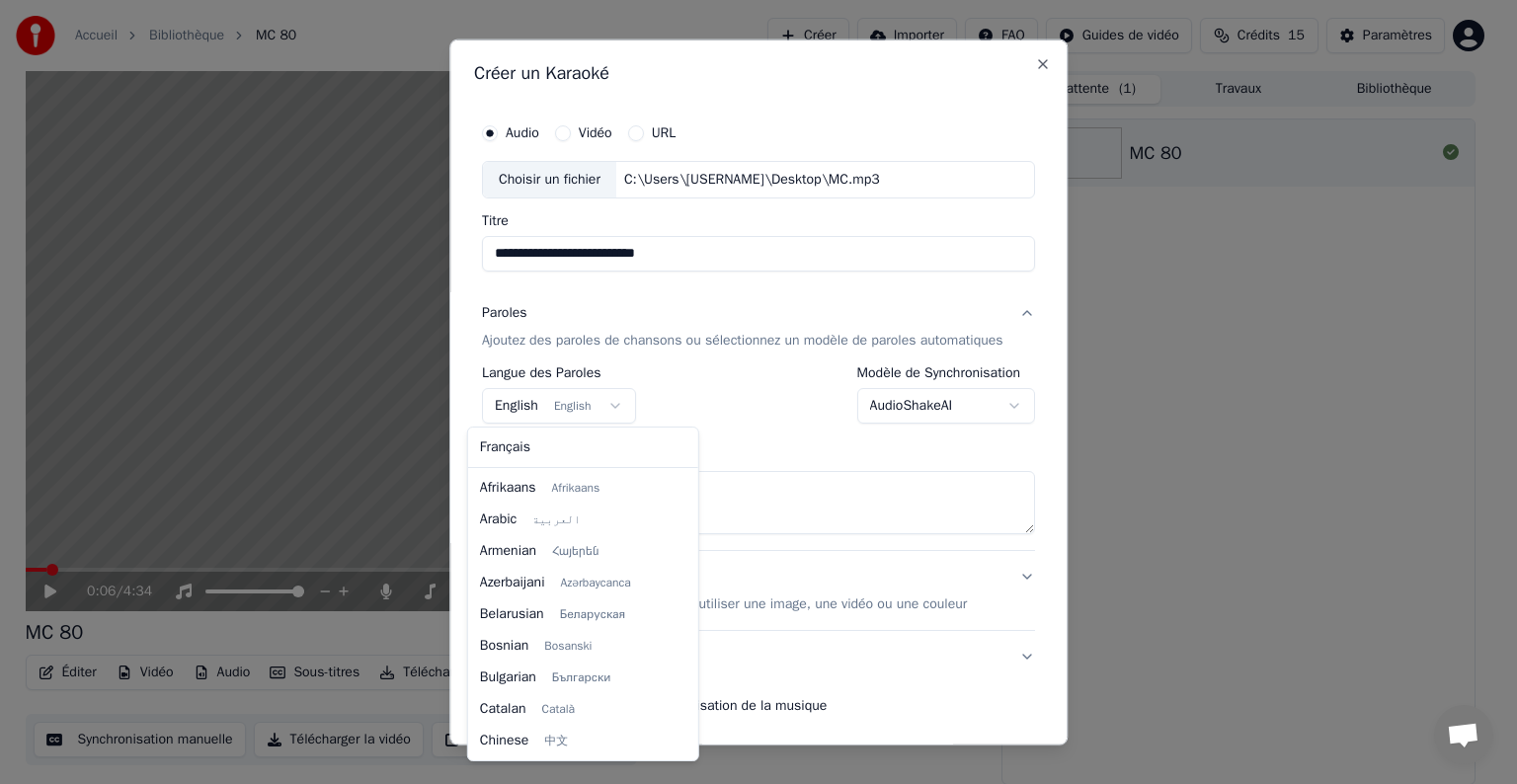 scroll, scrollTop: 158, scrollLeft: 0, axis: vertical 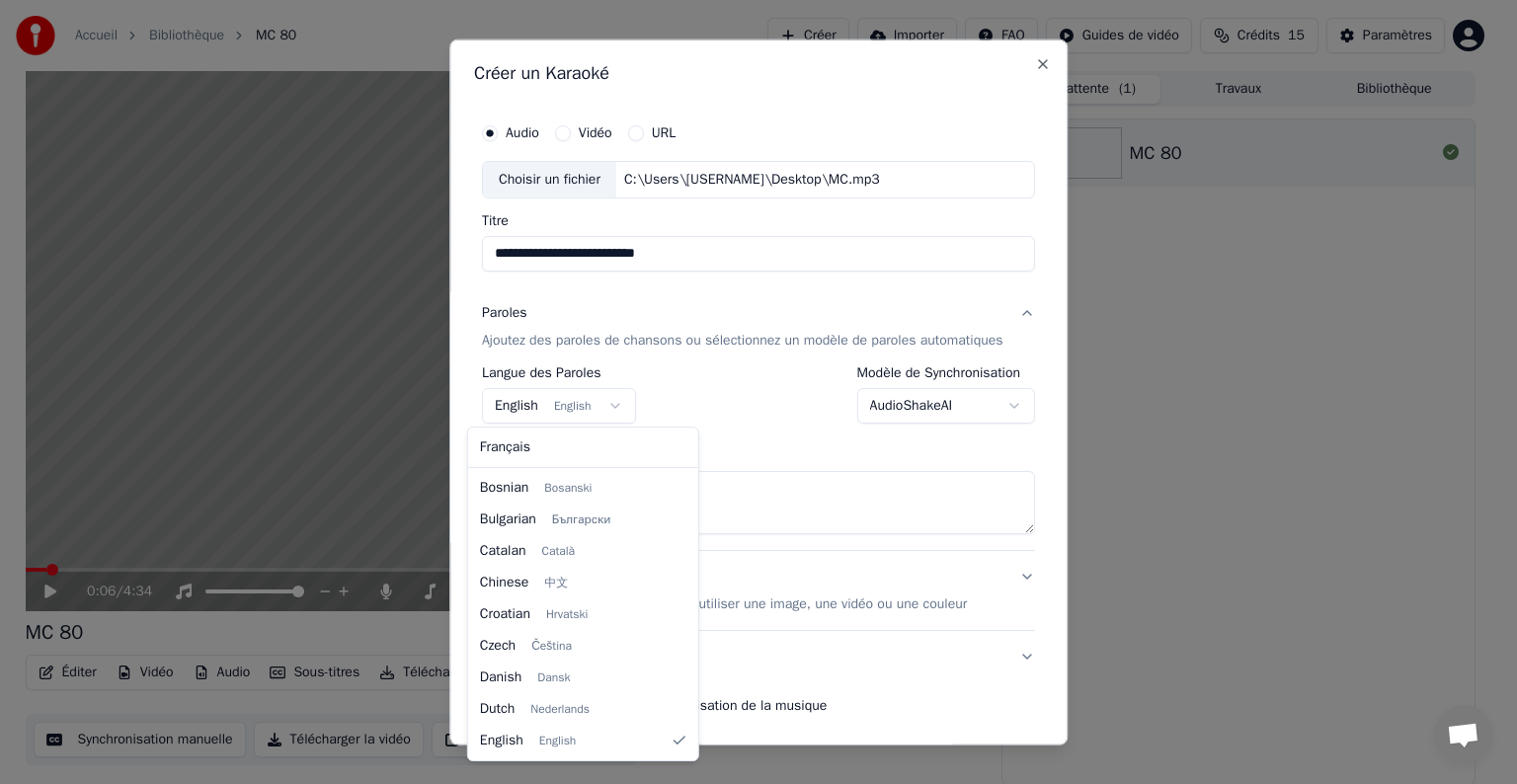 select on "**" 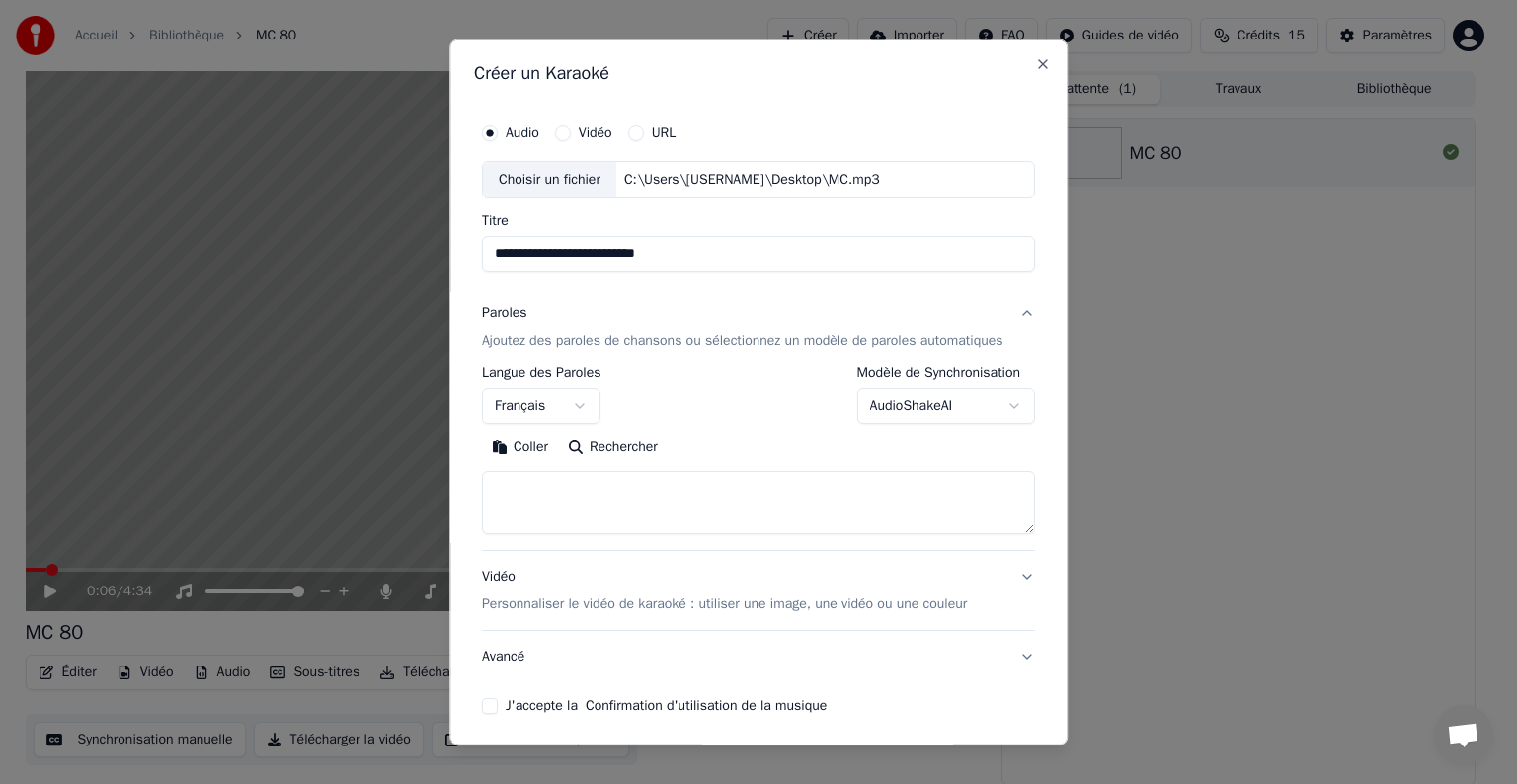 click on "**********" at bounding box center (750, 392) 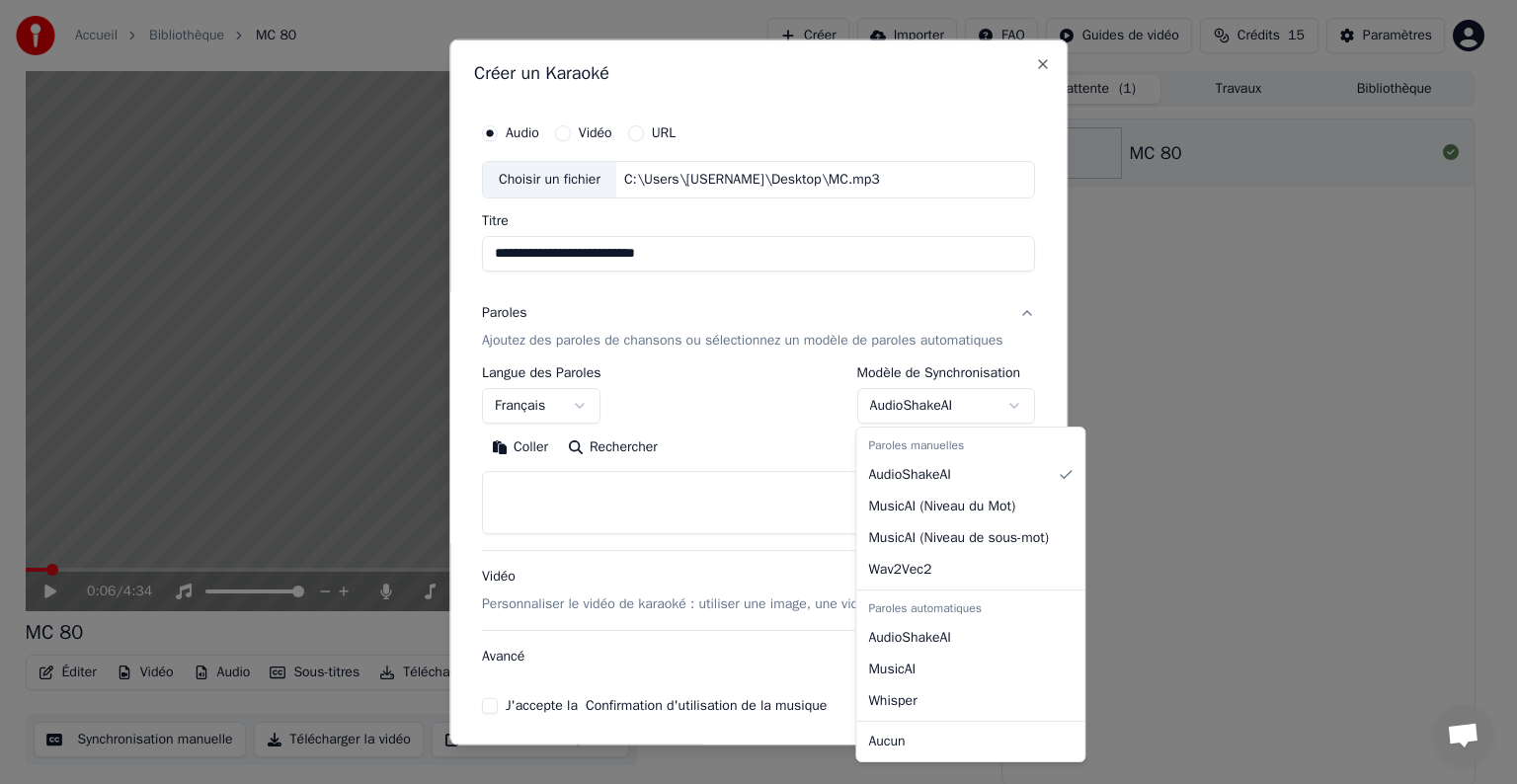 click on "**********" at bounding box center (750, 392) 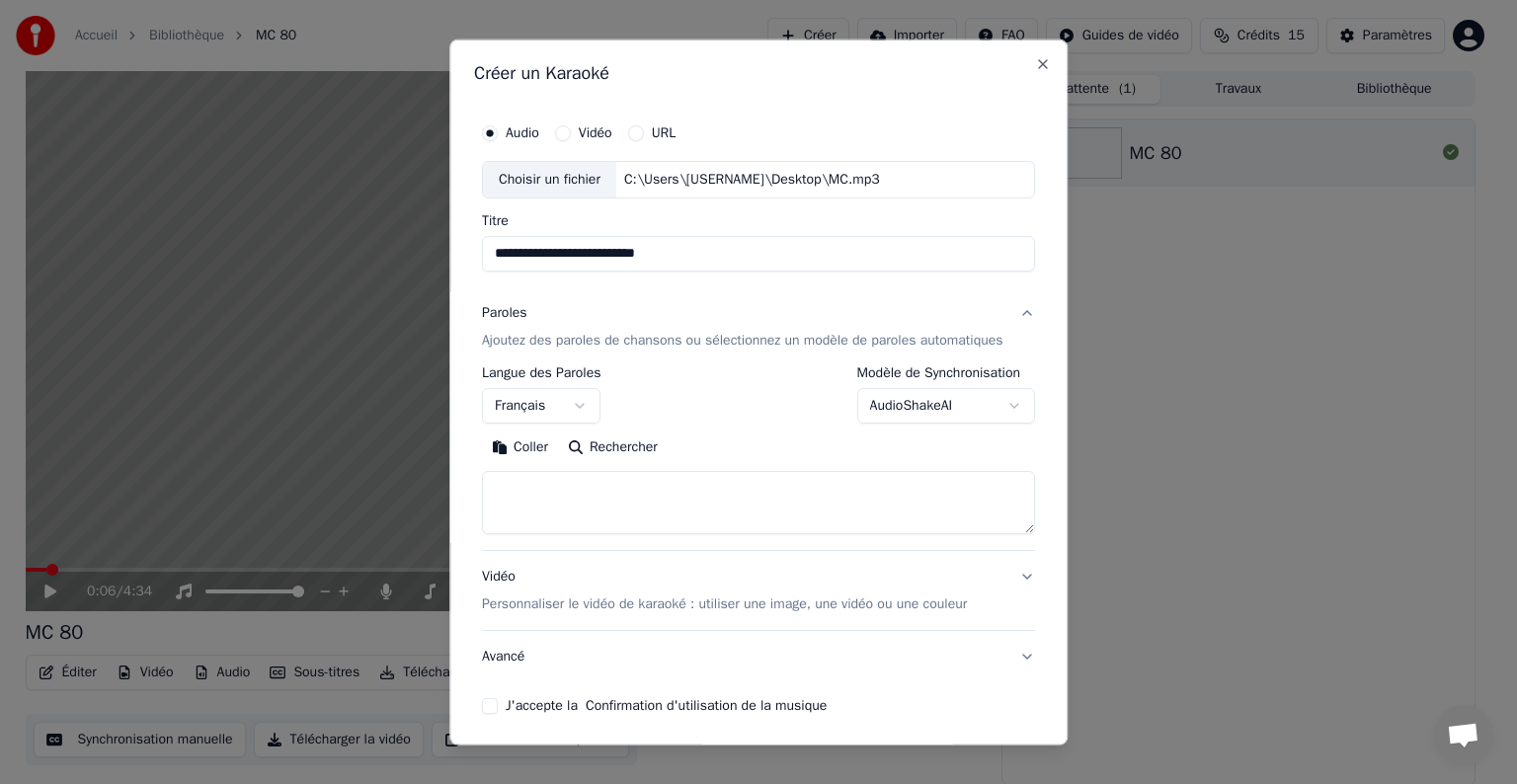 click at bounding box center [758, 503] 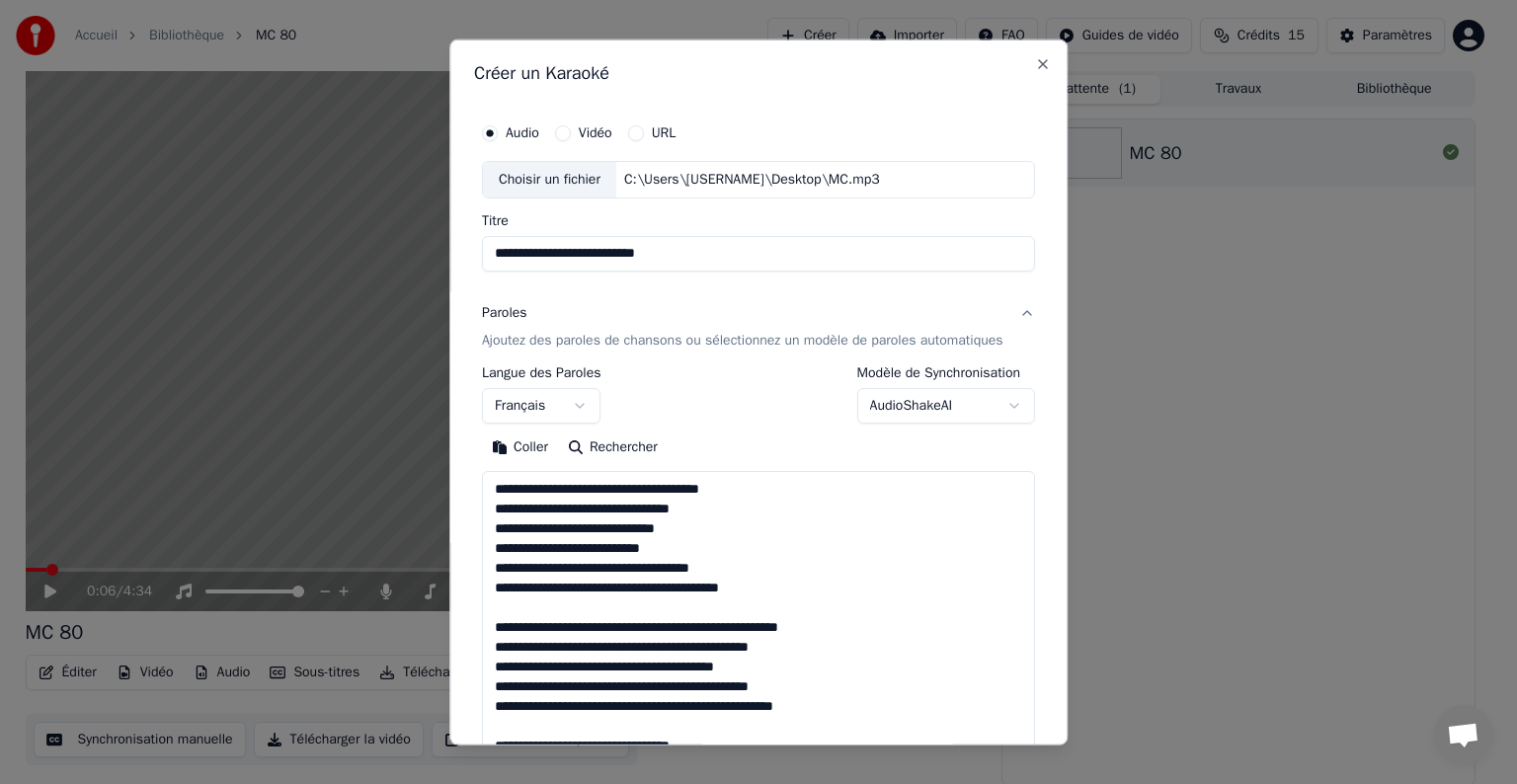 scroll, scrollTop: 1031, scrollLeft: 0, axis: vertical 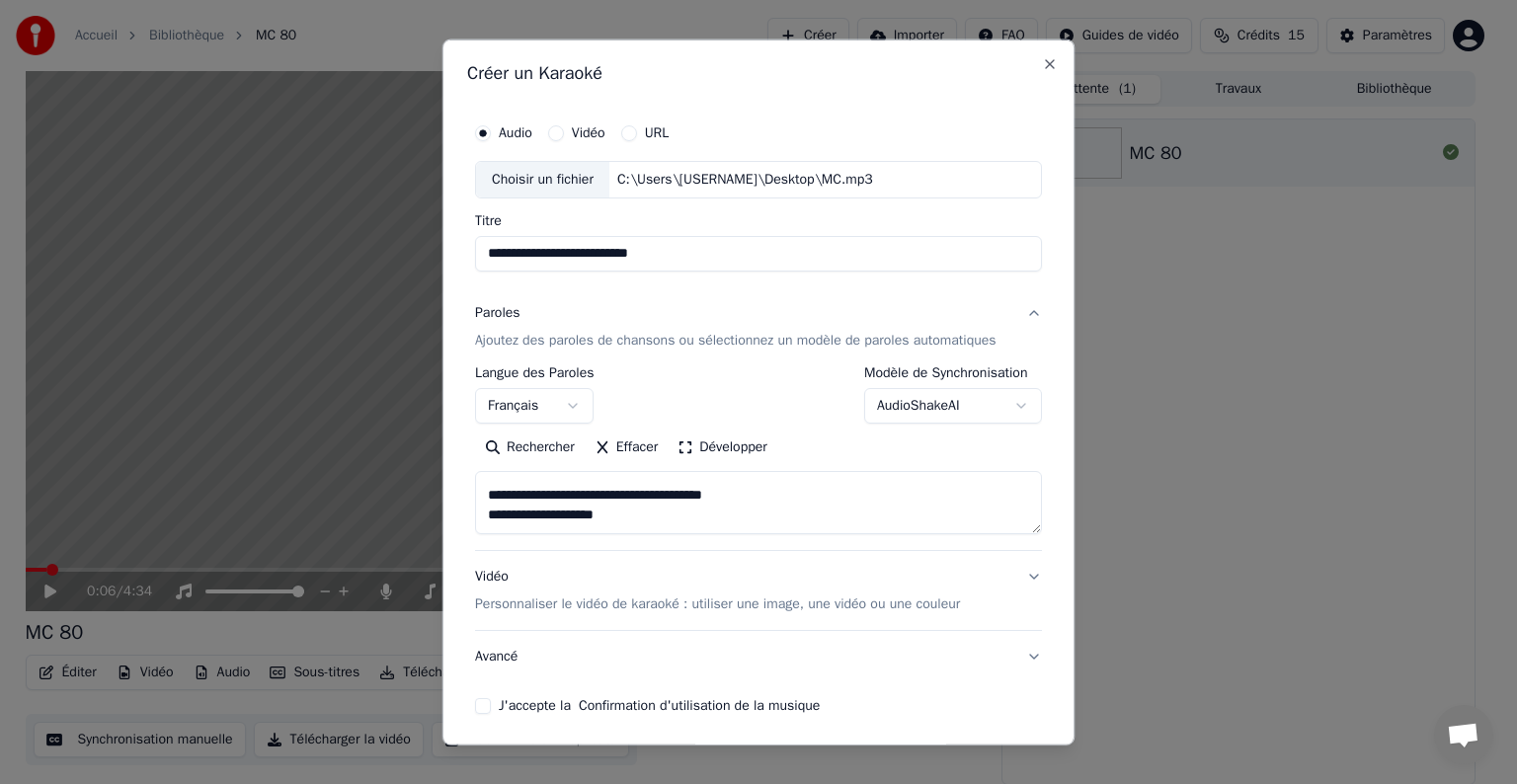 click at bounding box center [758, 503] 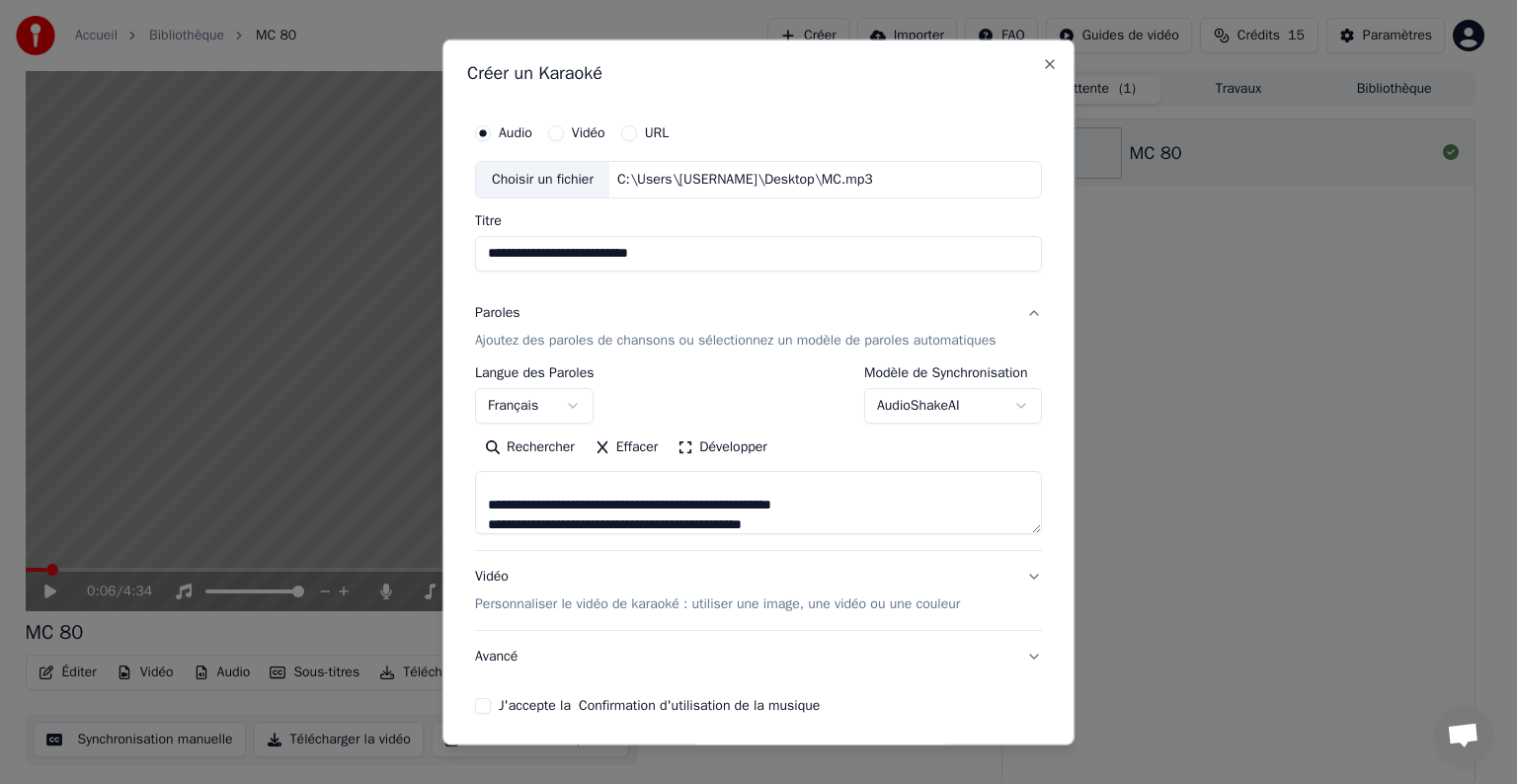 scroll, scrollTop: 4, scrollLeft: 0, axis: vertical 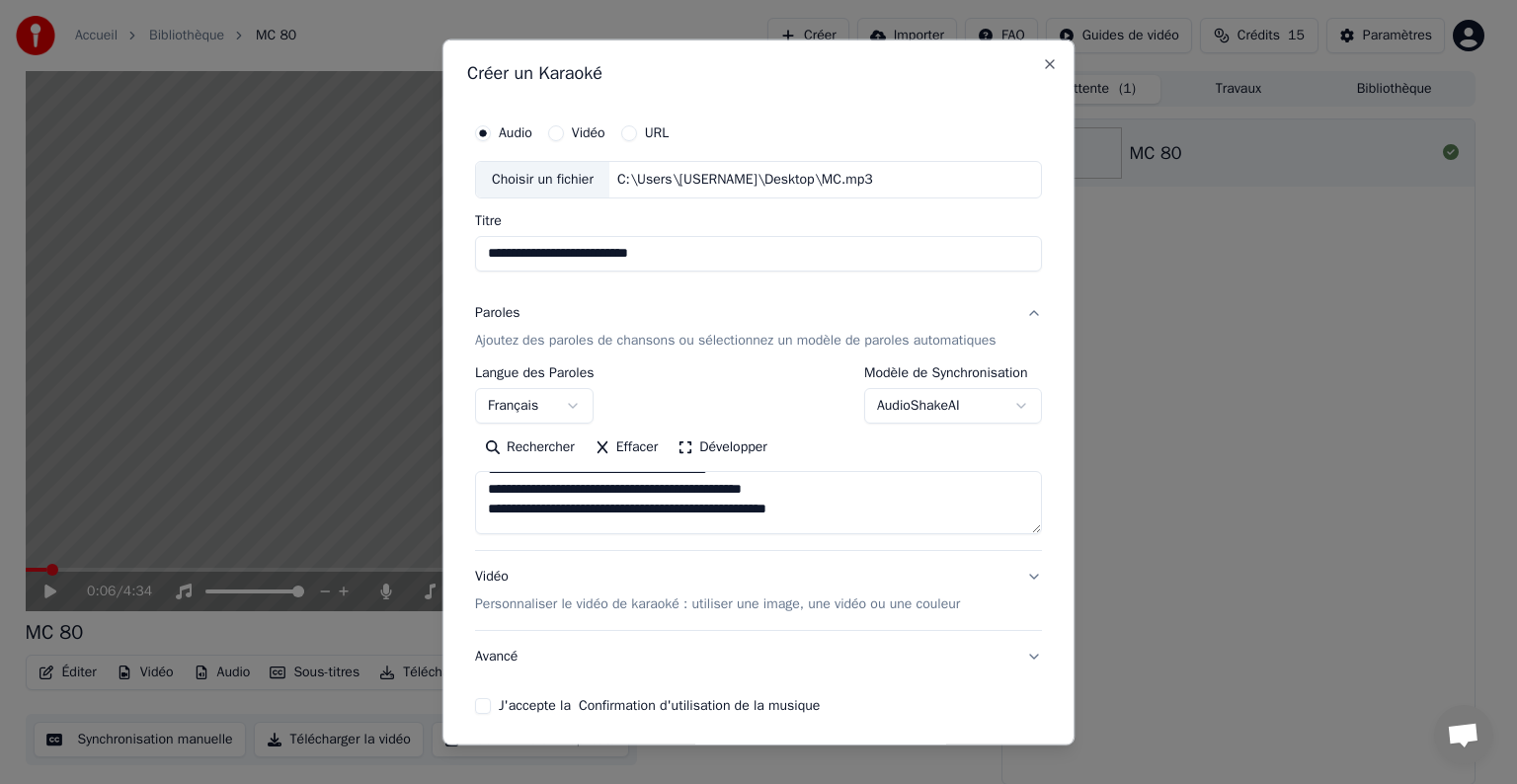 type on "**********" 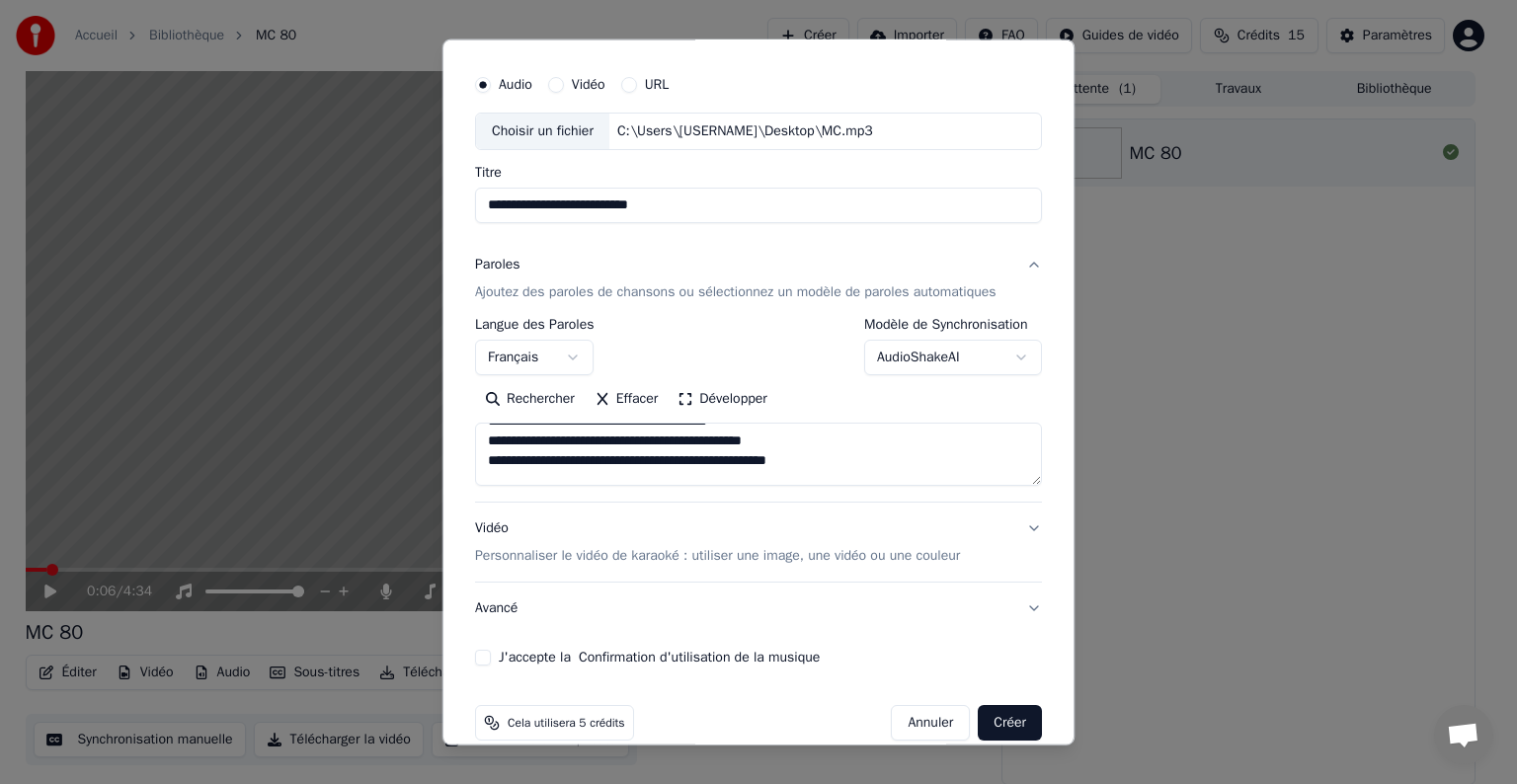 scroll, scrollTop: 75, scrollLeft: 0, axis: vertical 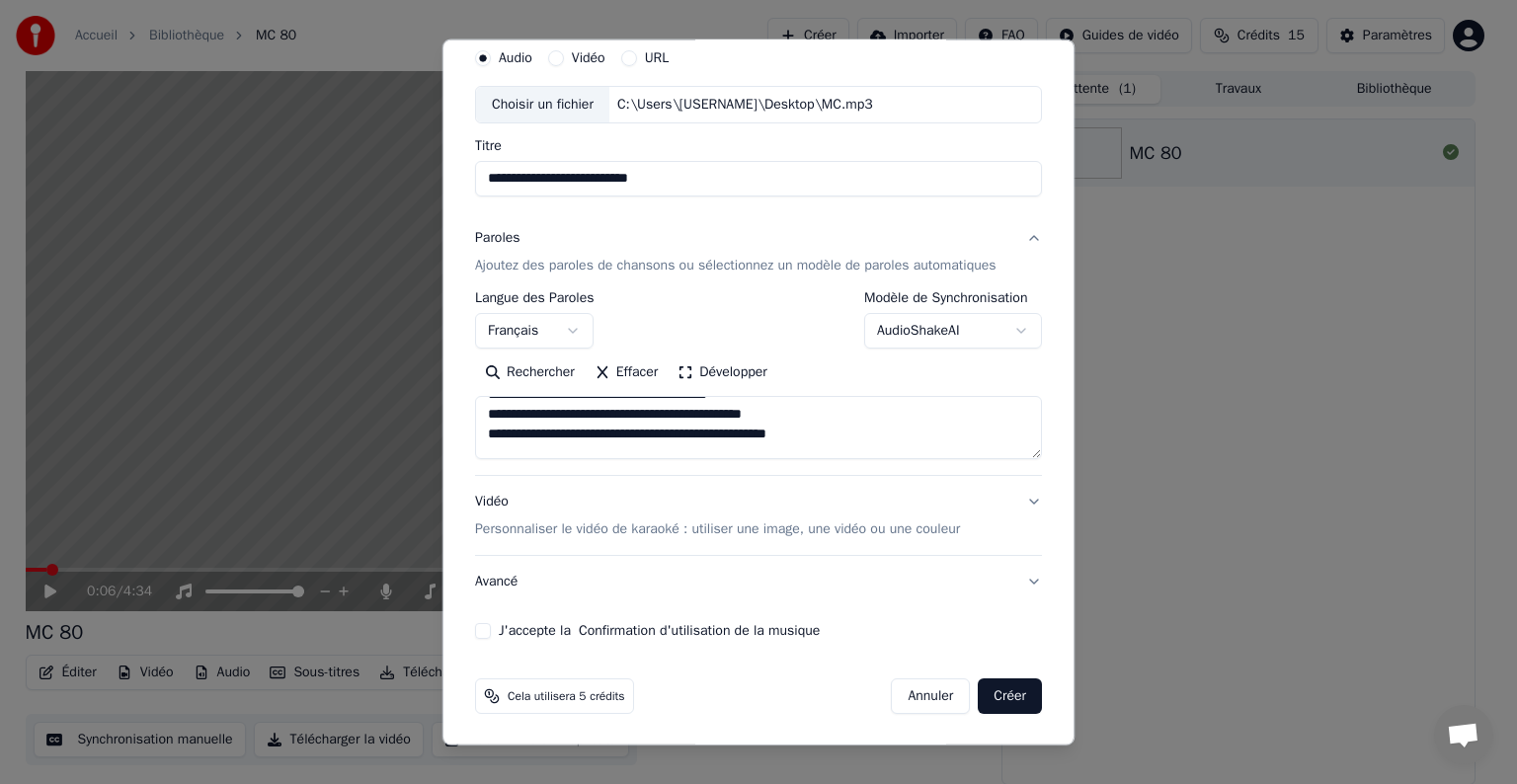 click on "Vidéo Personnaliser le vidéo de karaoké : utiliser une image, une vidéo ou une couleur" at bounding box center [758, 515] 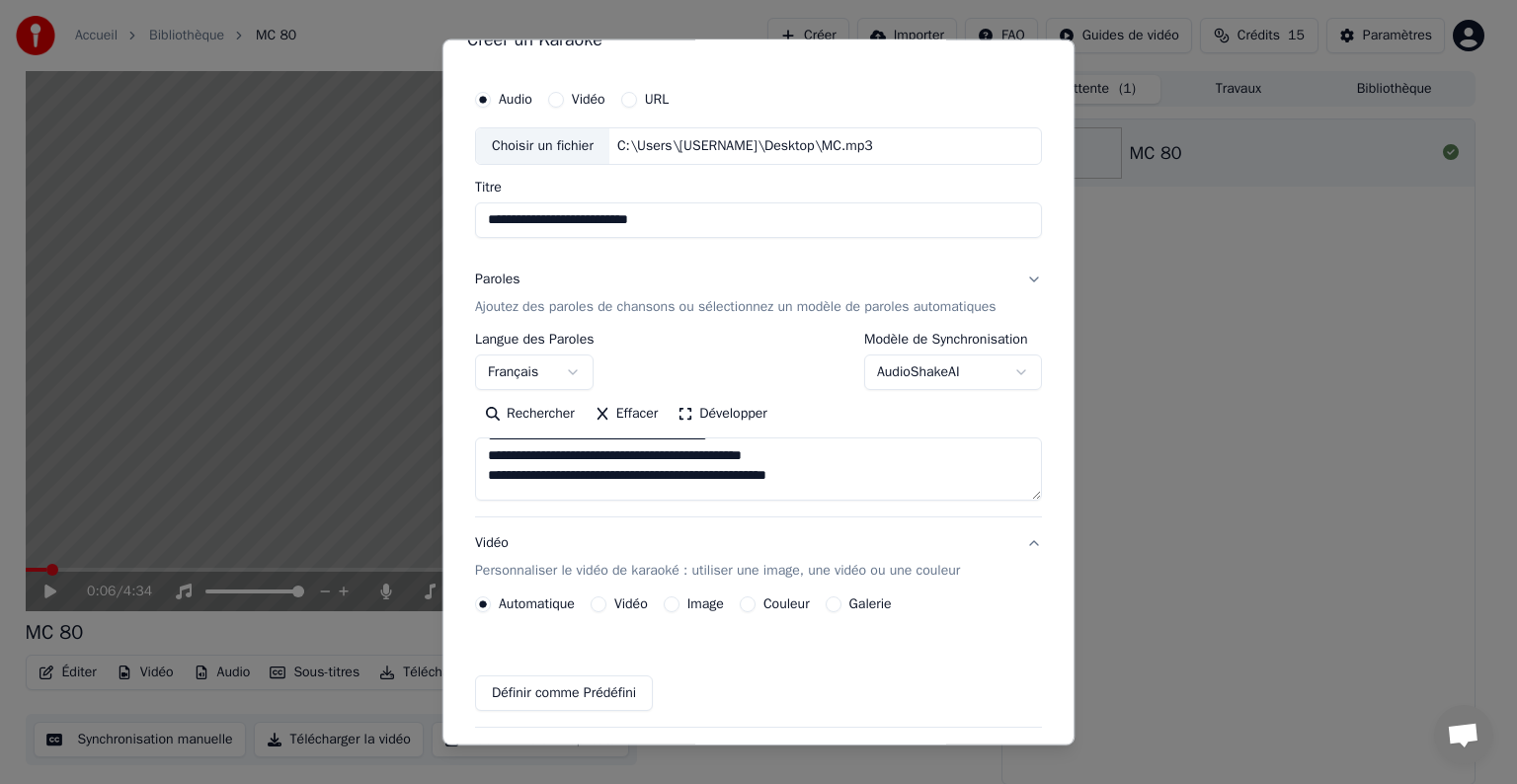 scroll, scrollTop: 22, scrollLeft: 0, axis: vertical 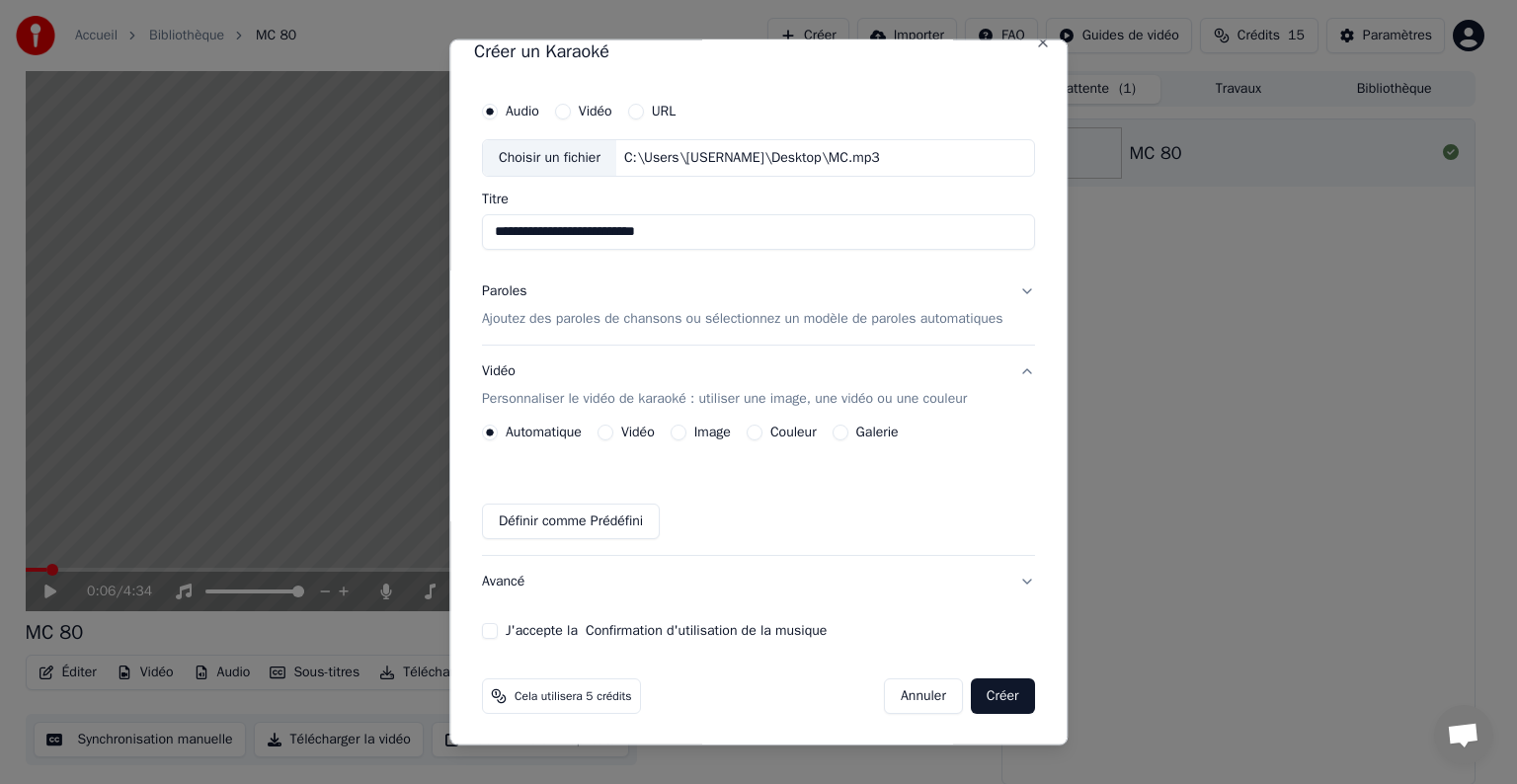 click on "Galerie" at bounding box center [877, 432] 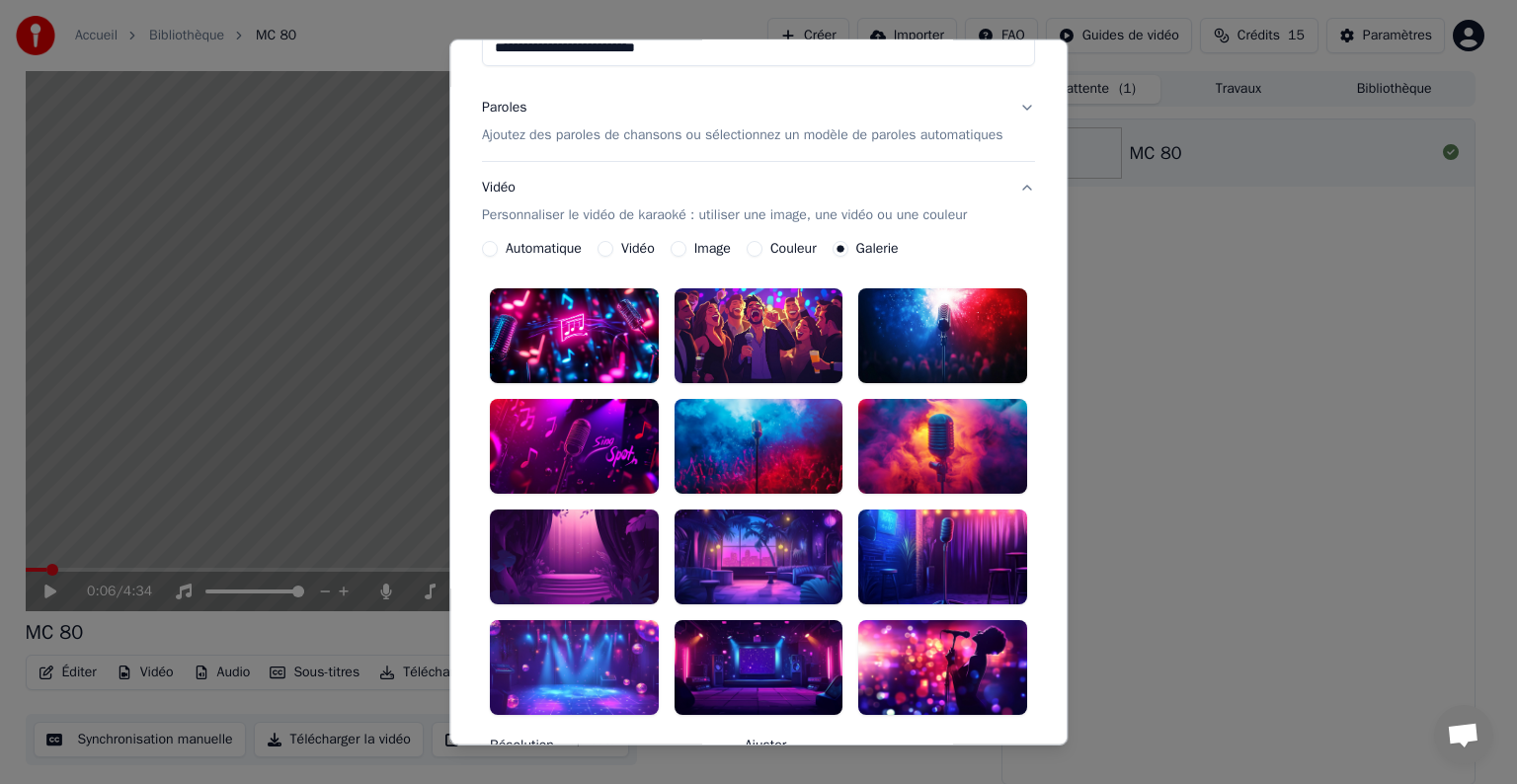 scroll, scrollTop: 120, scrollLeft: 0, axis: vertical 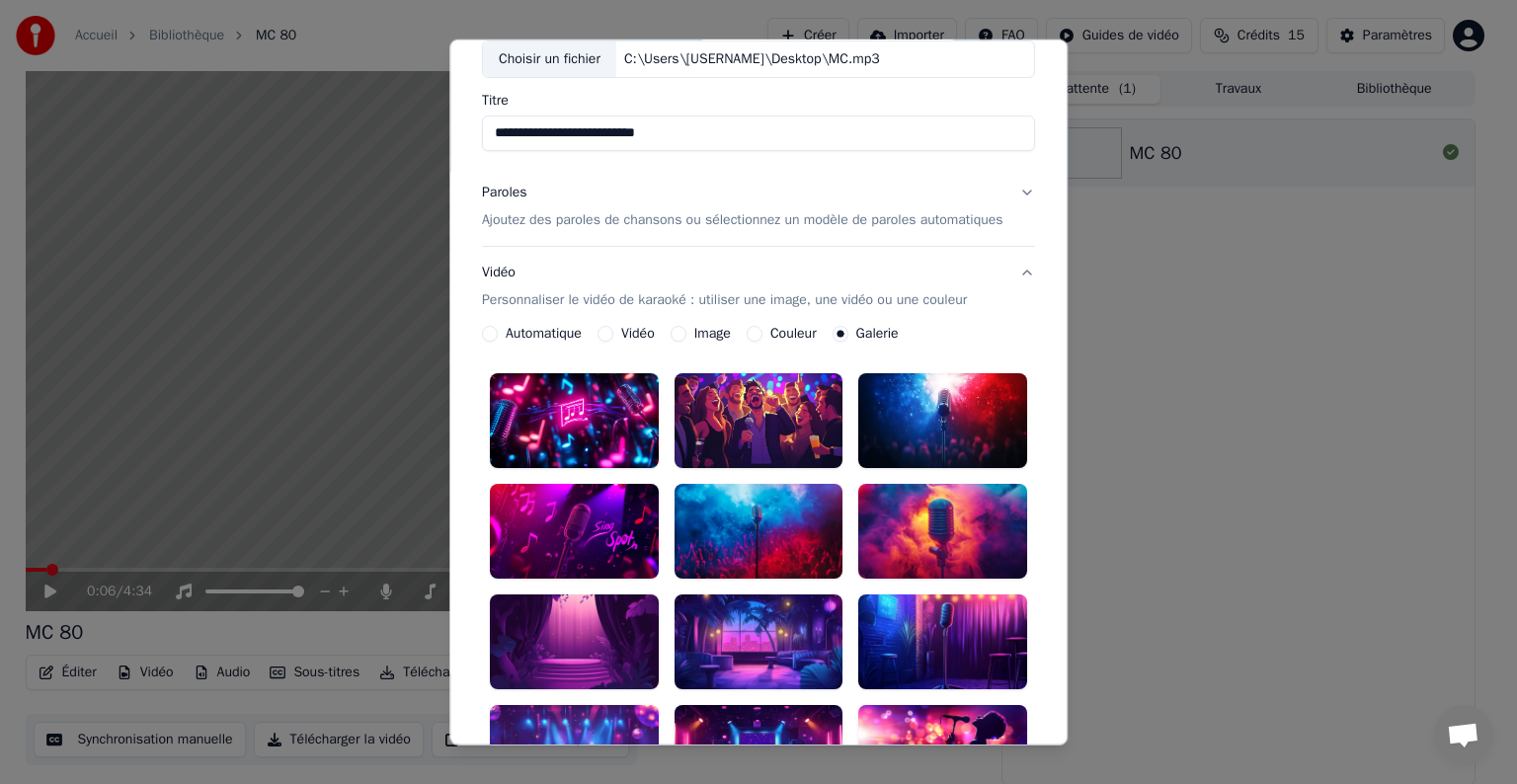 click at bounding box center (574, 421) 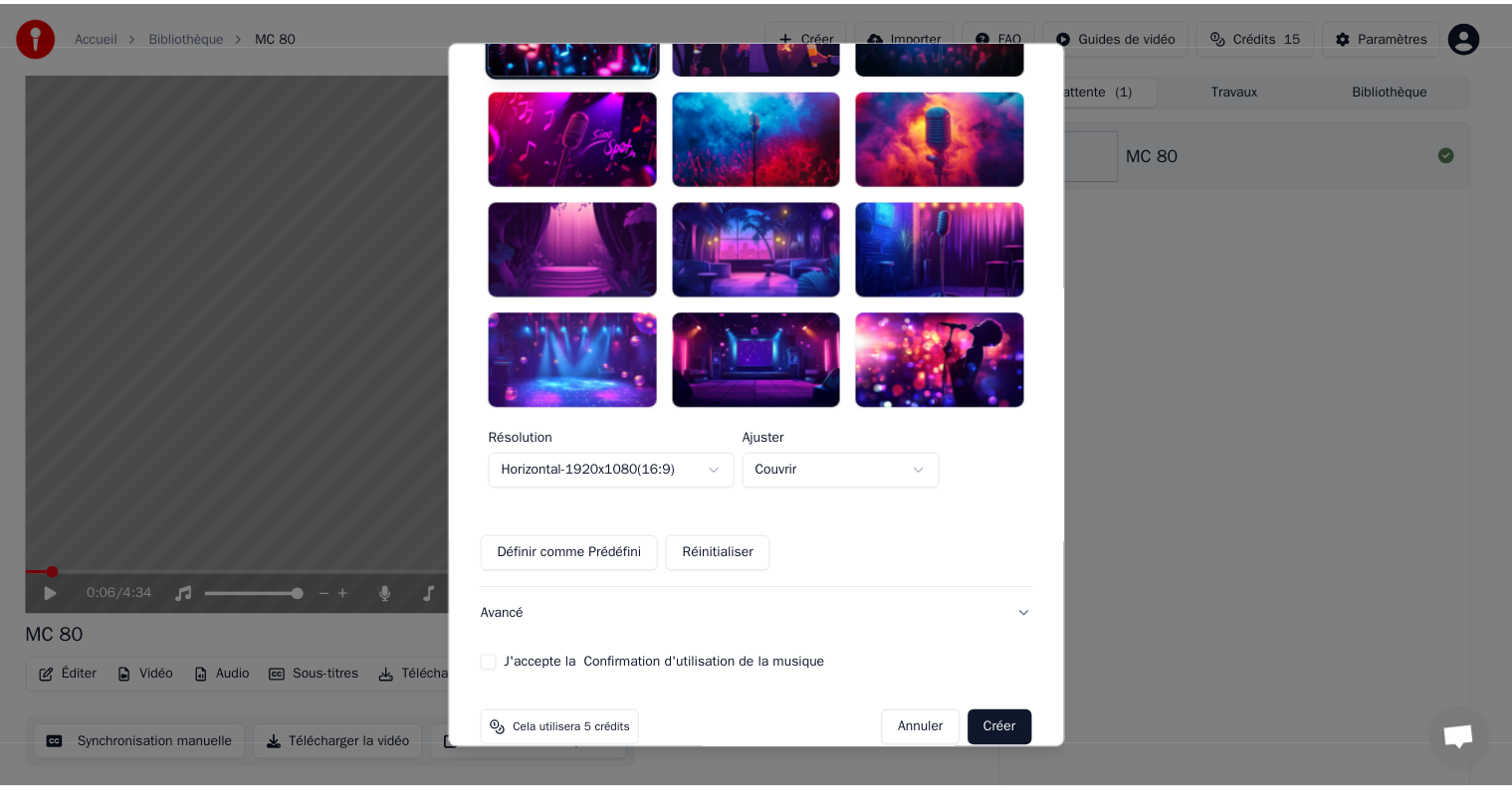scroll, scrollTop: 559, scrollLeft: 0, axis: vertical 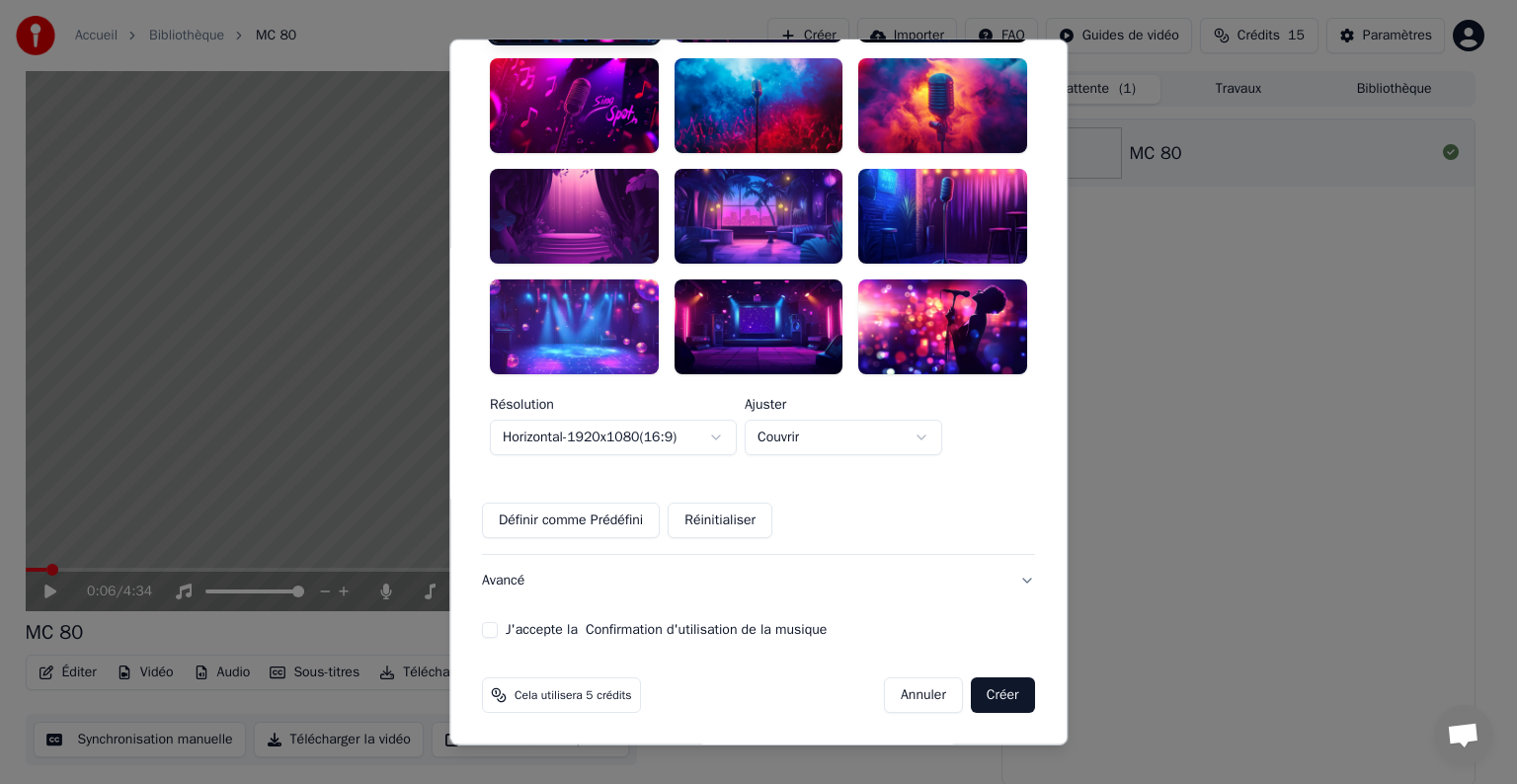 click on "J'accepte la   Confirmation d'utilisation de la musique" at bounding box center [490, 629] 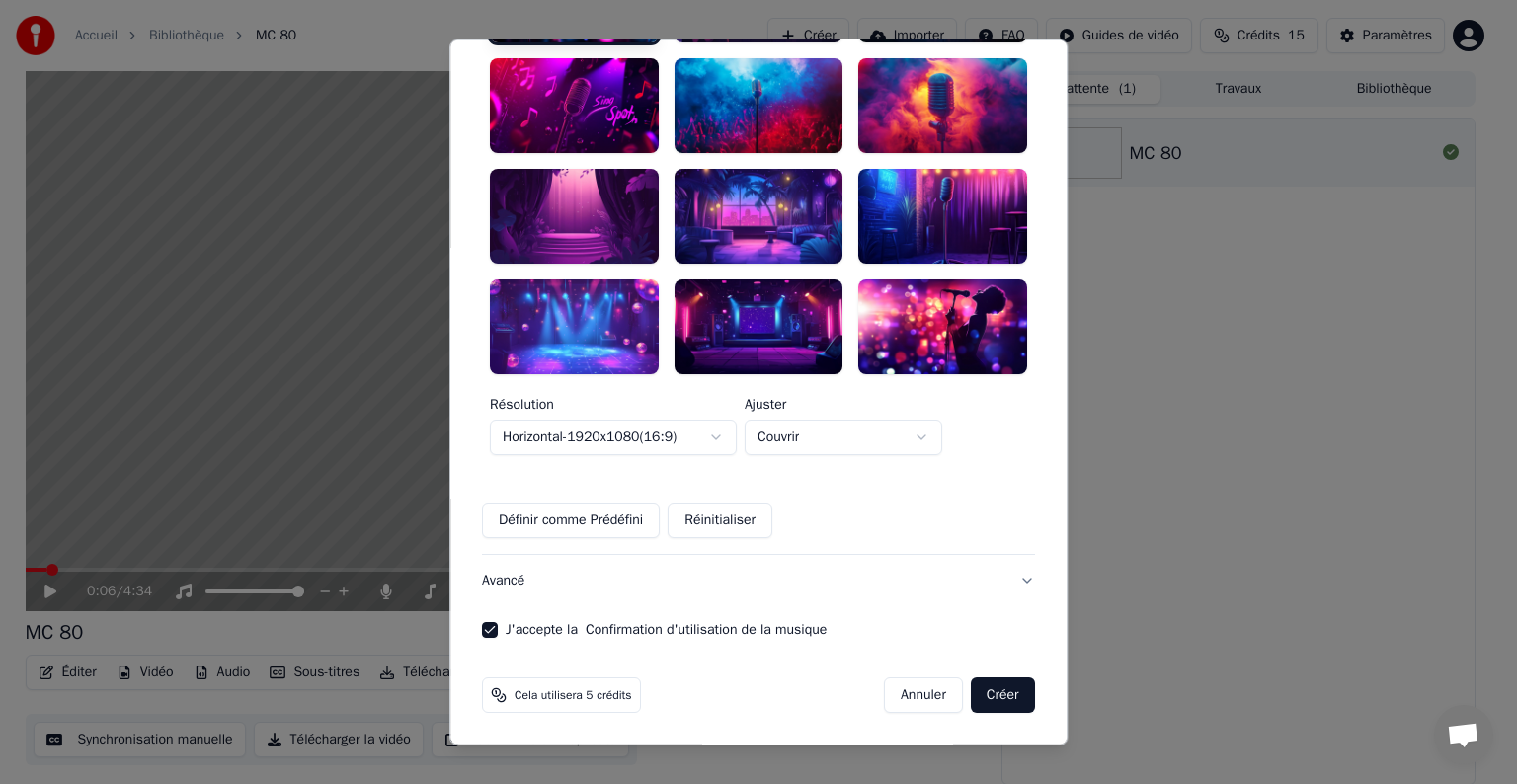 click on "Créer" at bounding box center [1002, 694] 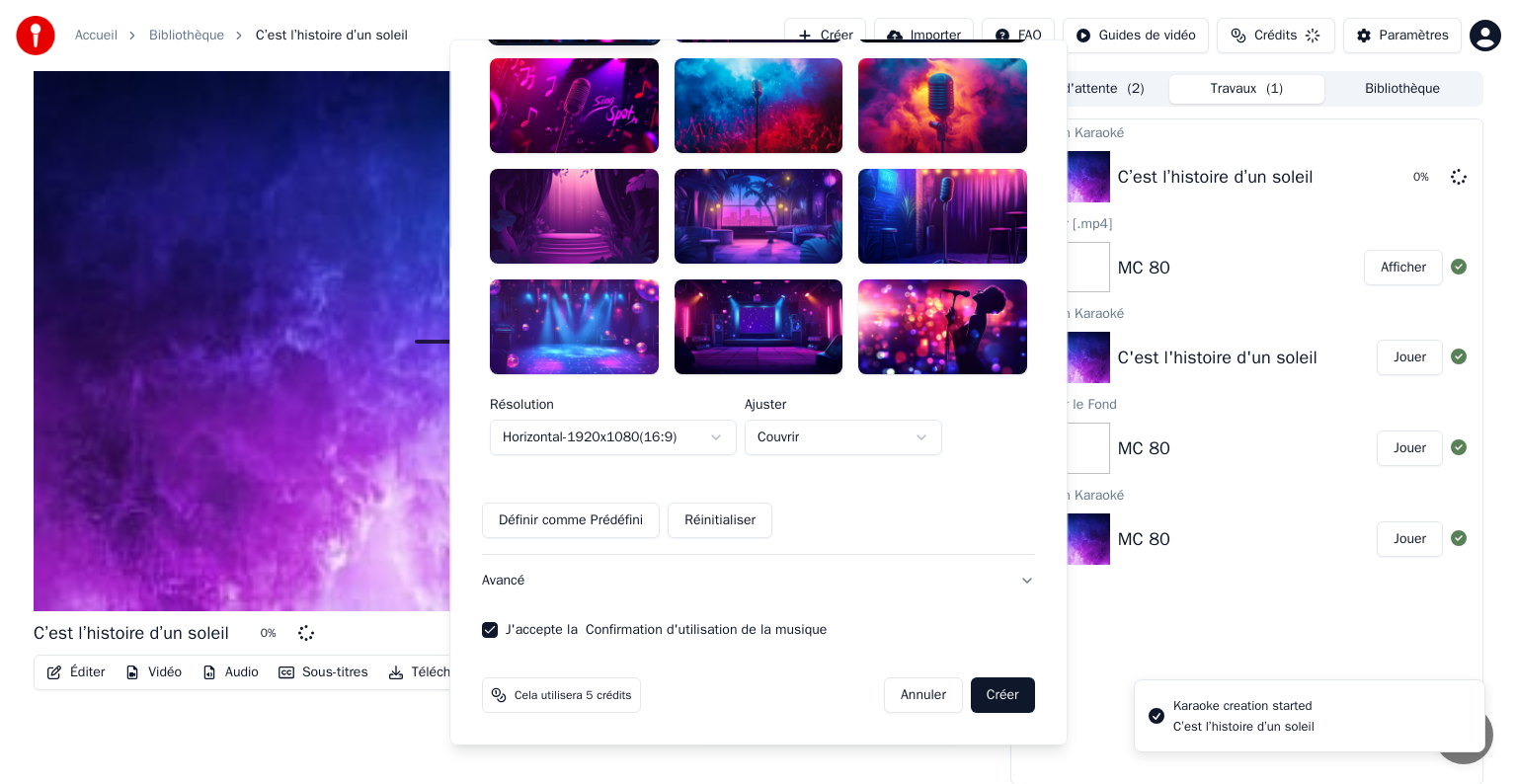 type 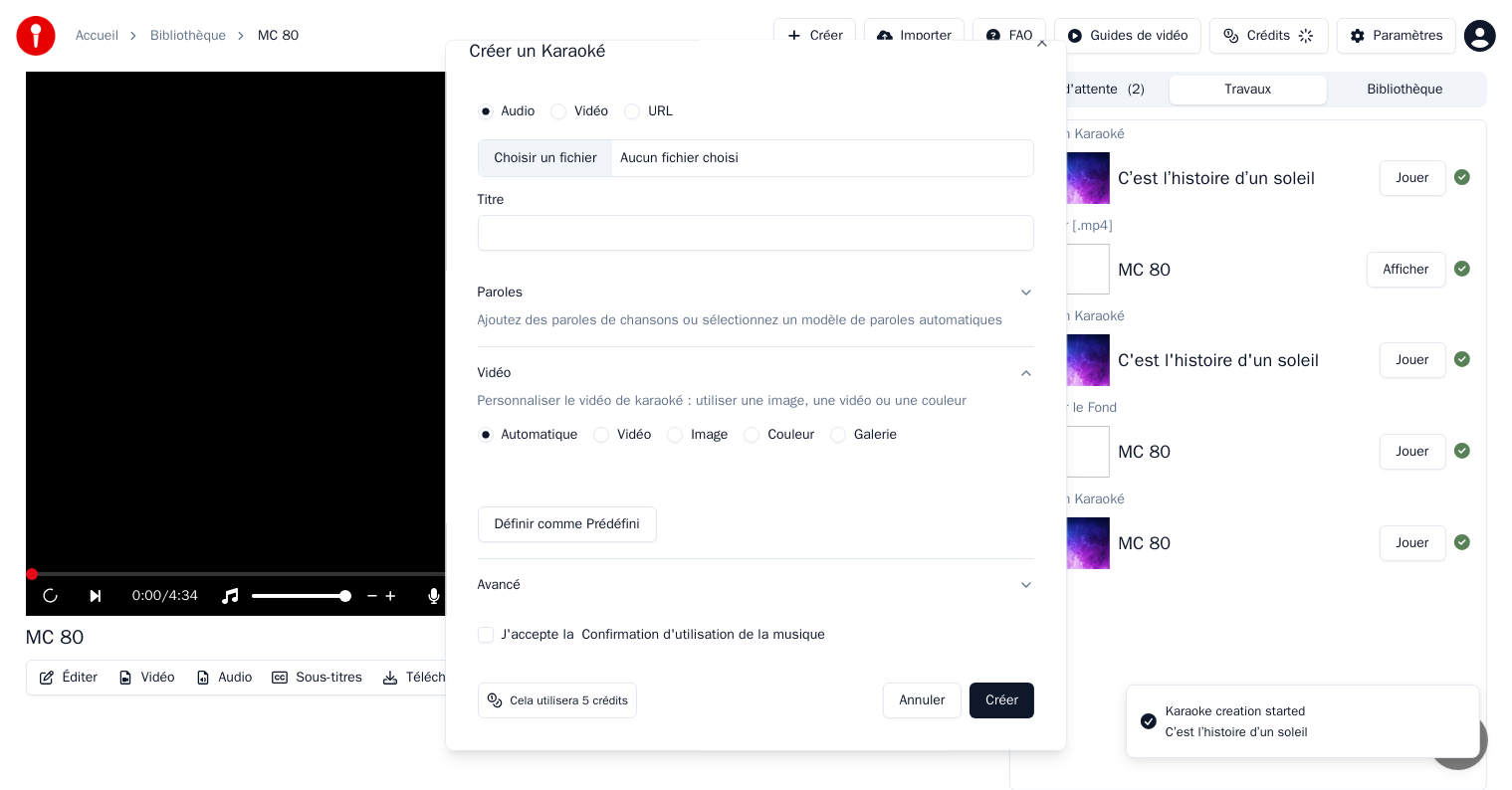 scroll, scrollTop: 22, scrollLeft: 0, axis: vertical 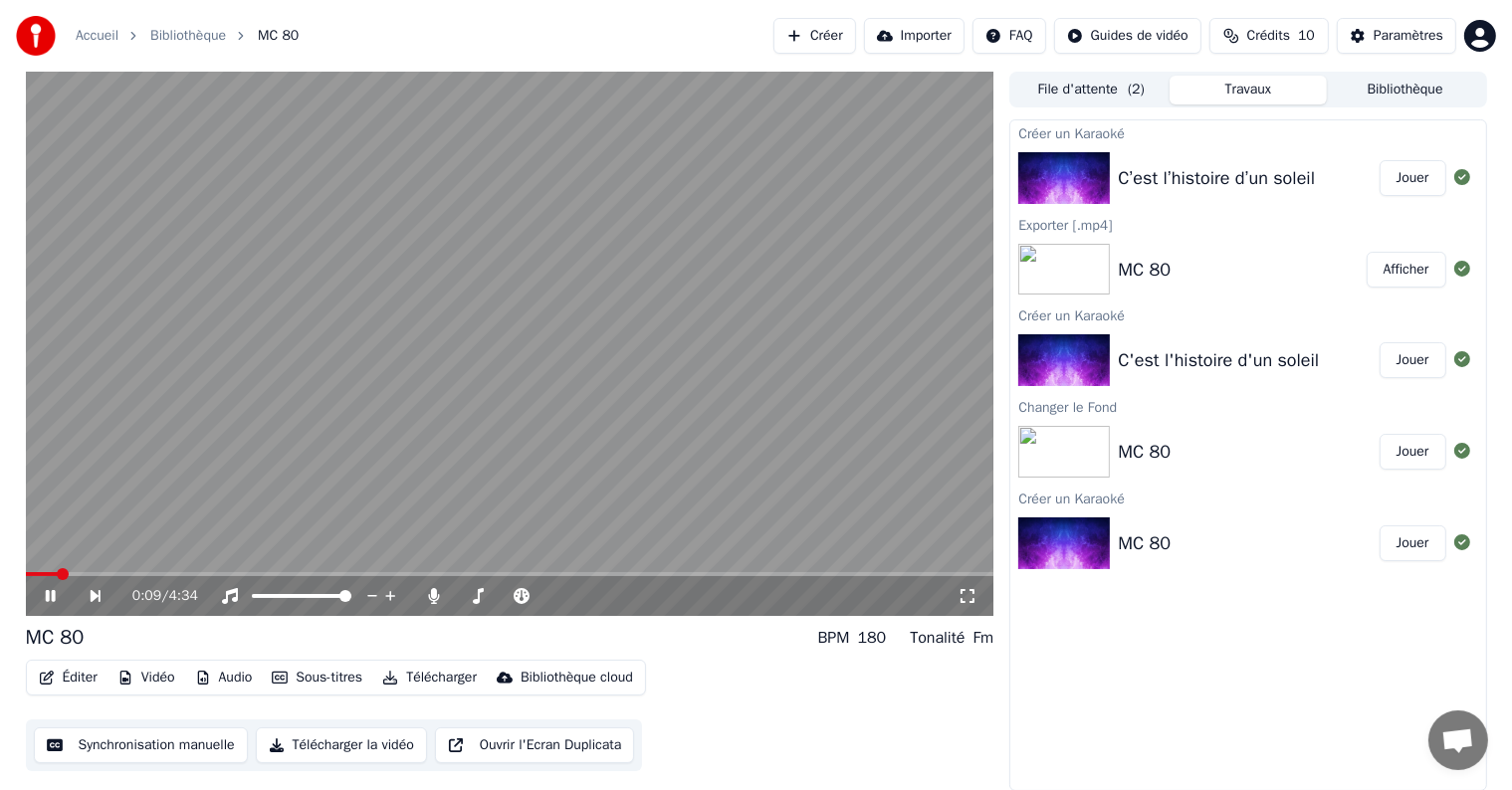 click on "C’est l’histoire d’un soleil" at bounding box center (1216, 178) 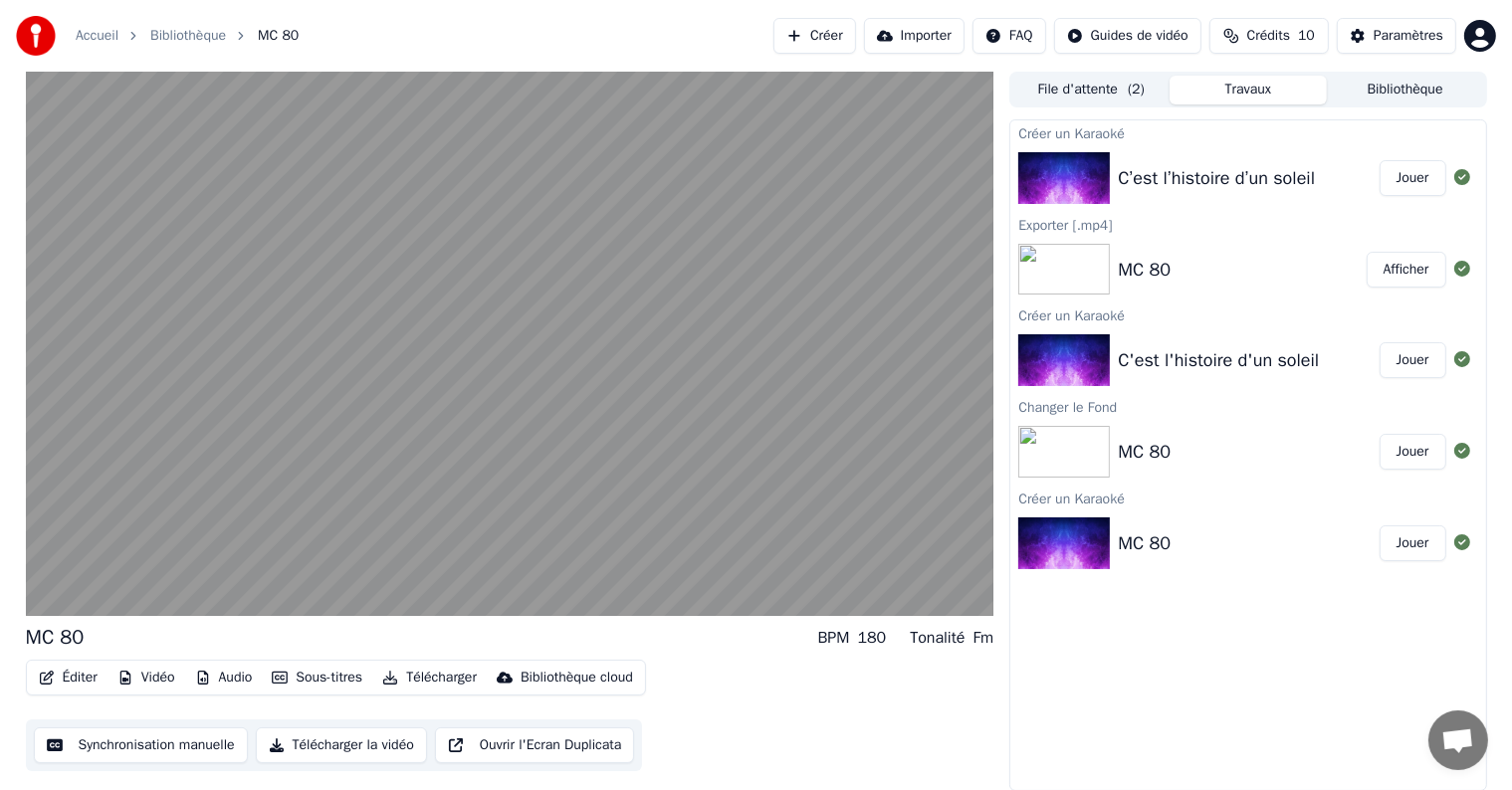 click on "C’est l’histoire d’un soleil" at bounding box center (1216, 178) 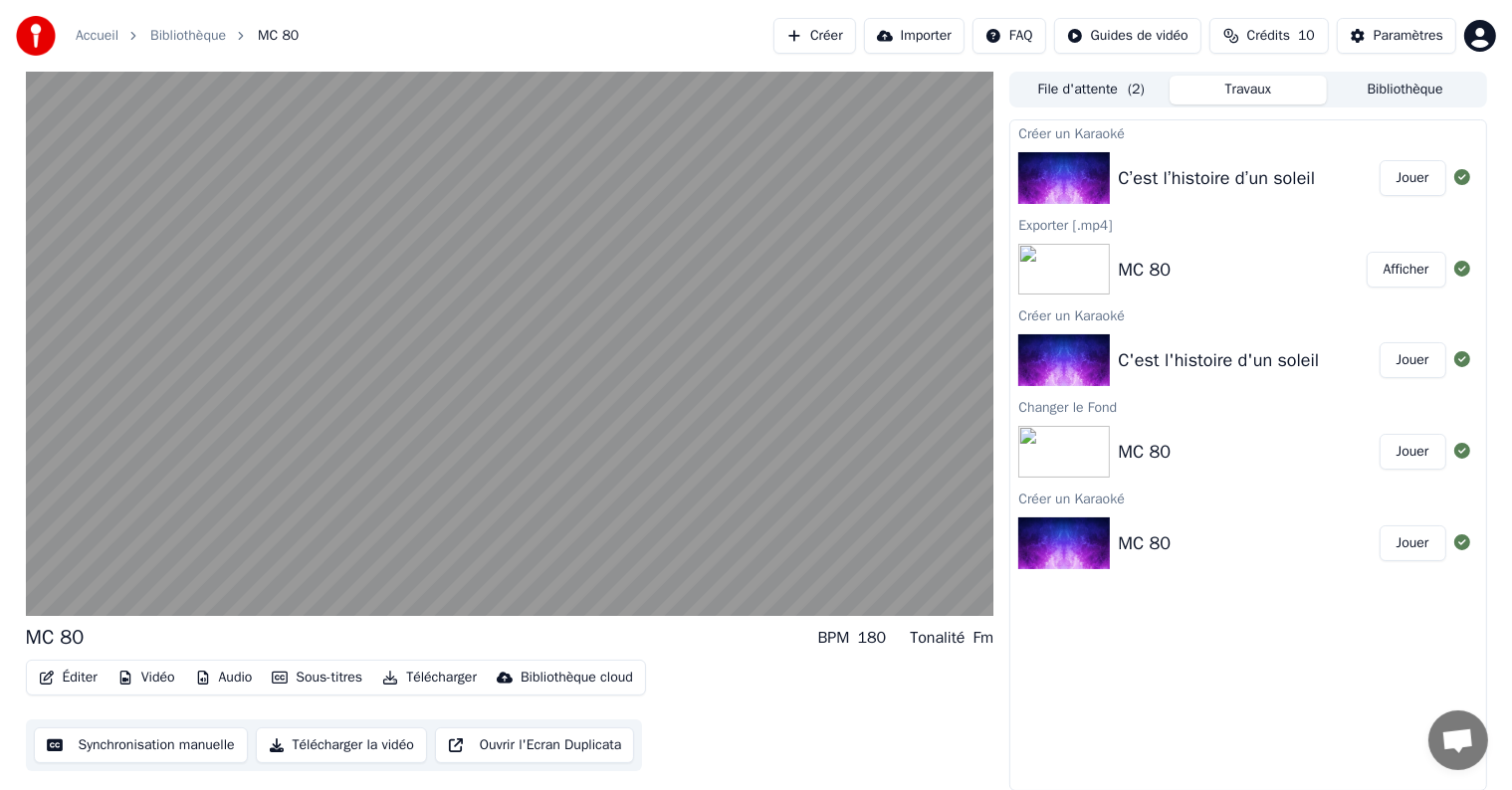 click on "Jouer" at bounding box center [1412, 178] 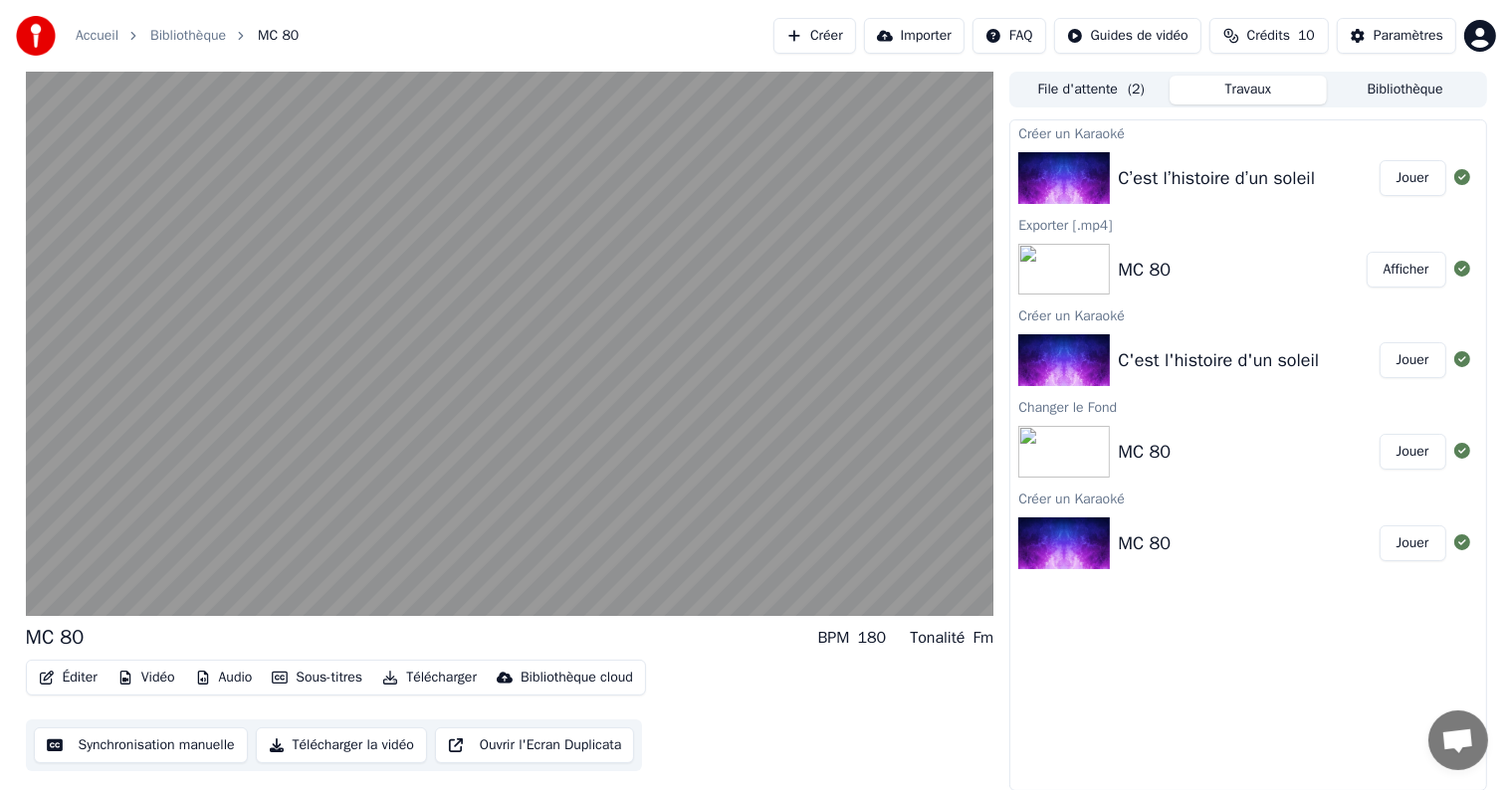 click on "Bibliothèque" at bounding box center [1405, 90] 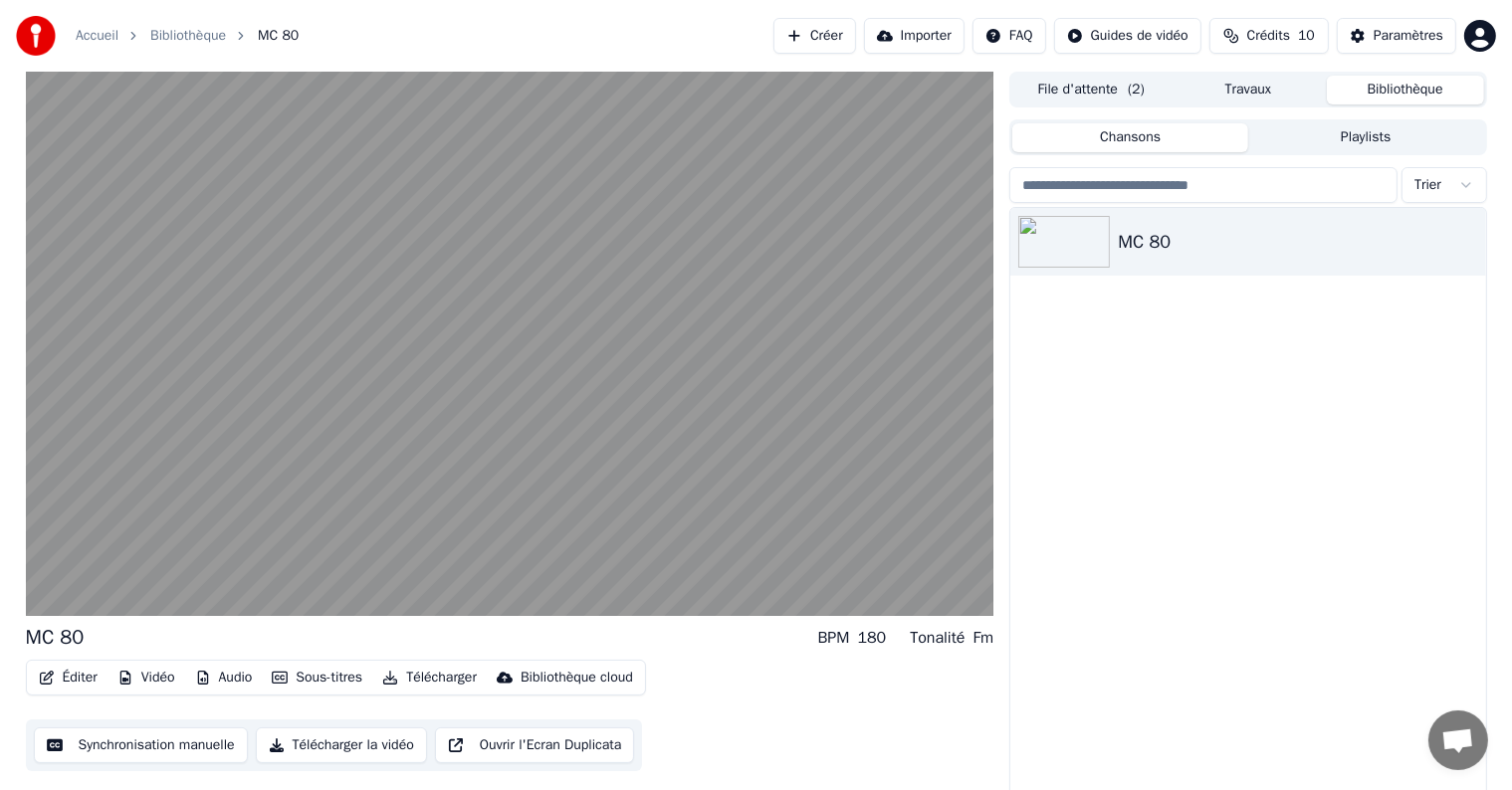 click on "File d'attente ( 2 )" at bounding box center (1091, 90) 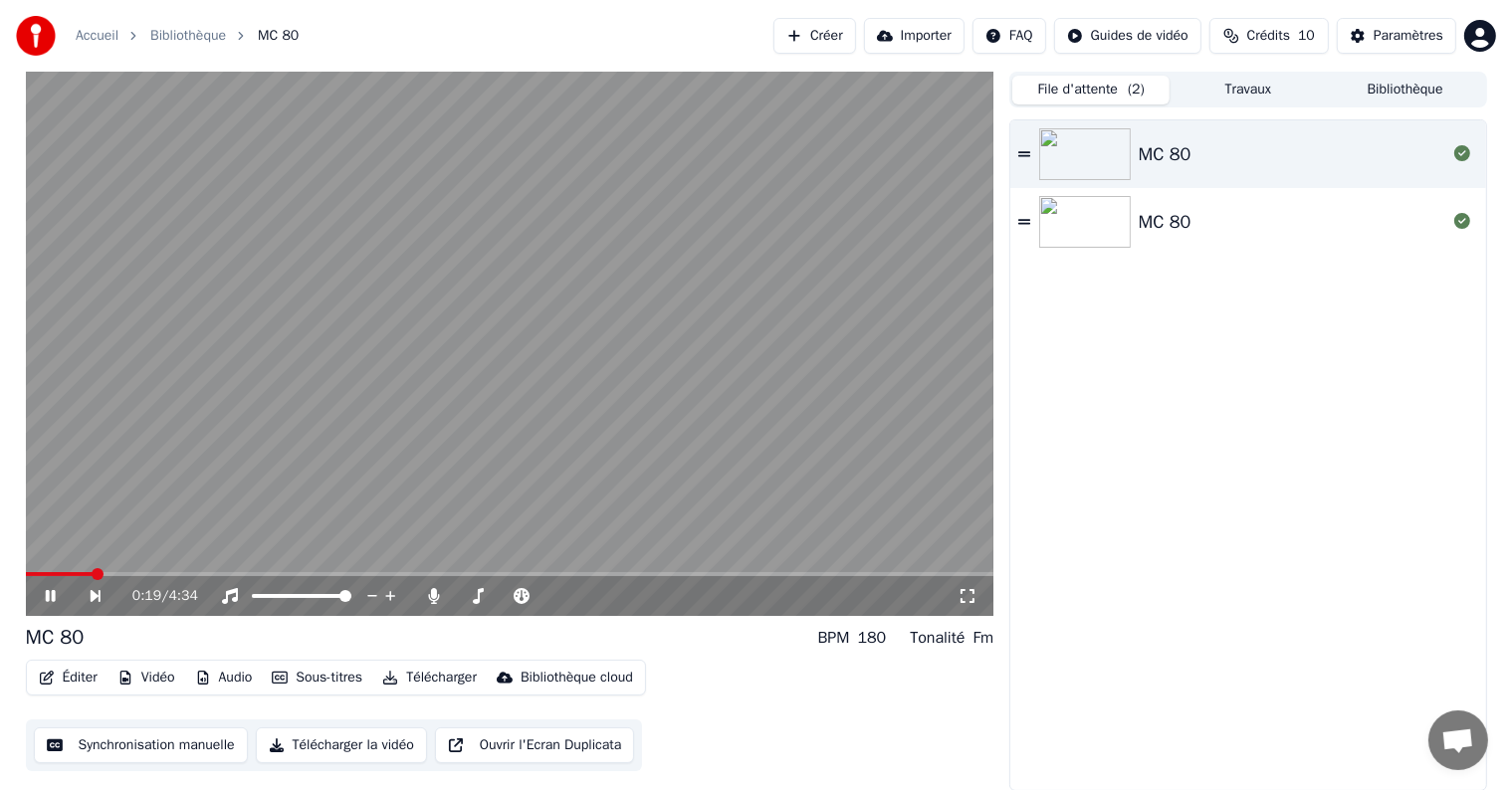 click at bounding box center [510, 343] 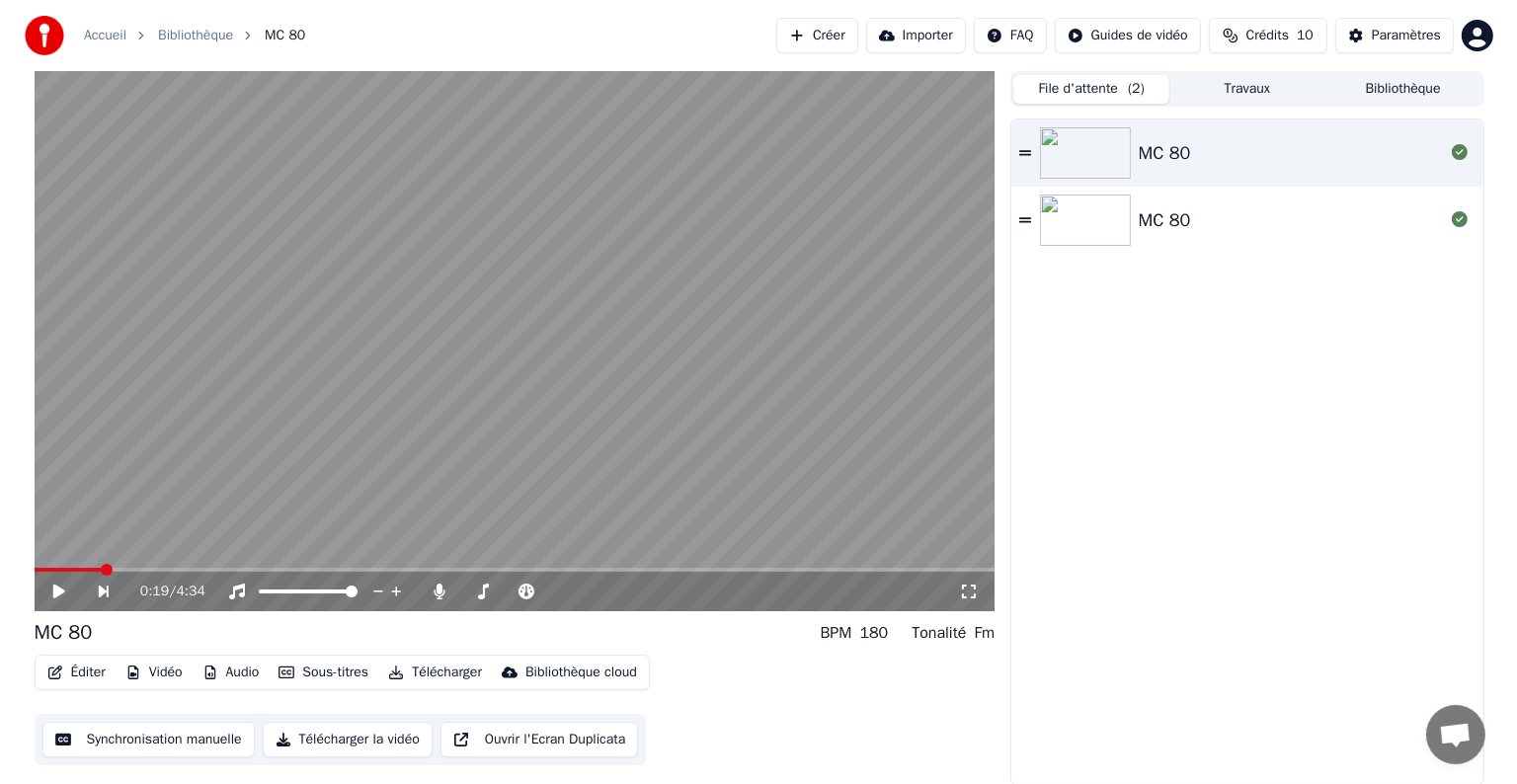 scroll, scrollTop: 0, scrollLeft: 0, axis: both 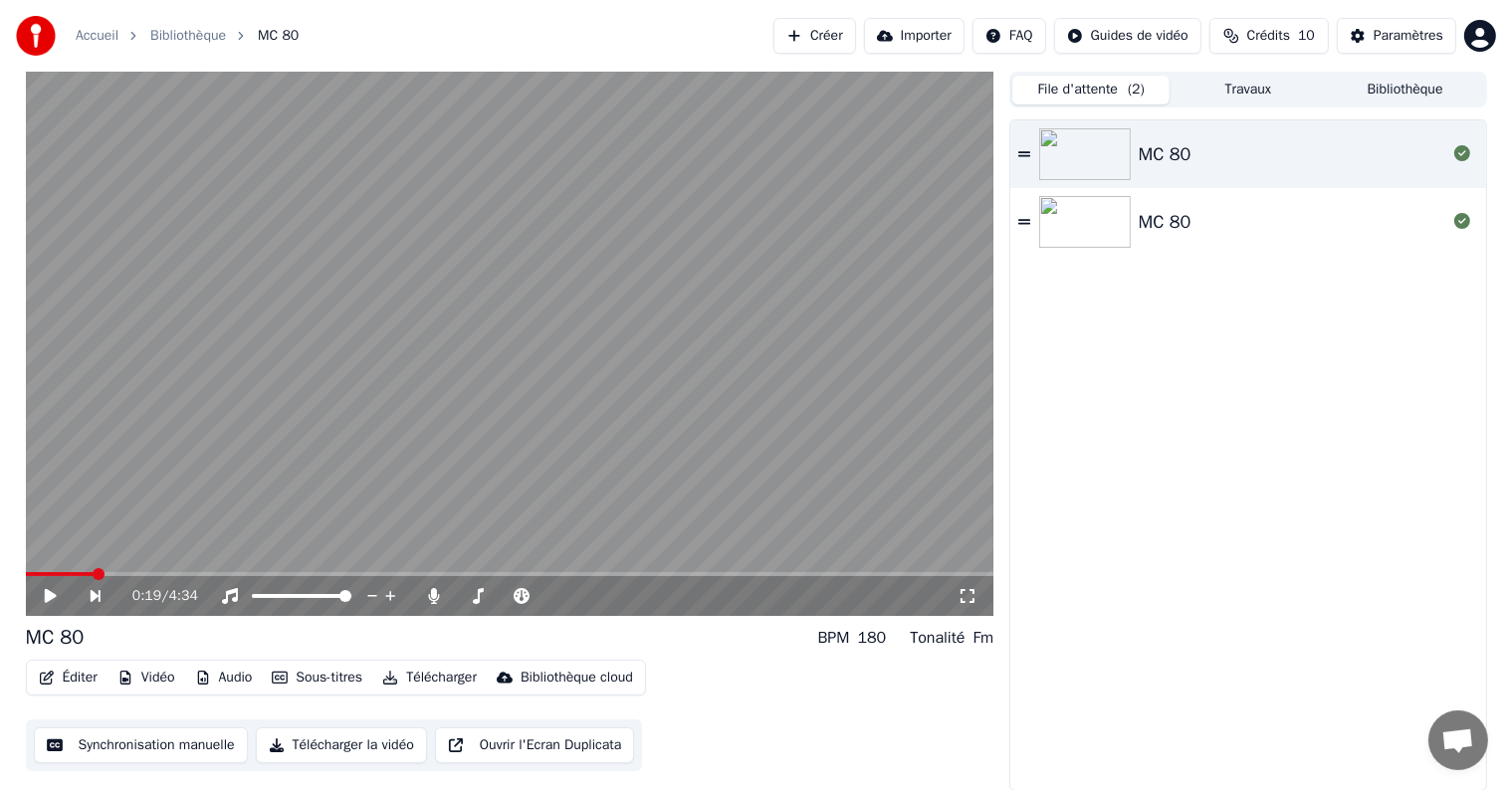 click on "Vidéo" at bounding box center (146, 678) 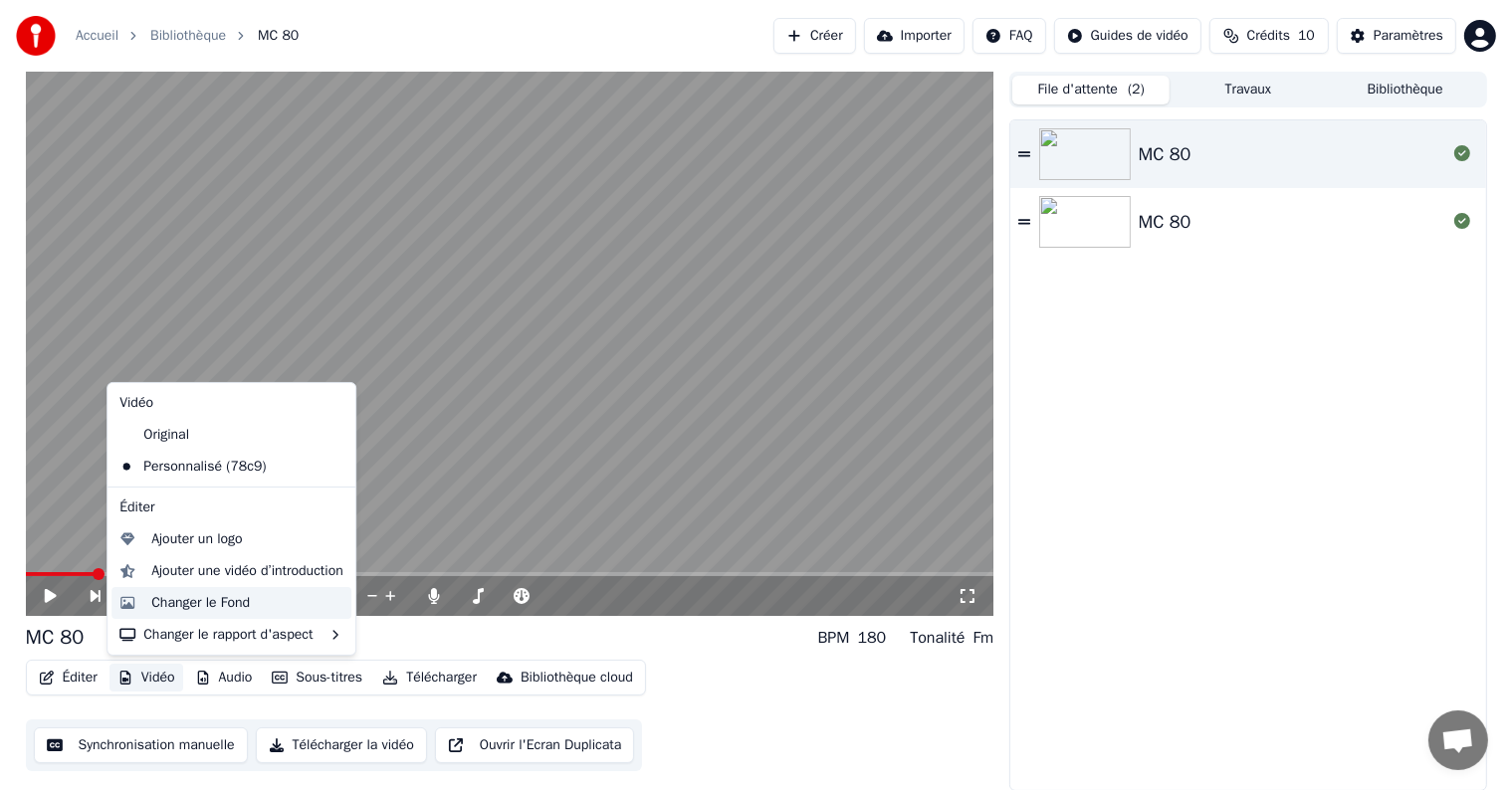 click on "Changer le Fond" at bounding box center (200, 603) 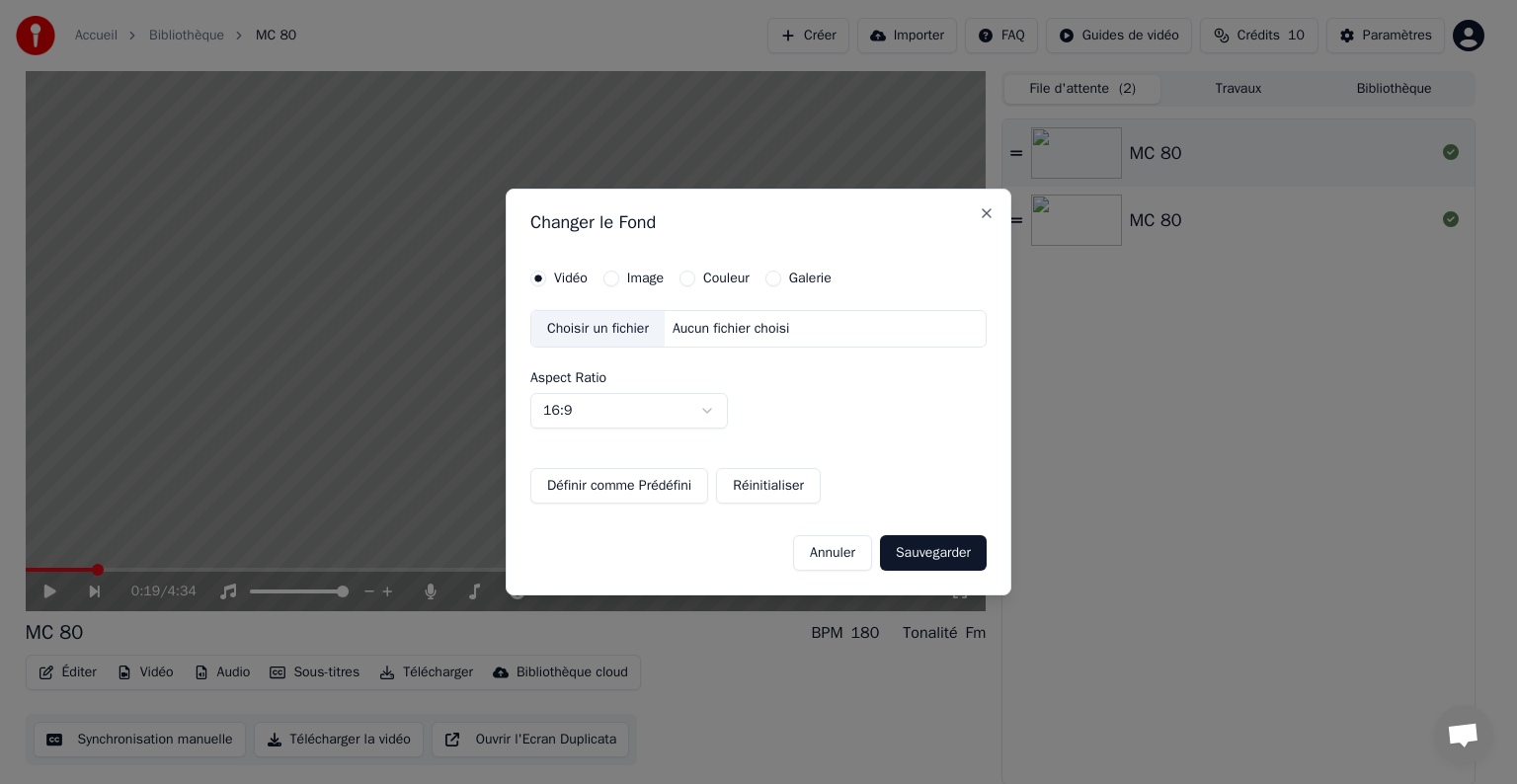 click on "Galerie" at bounding box center (810, 278) 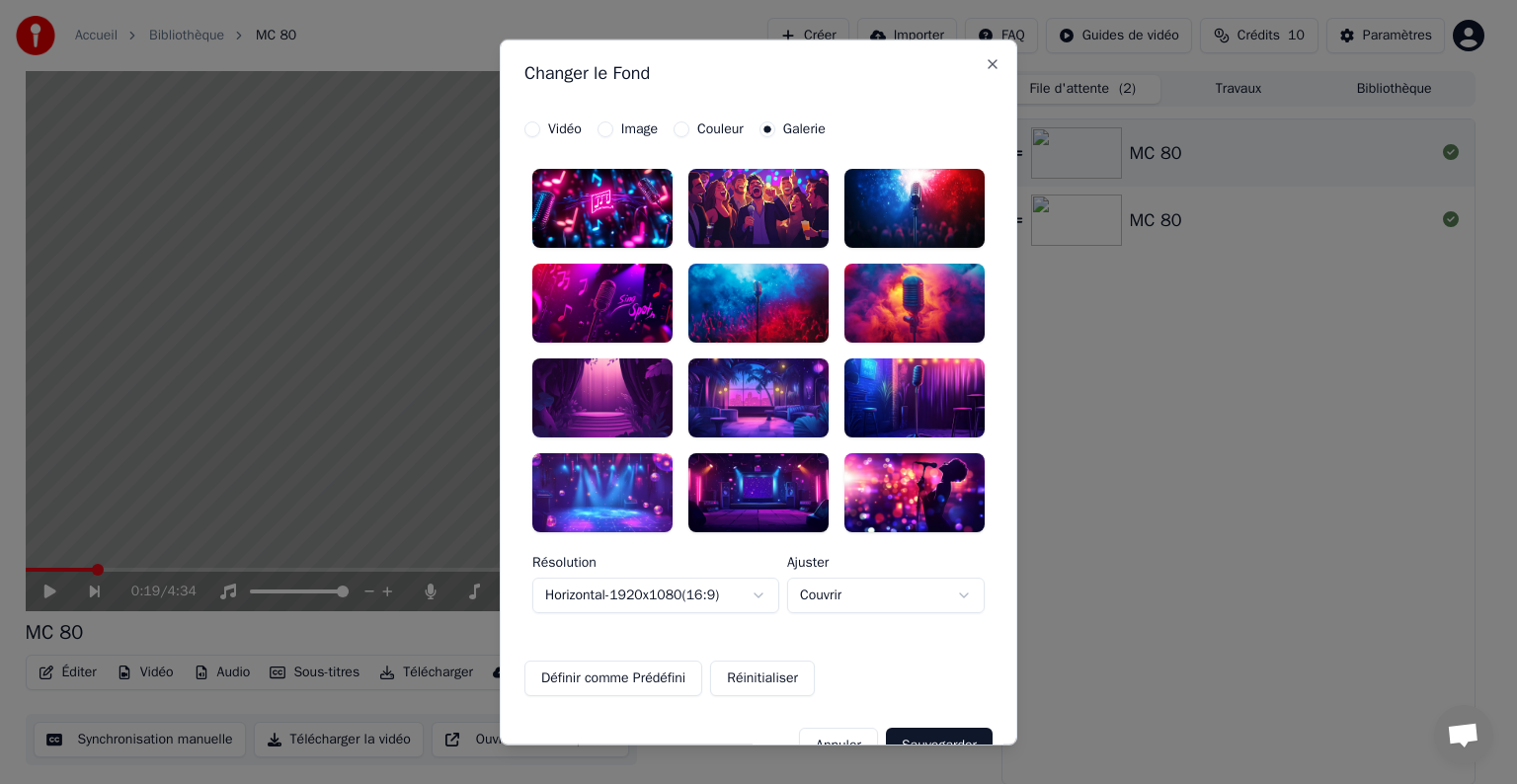 click at bounding box center [602, 208] 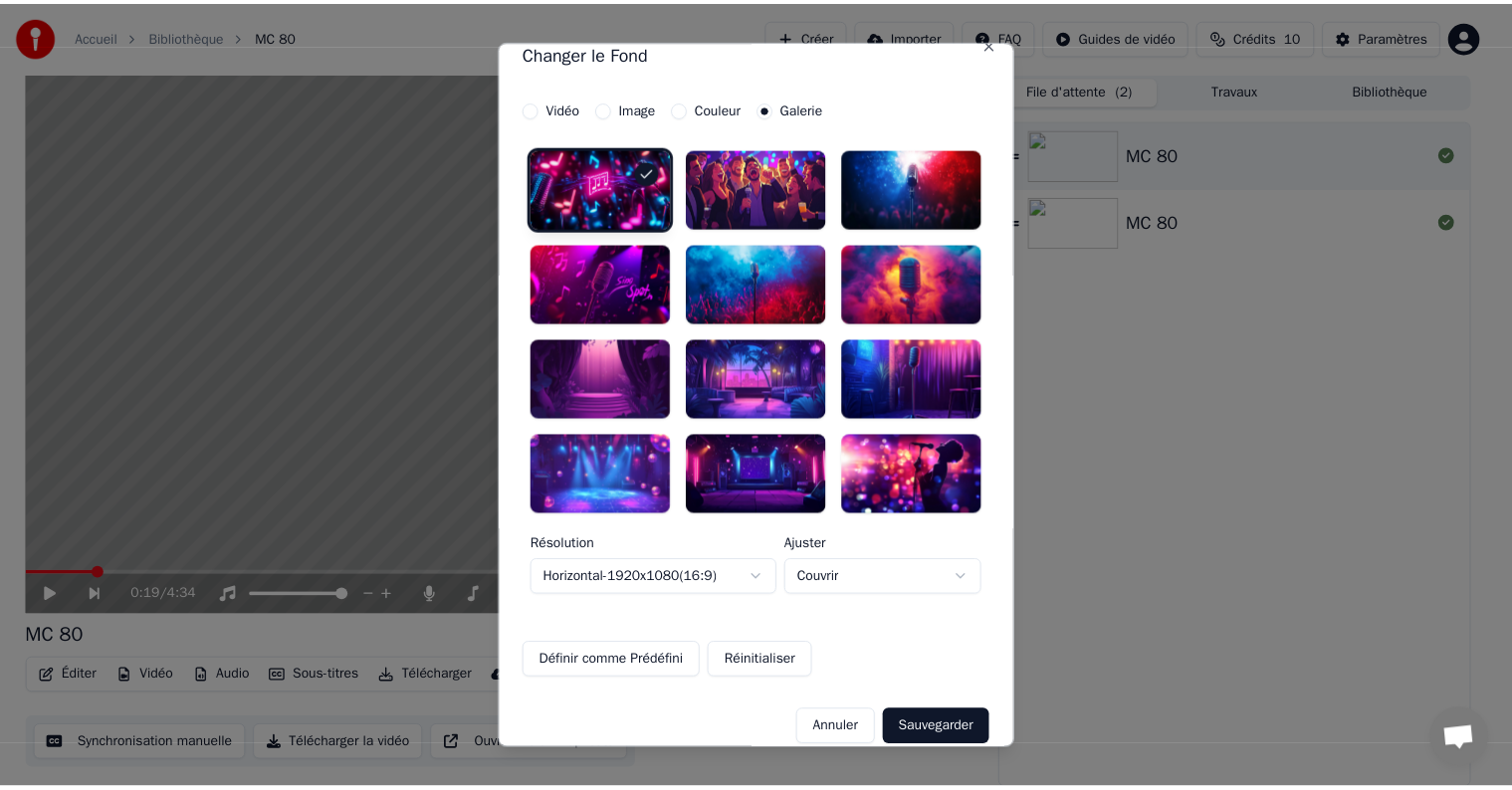 scroll, scrollTop: 42, scrollLeft: 0, axis: vertical 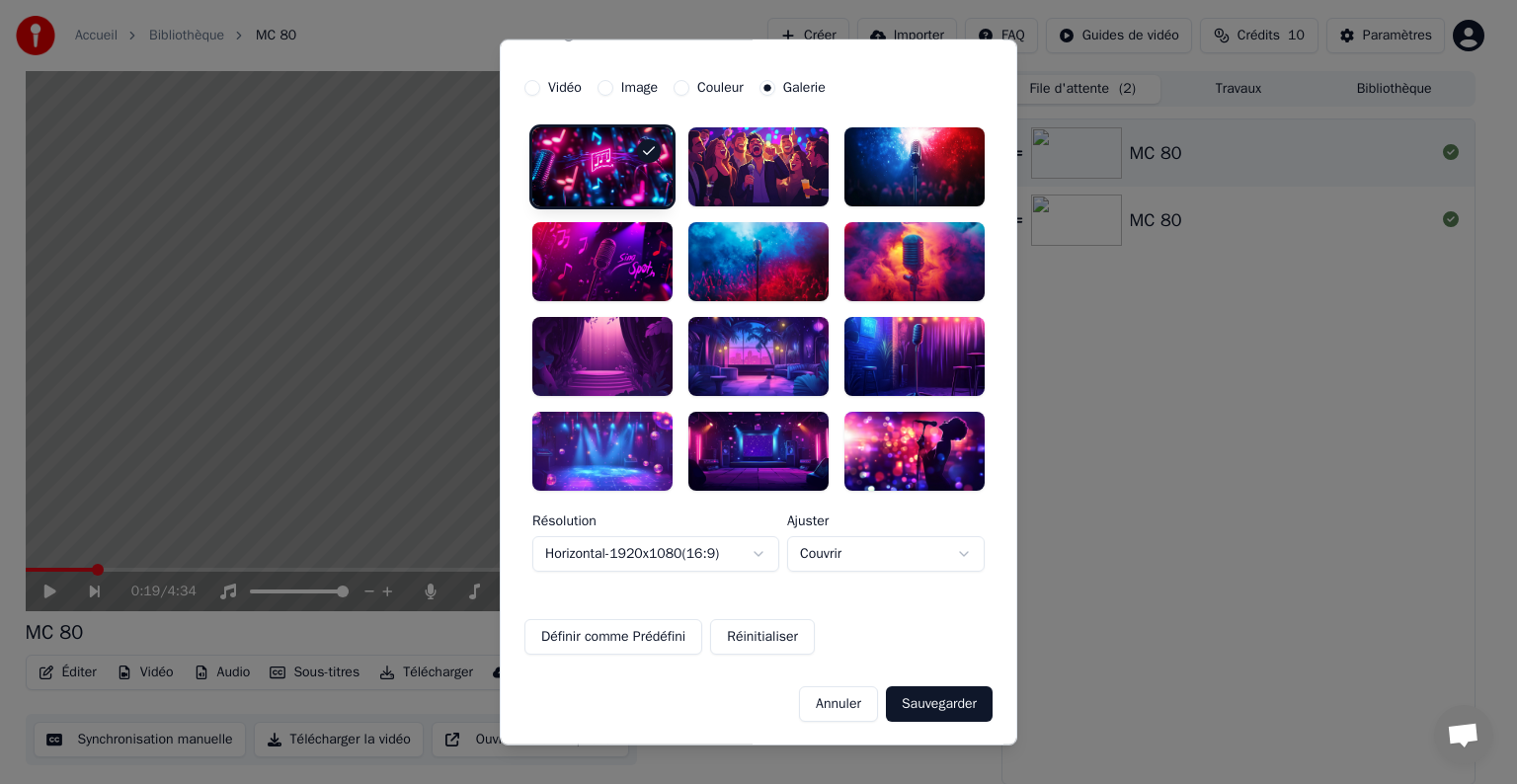 click on "Sauvegarder" at bounding box center (939, 703) 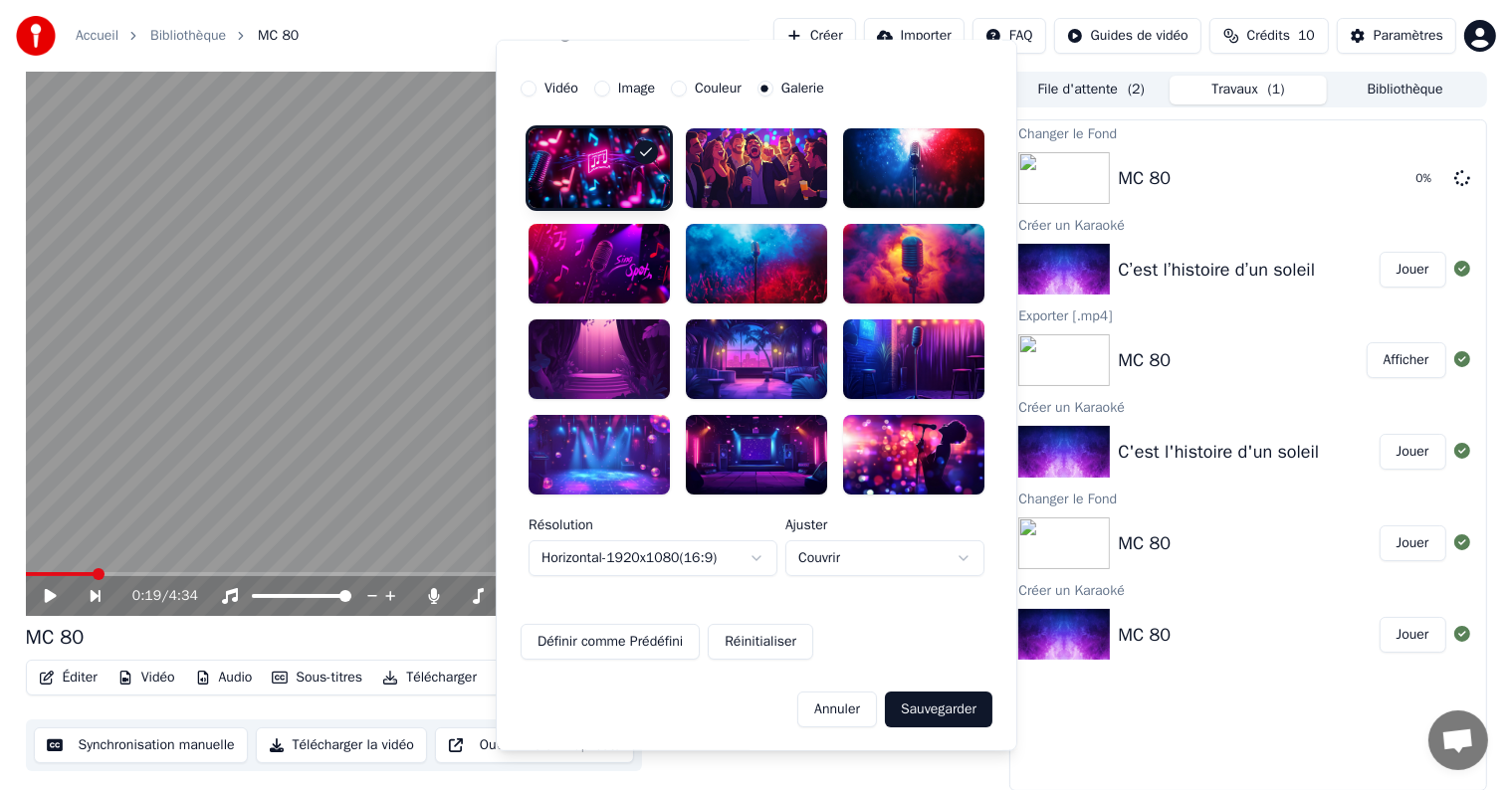 scroll, scrollTop: 0, scrollLeft: 0, axis: both 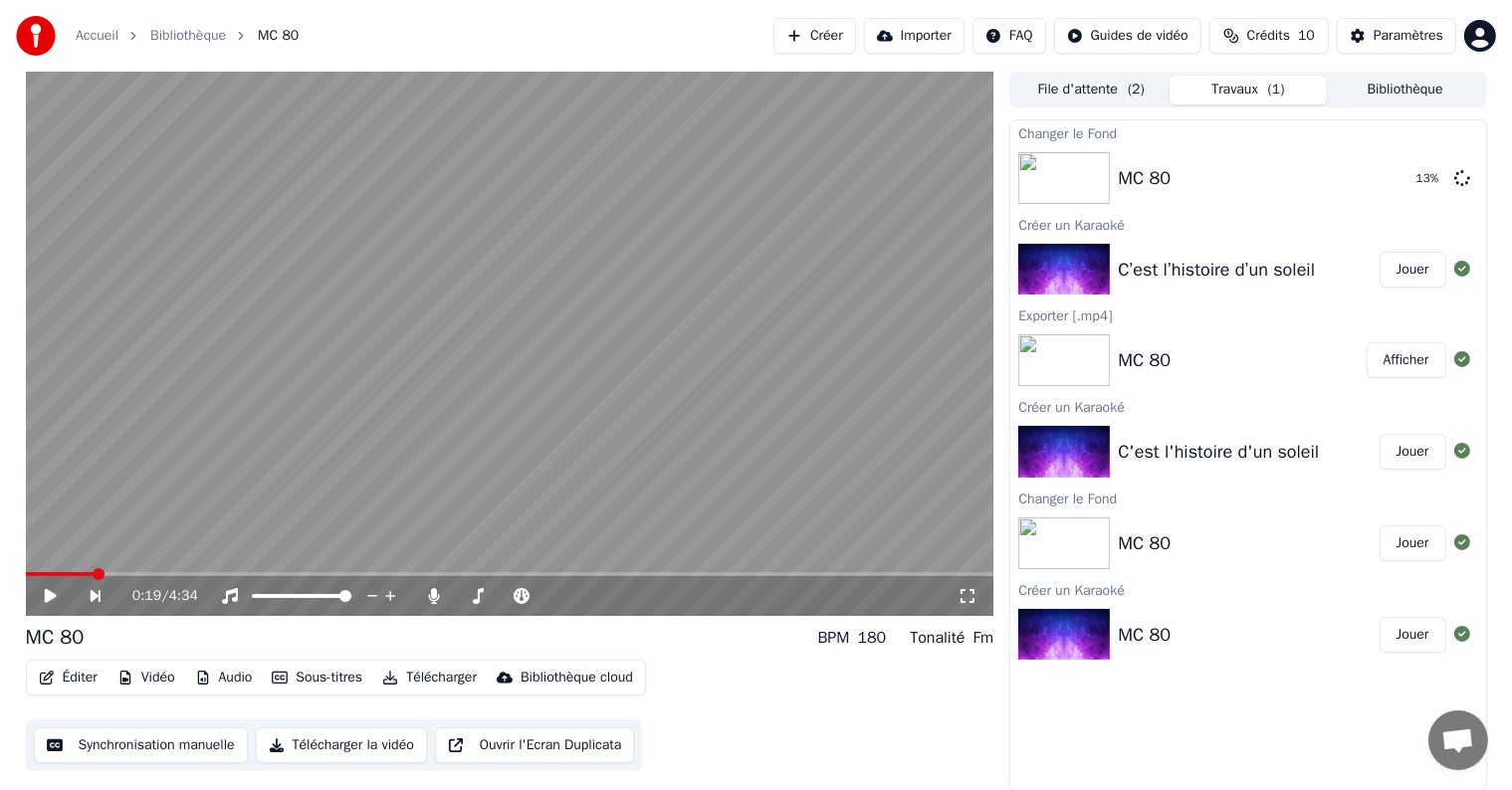 click on "Jouer" at bounding box center (1412, 270) 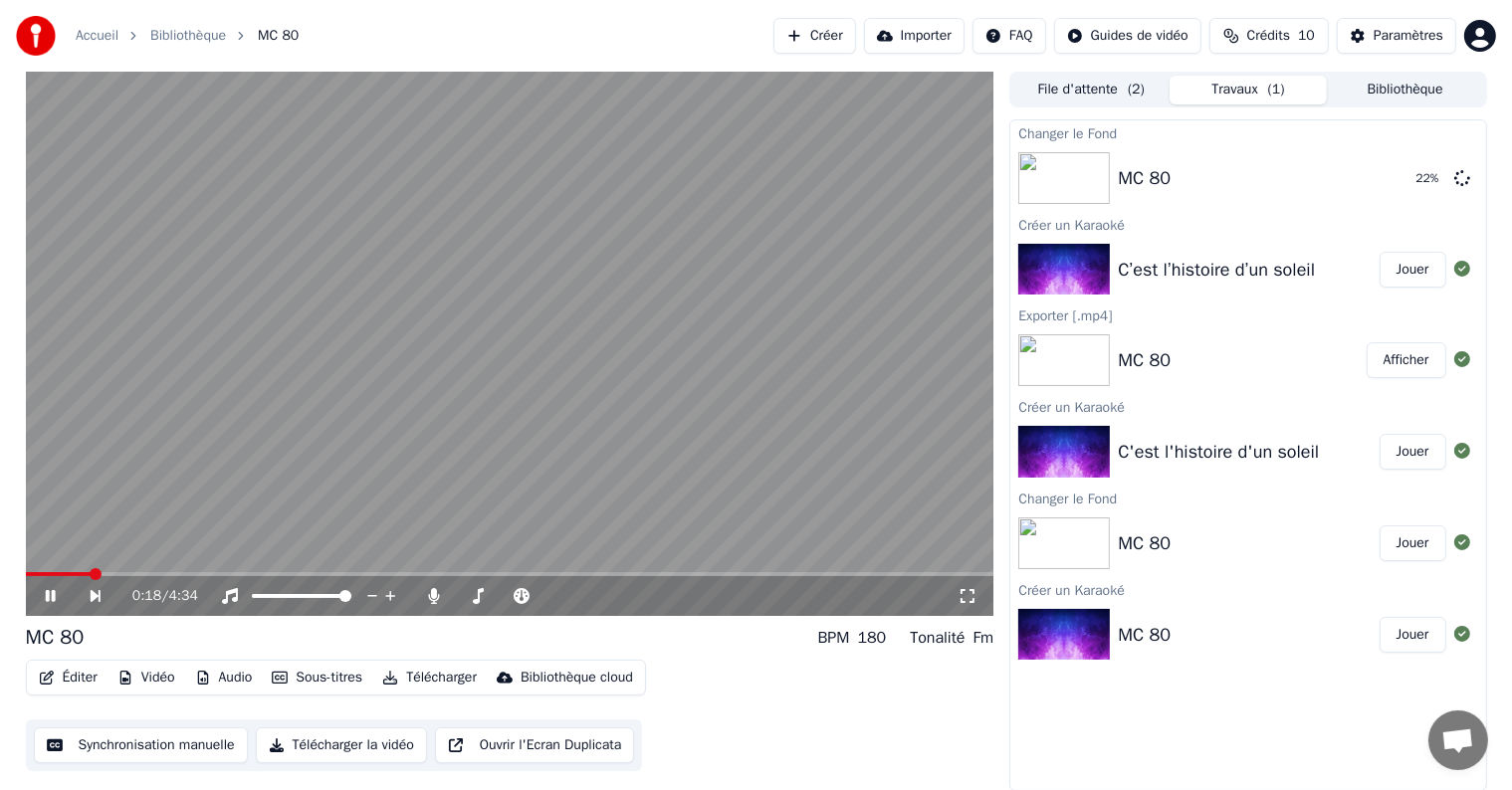 click on "Audio" at bounding box center (224, 678) 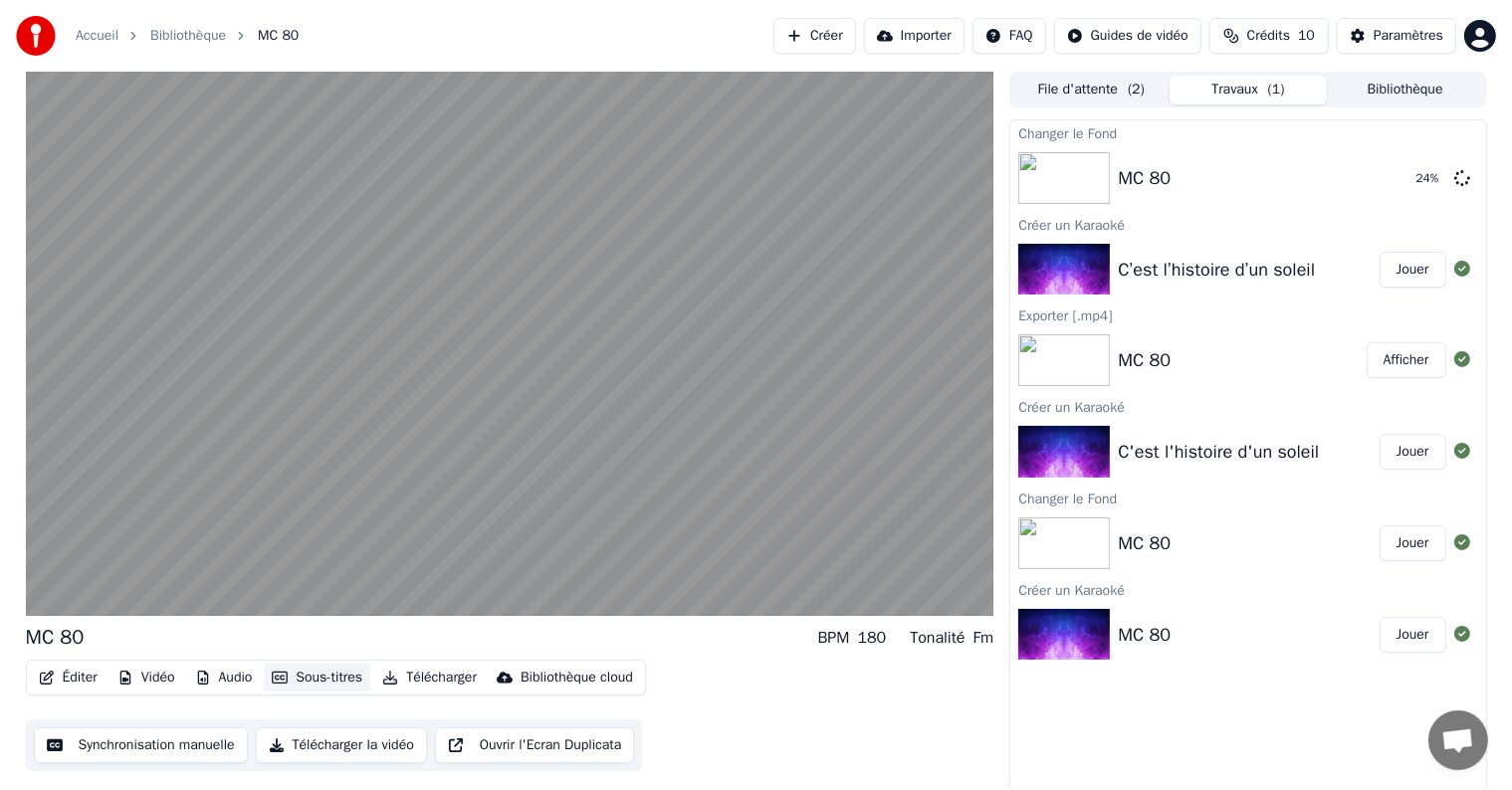 click on "Sous-titres" at bounding box center (317, 678) 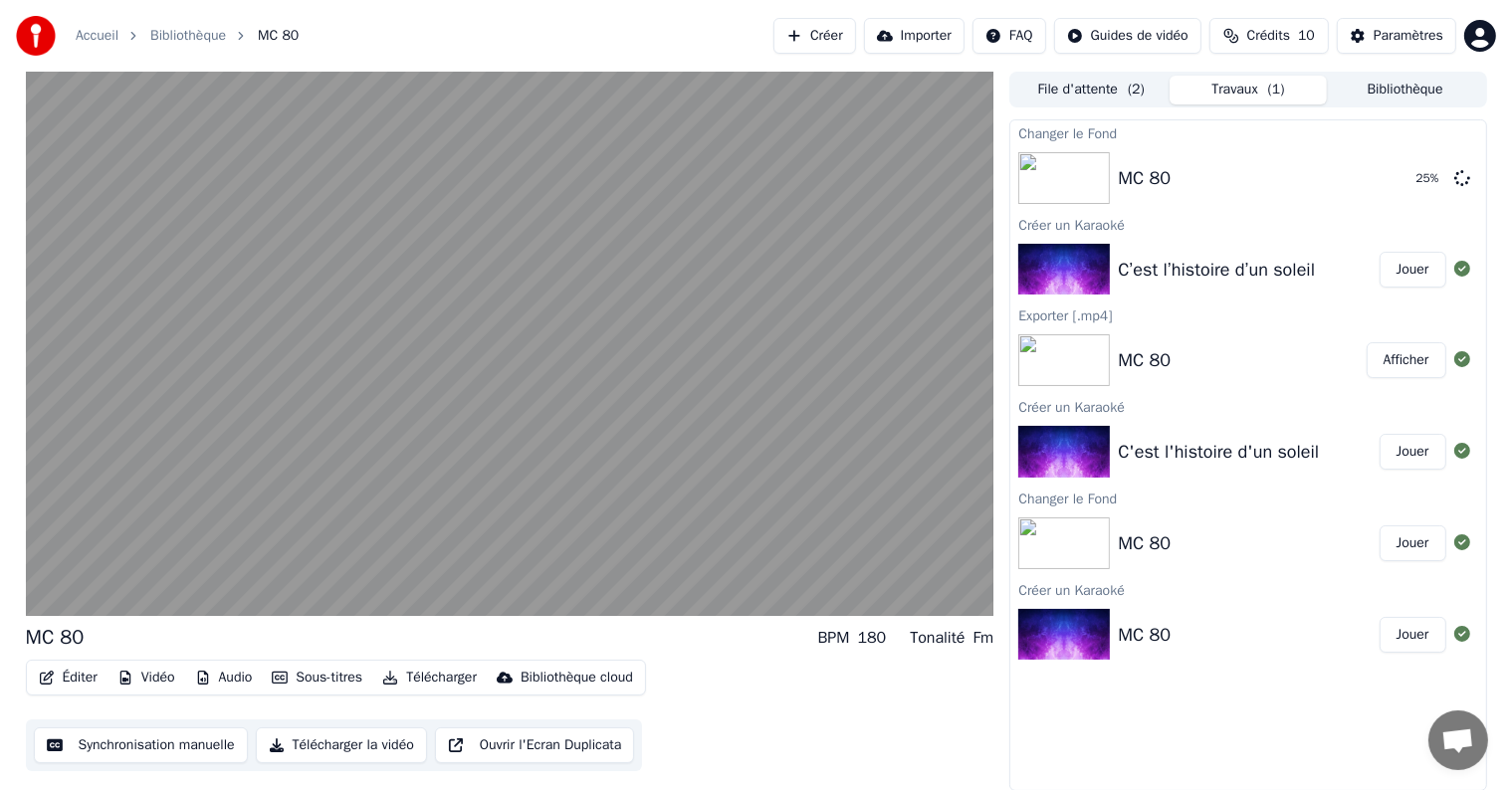 click on "Sous-titres" at bounding box center (317, 678) 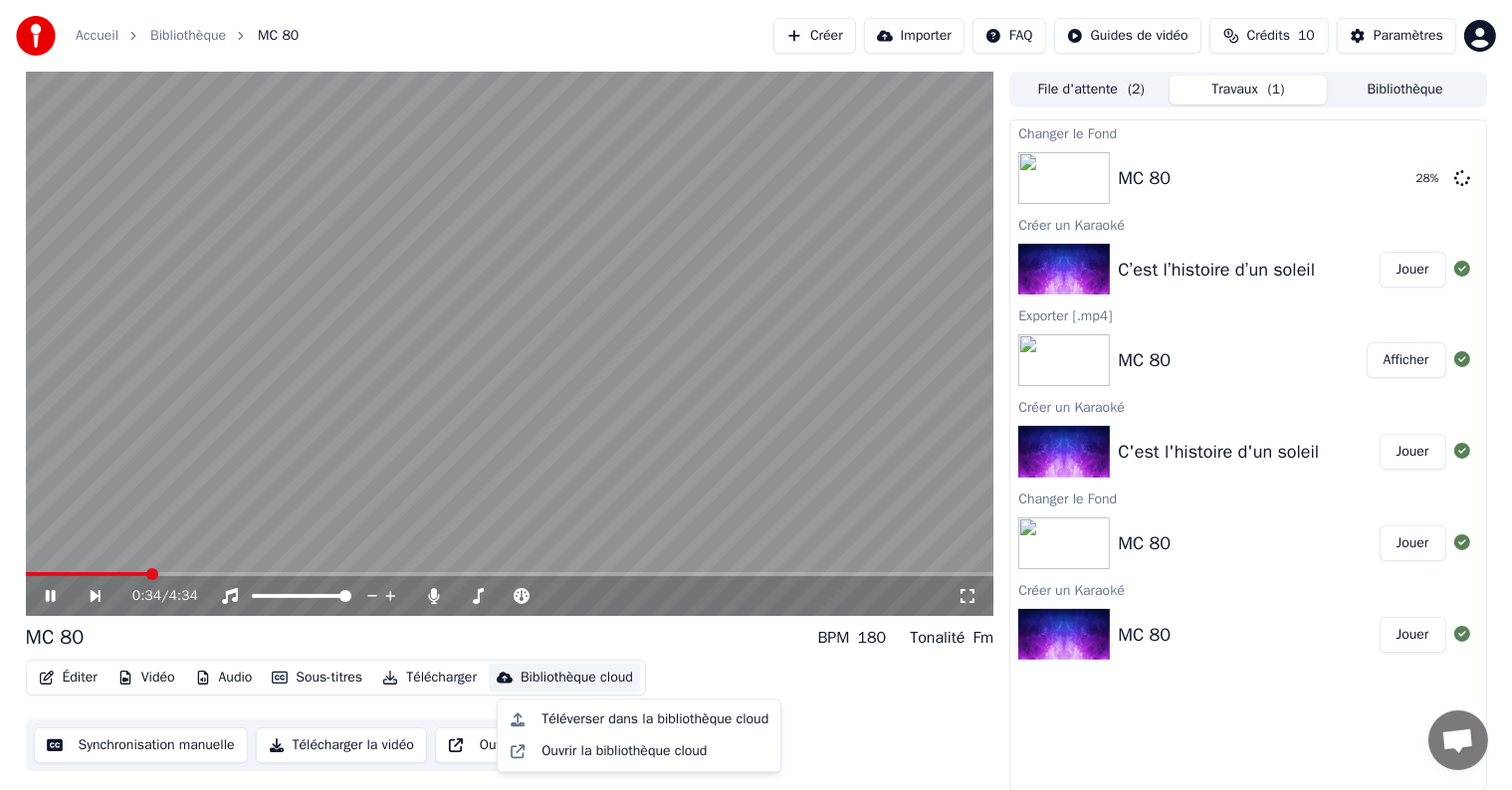 click at bounding box center [510, 343] 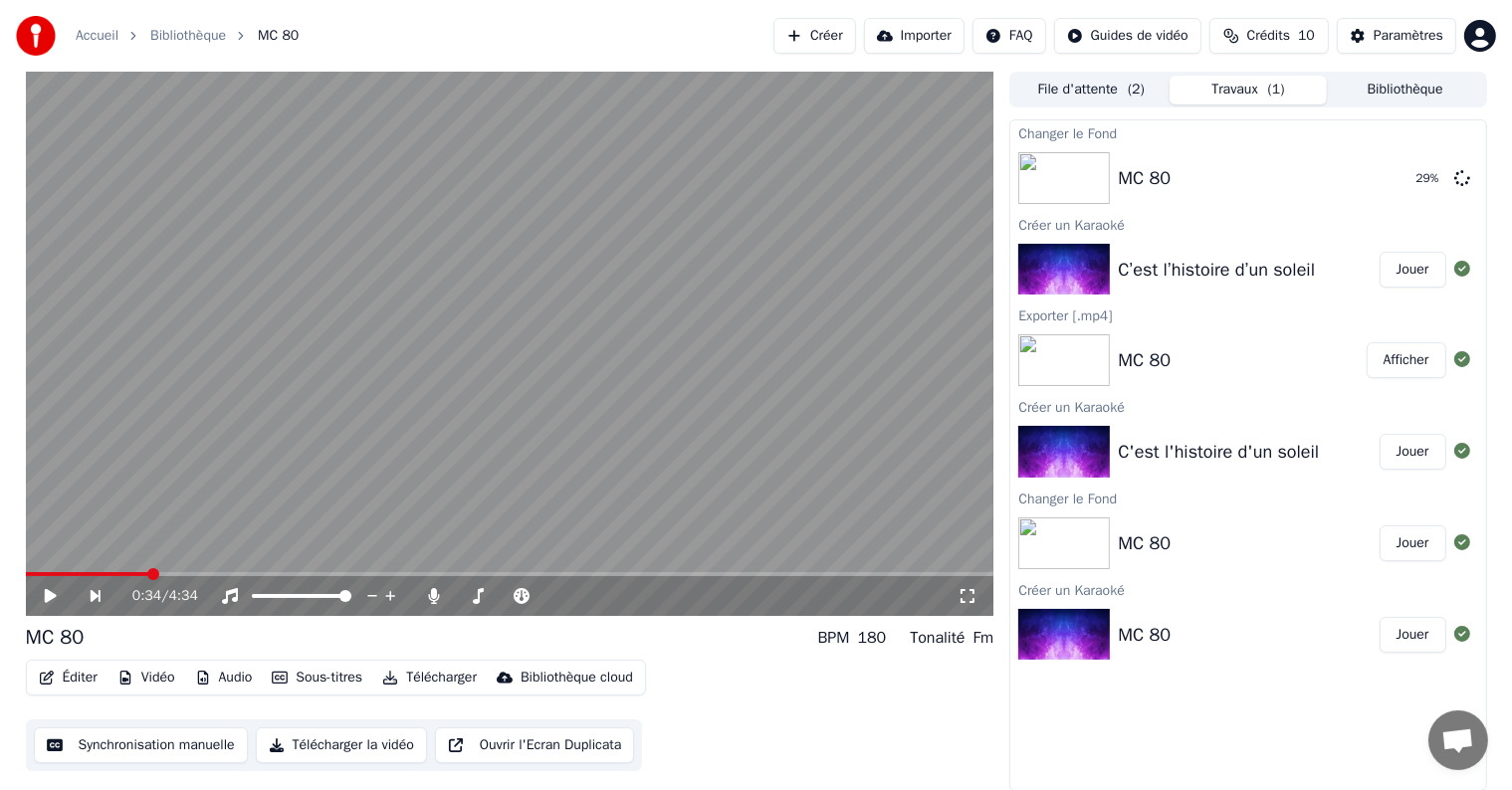 click on "Bibliothèque" at bounding box center [1405, 90] 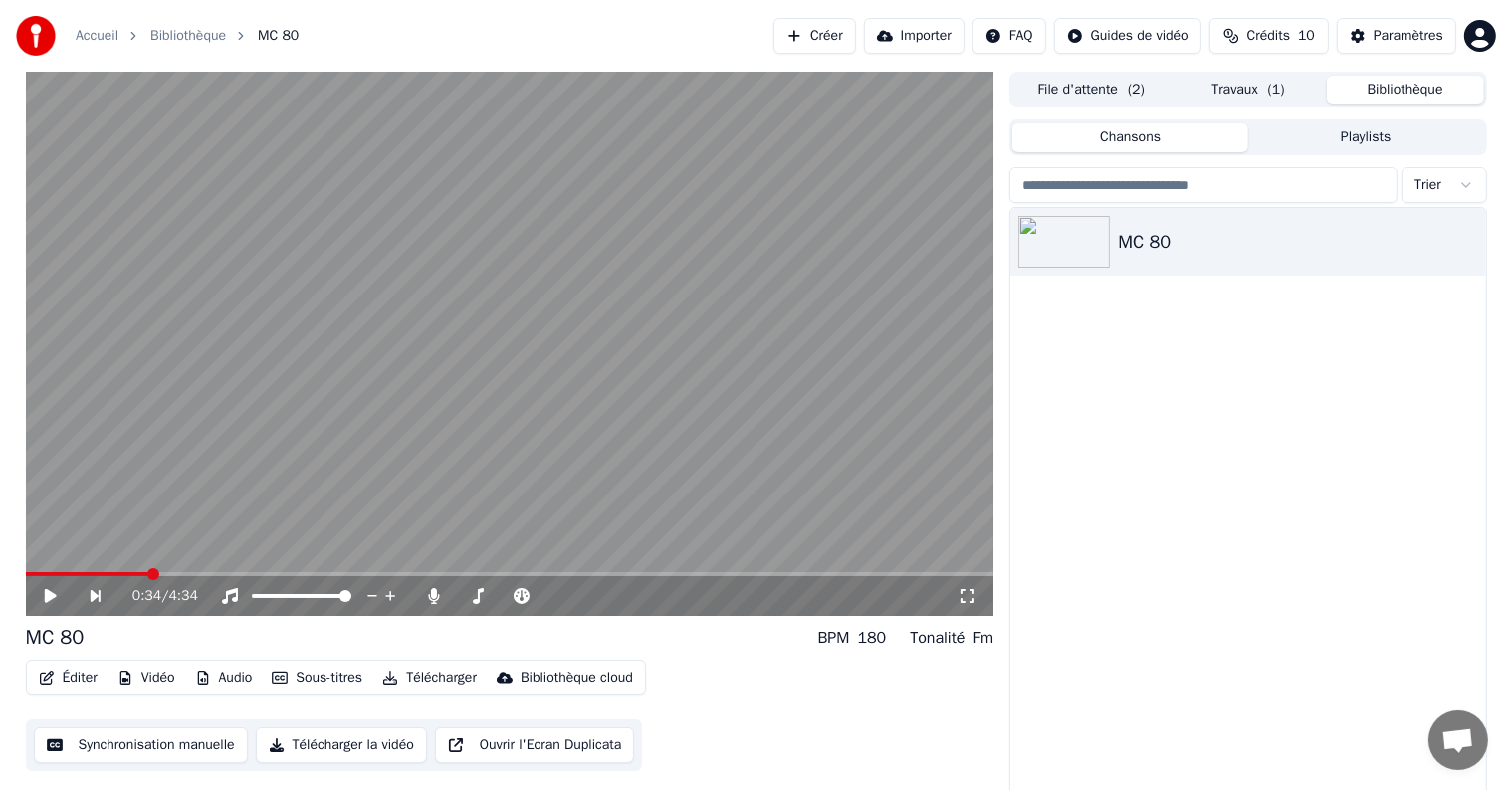 click on "Crédits 10" at bounding box center [1269, 36] 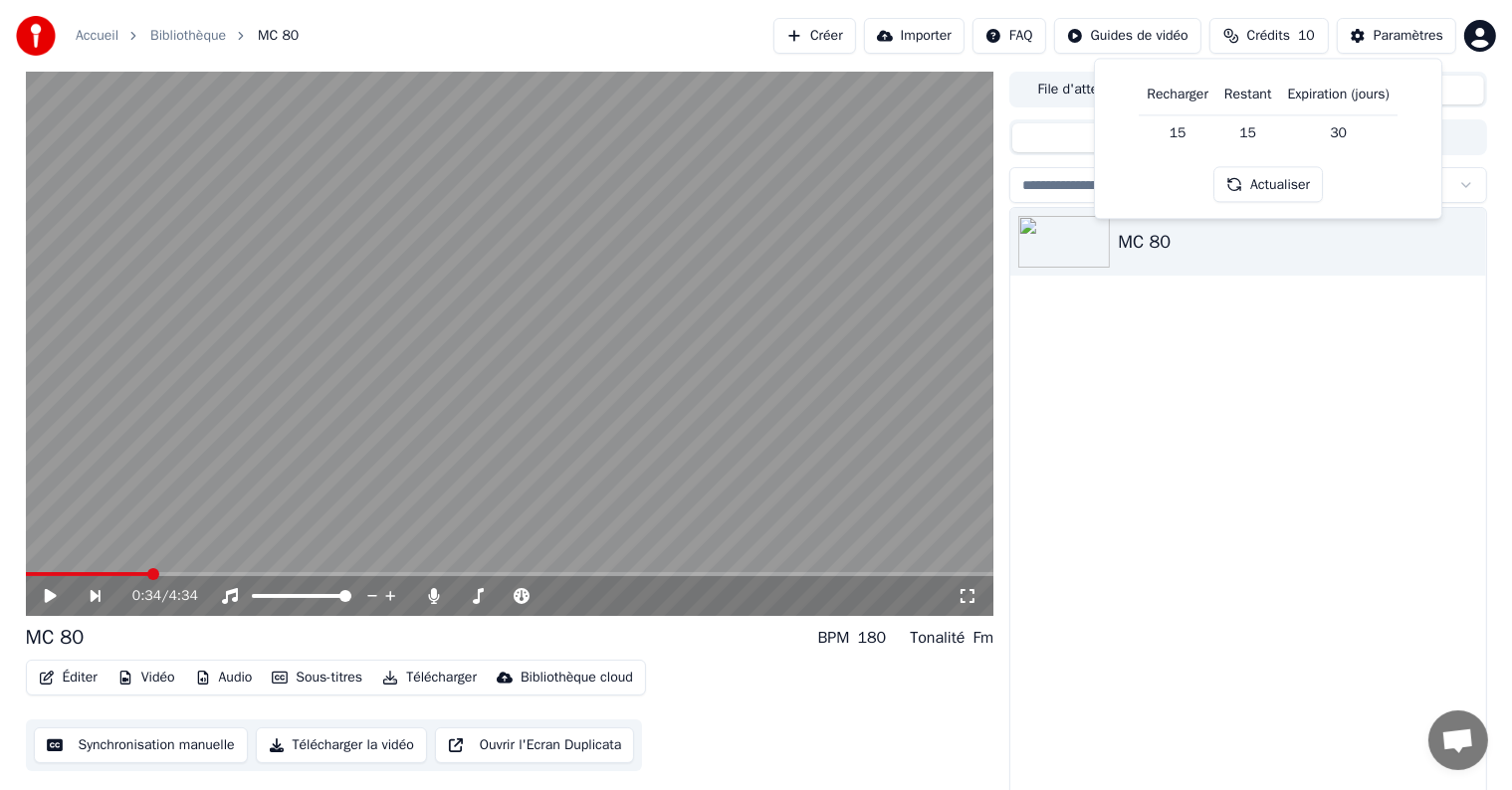 click on "Actualiser" at bounding box center (1268, 185) 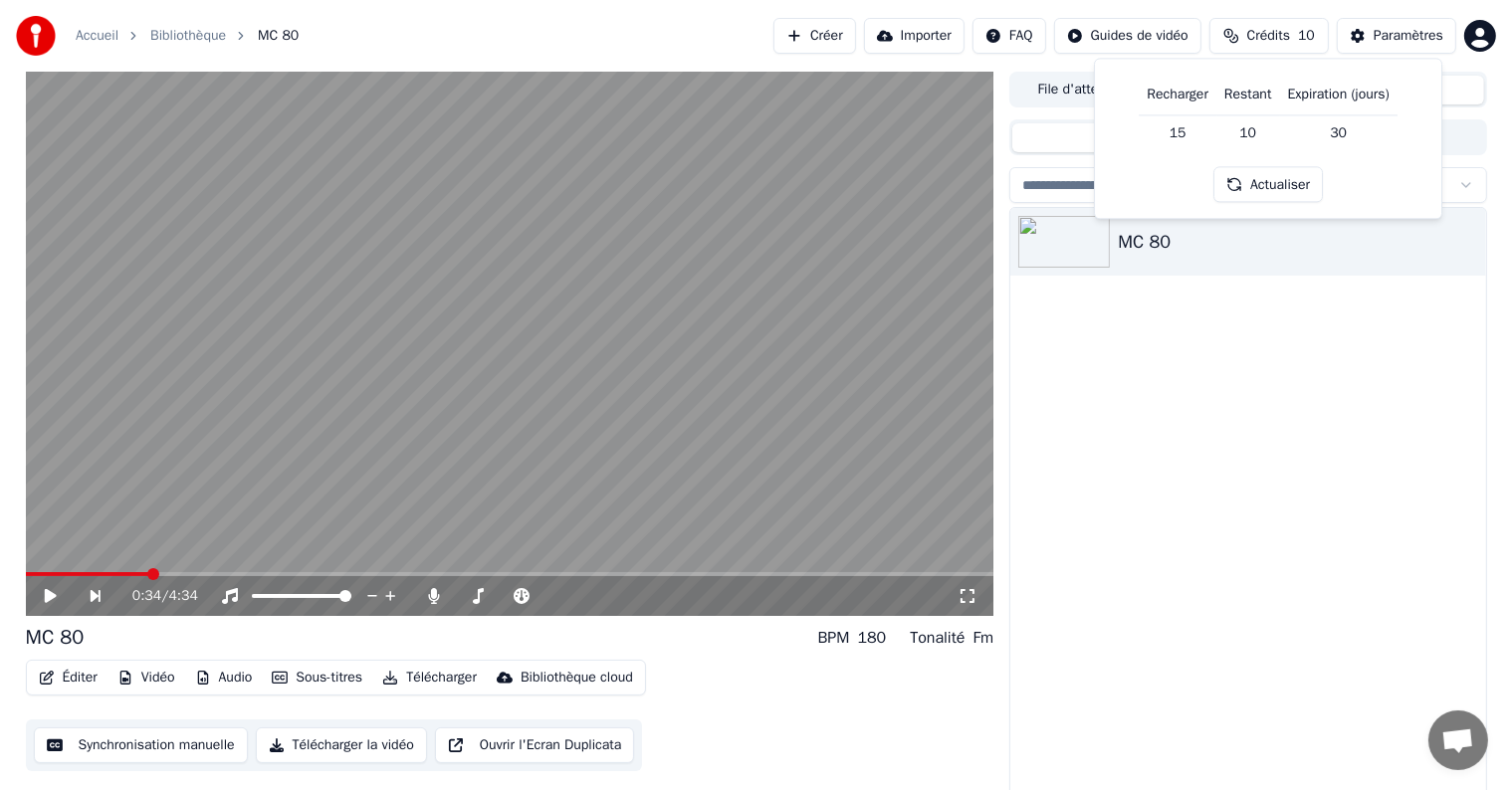 click on "MC 80" at bounding box center (1247, 503) 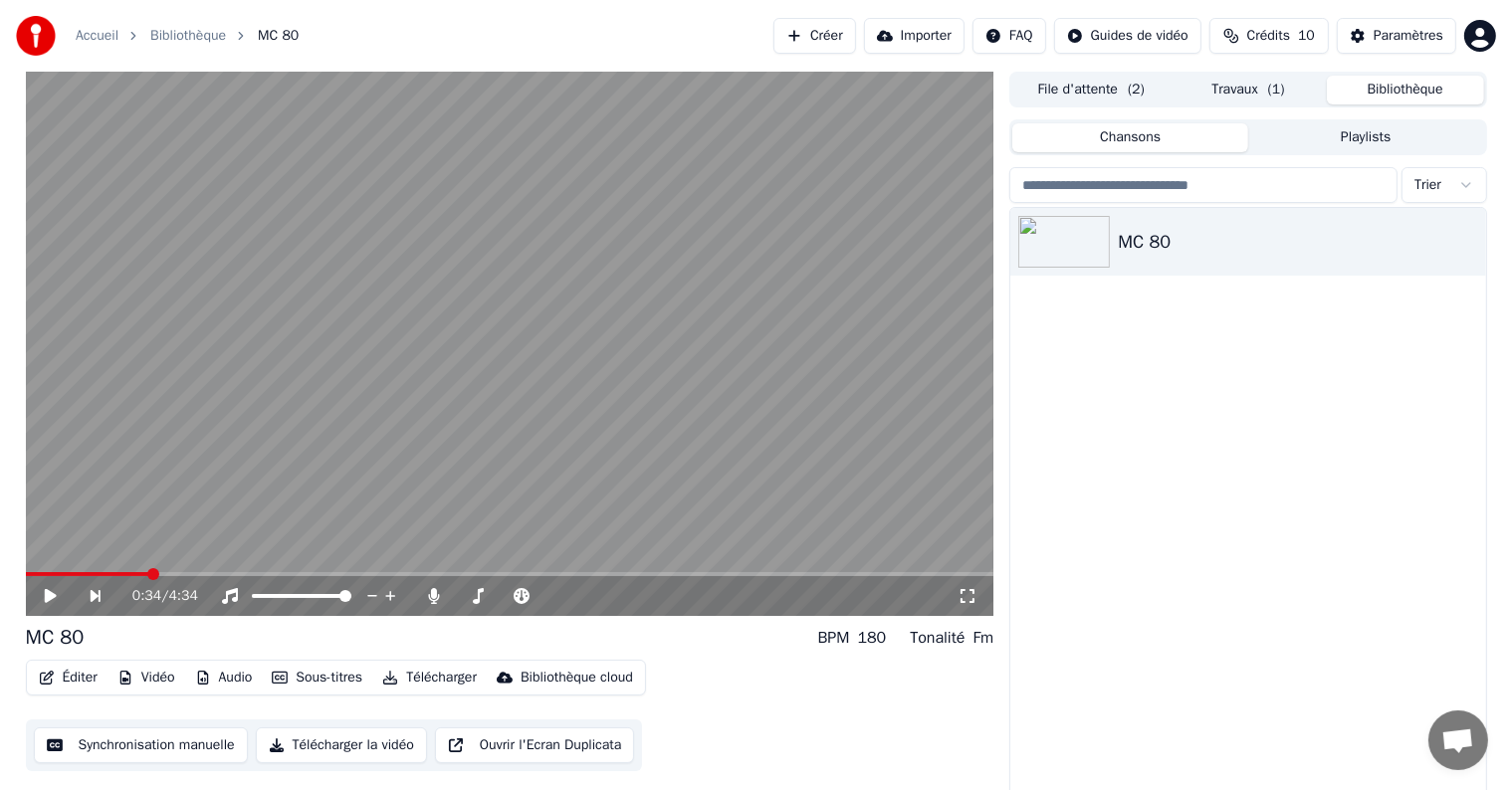click on "Playlists" at bounding box center (1366, 137) 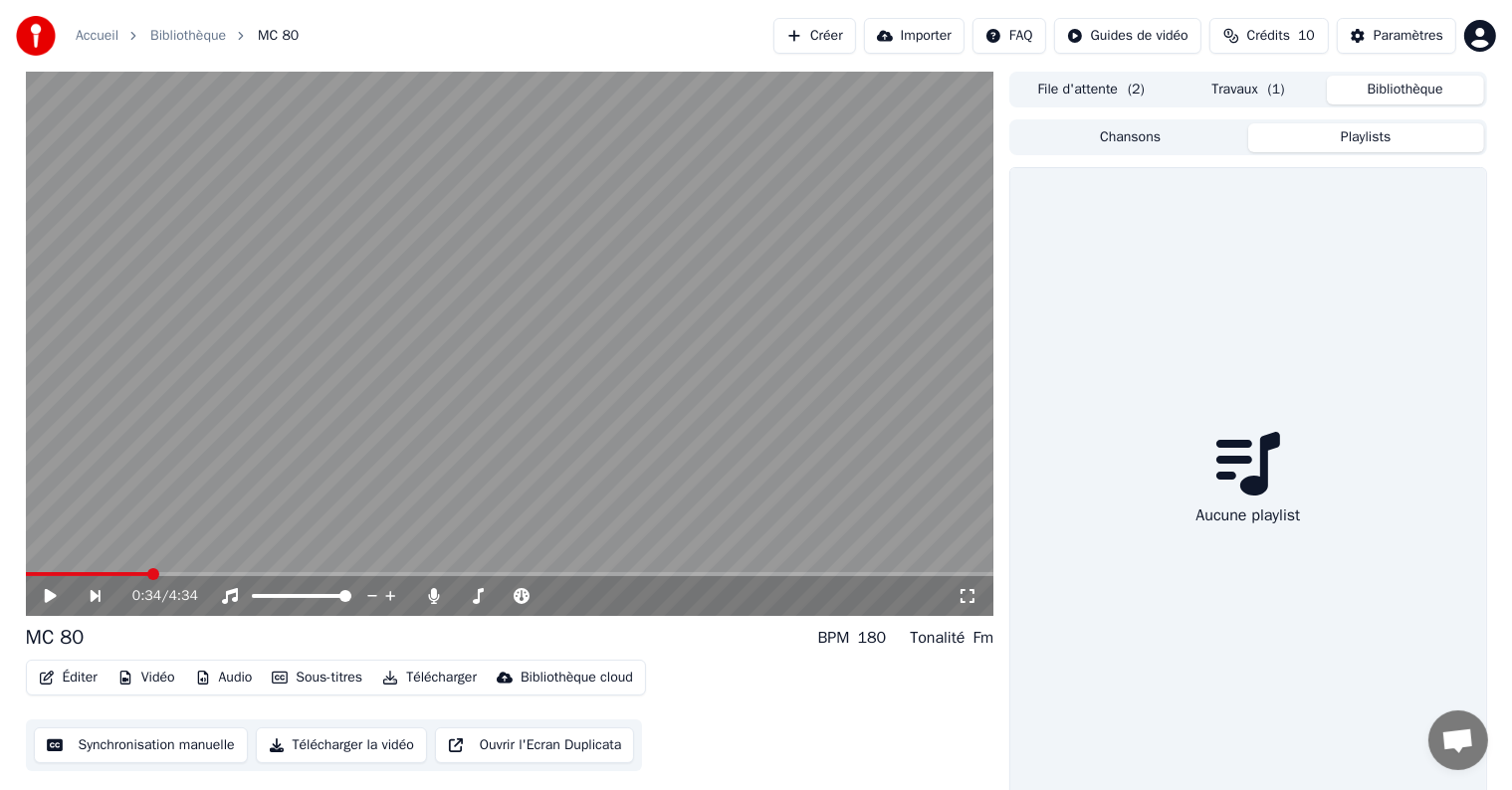 click on "Chansons" at bounding box center (1130, 137) 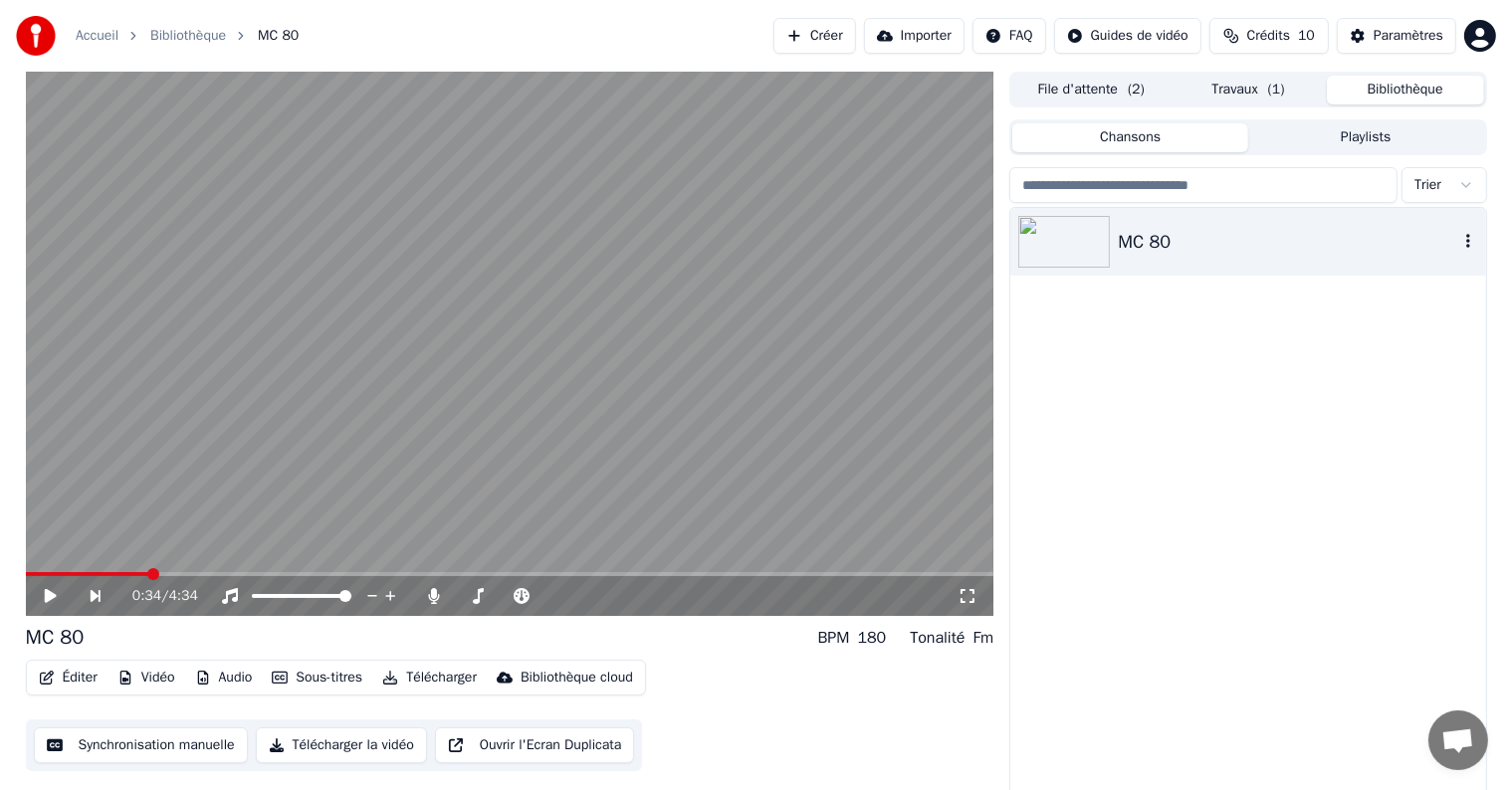click 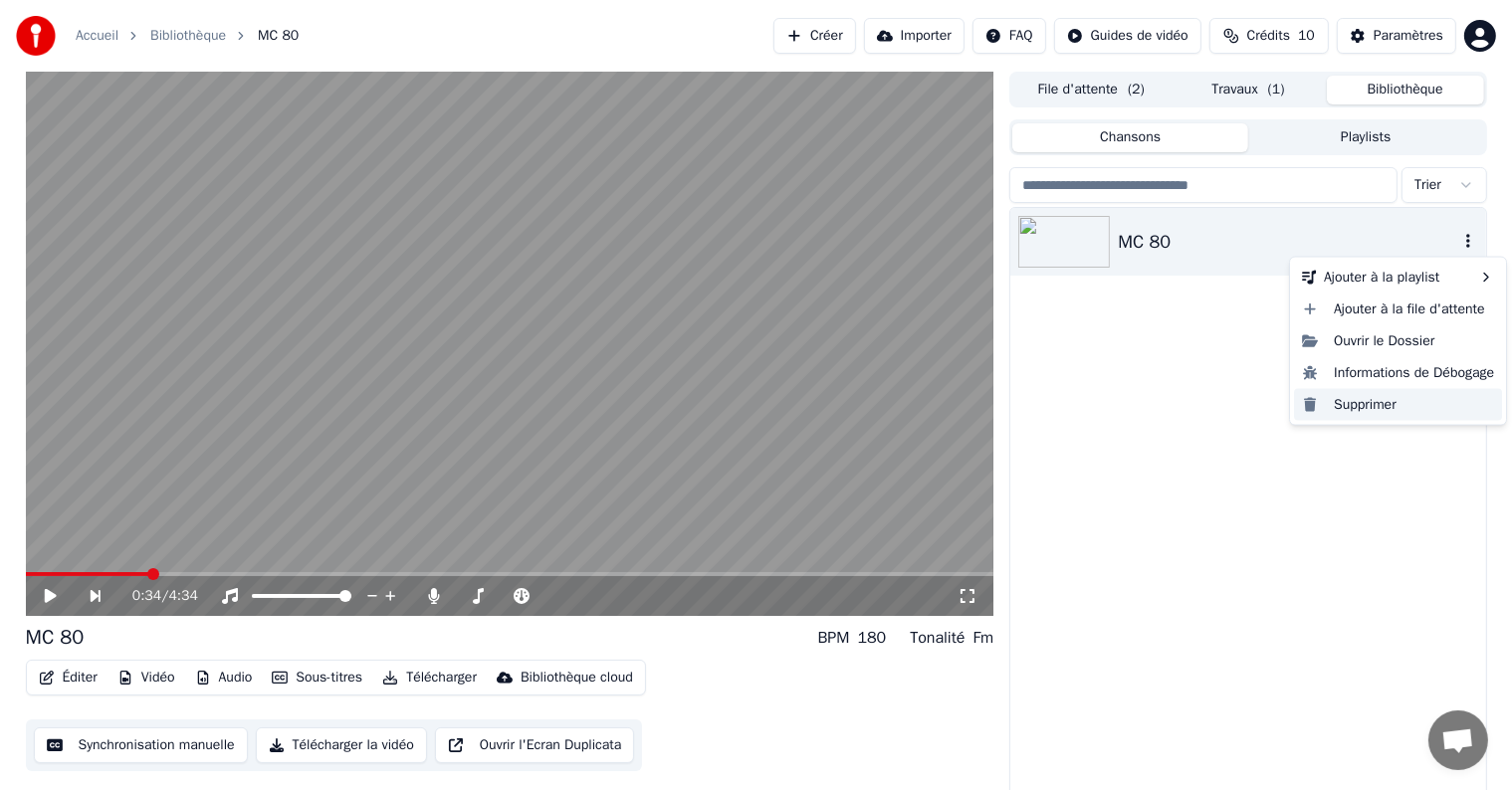 click on "Supprimer" at bounding box center (1398, 405) 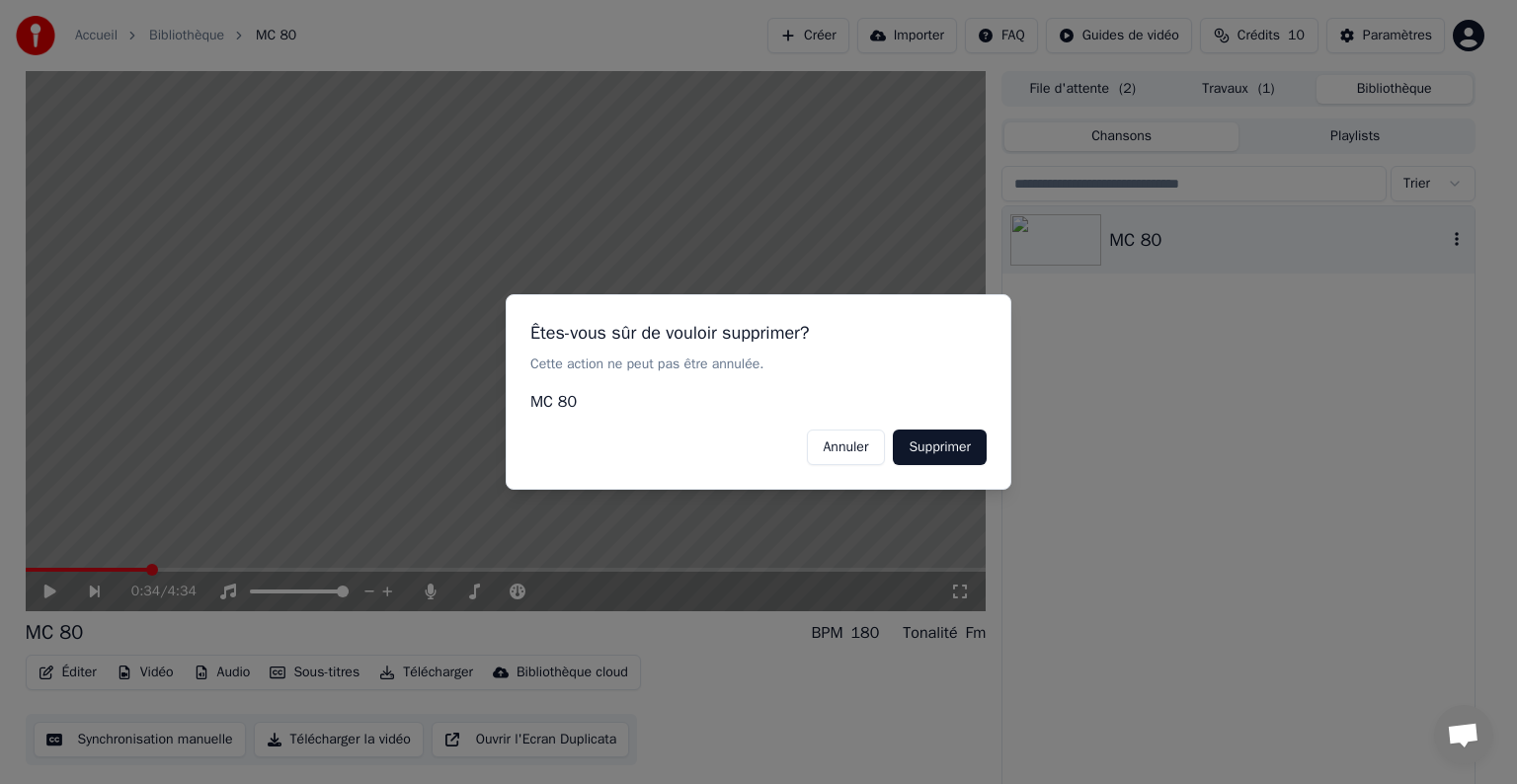 click on "Supprimer" at bounding box center (939, 447) 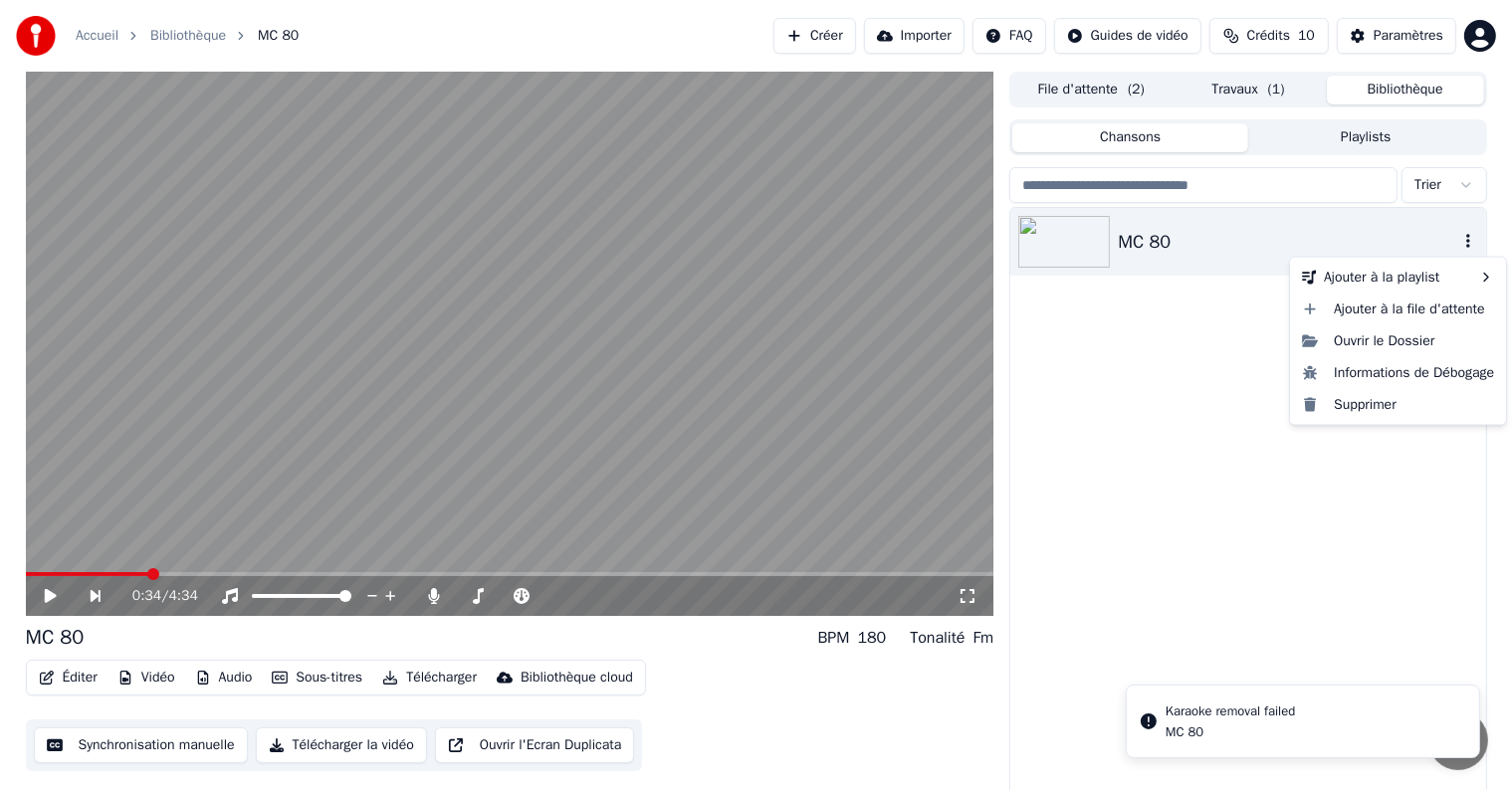 click 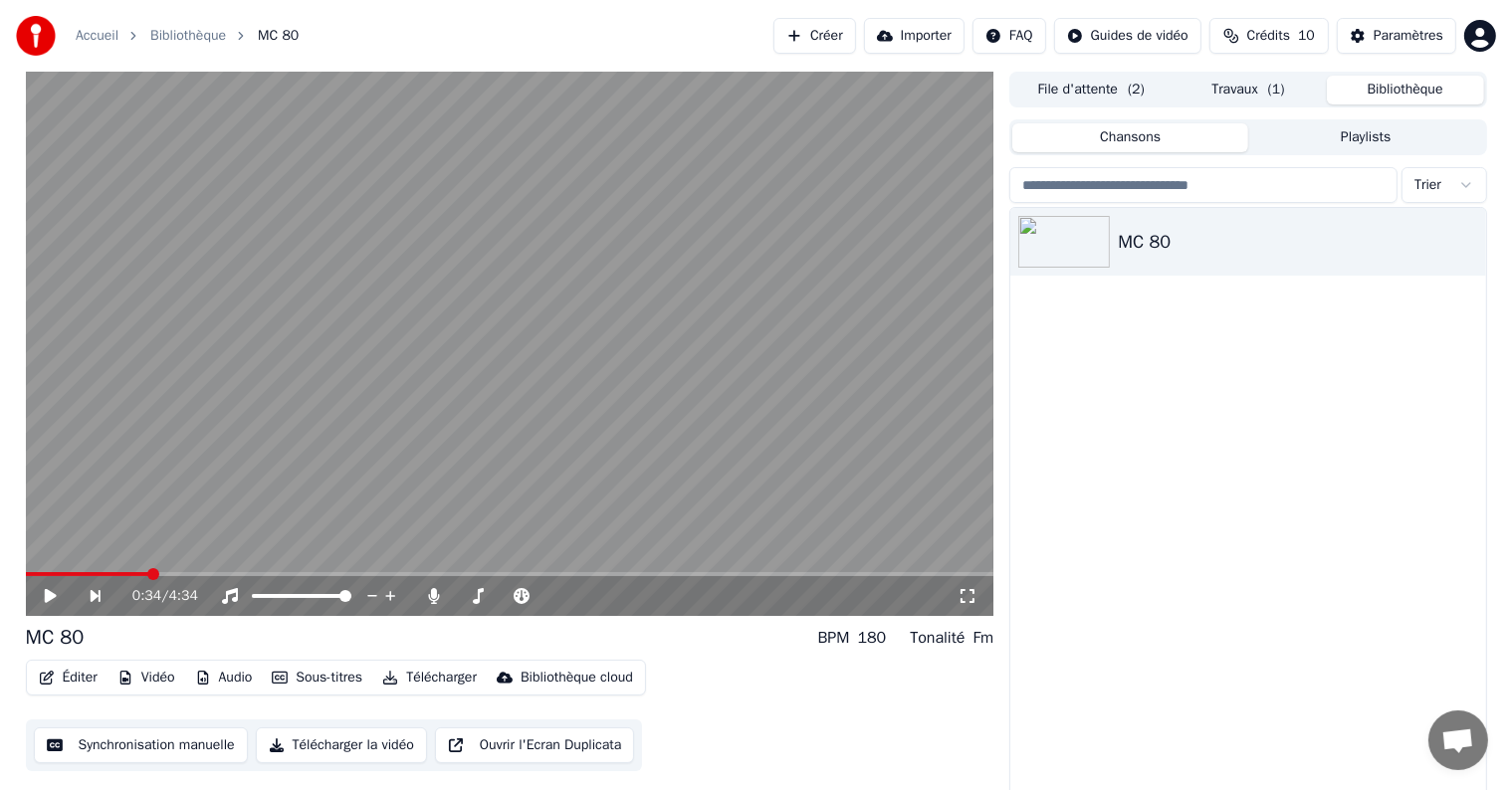click on "Accueil" at bounding box center [97, 36] 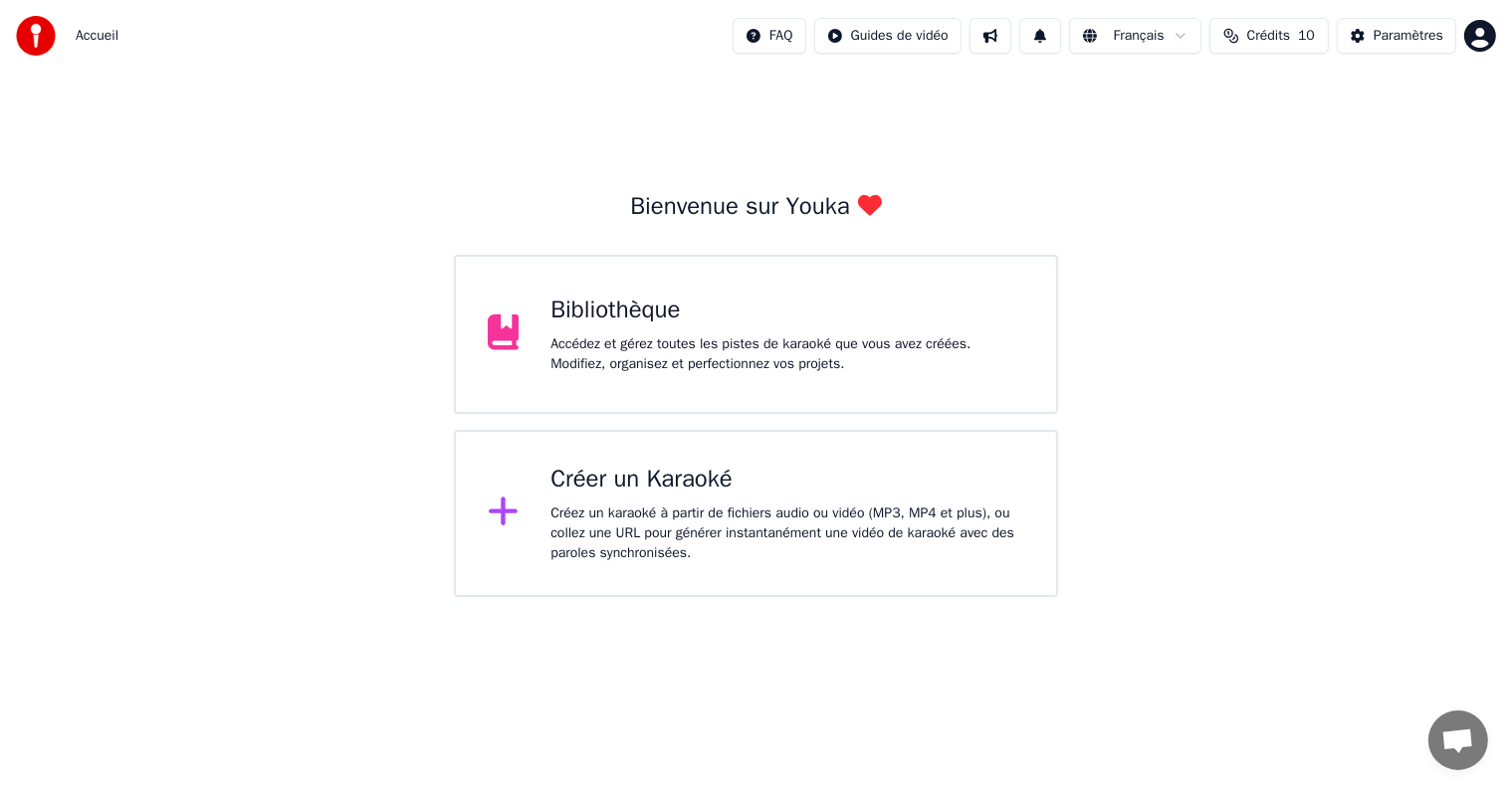 scroll, scrollTop: 0, scrollLeft: 0, axis: both 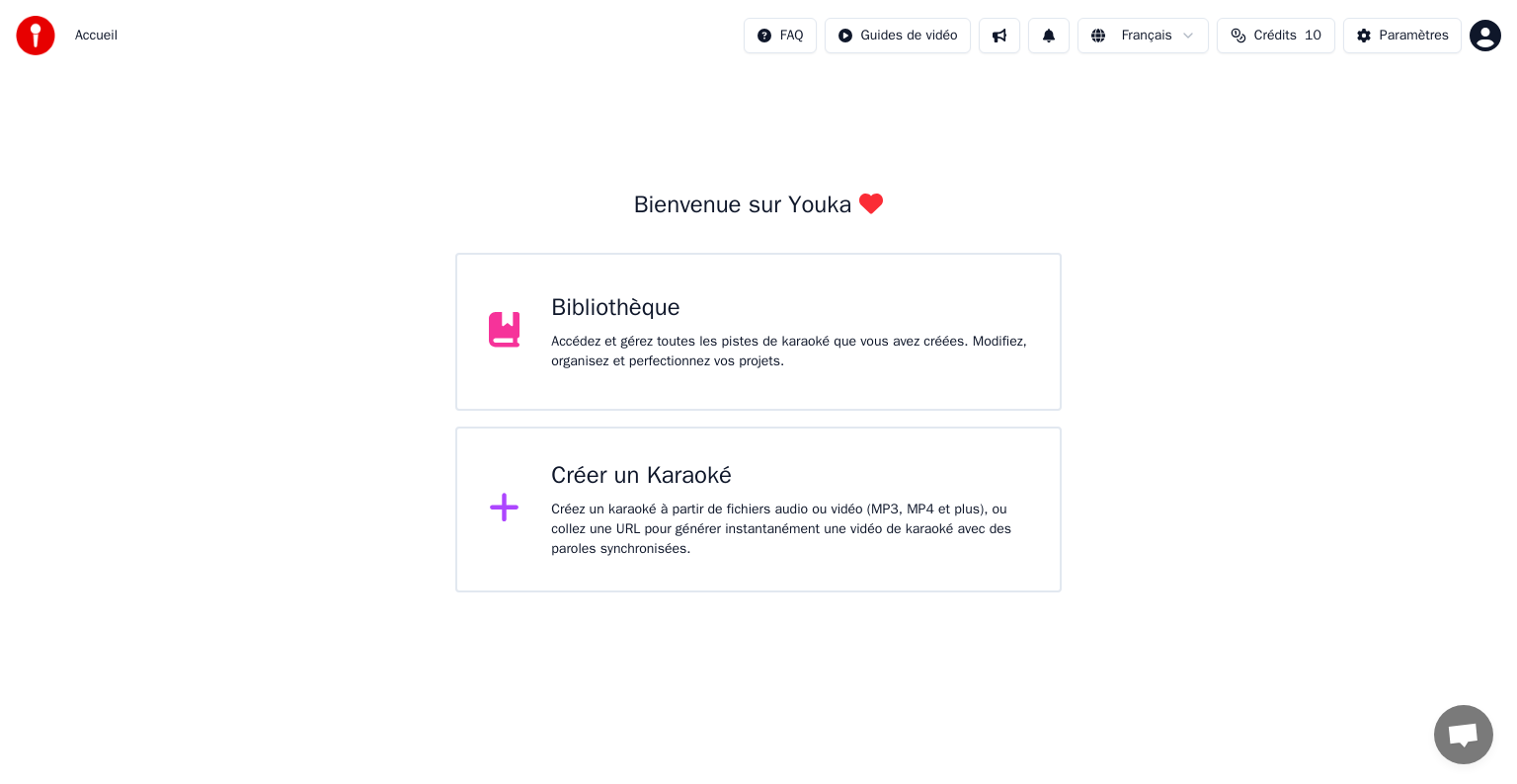 click on "Accueil" at bounding box center (96, 36) 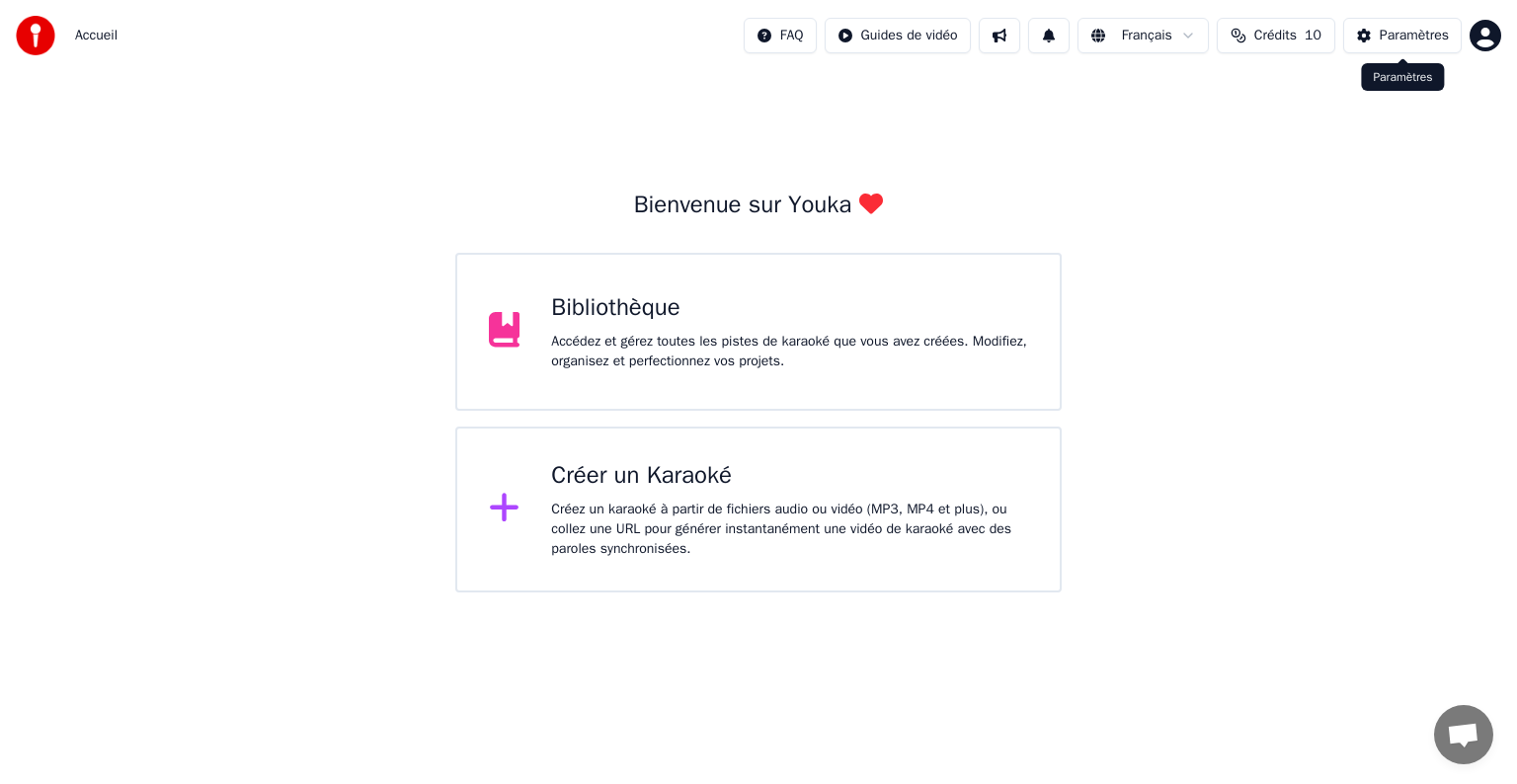 click on "Paramètres" at bounding box center (1414, 36) 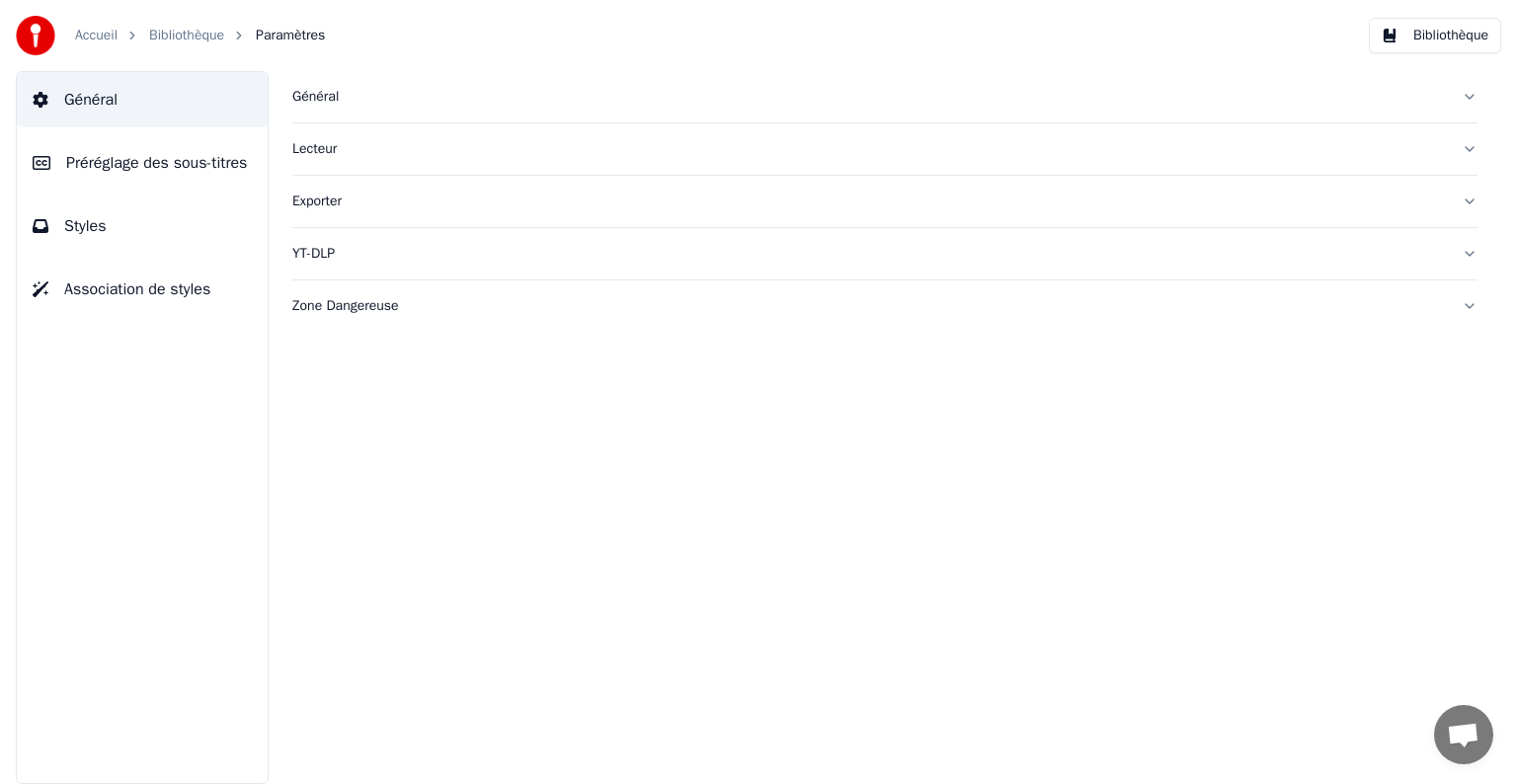 click on "Préréglage des sous-titres" at bounding box center [156, 163] 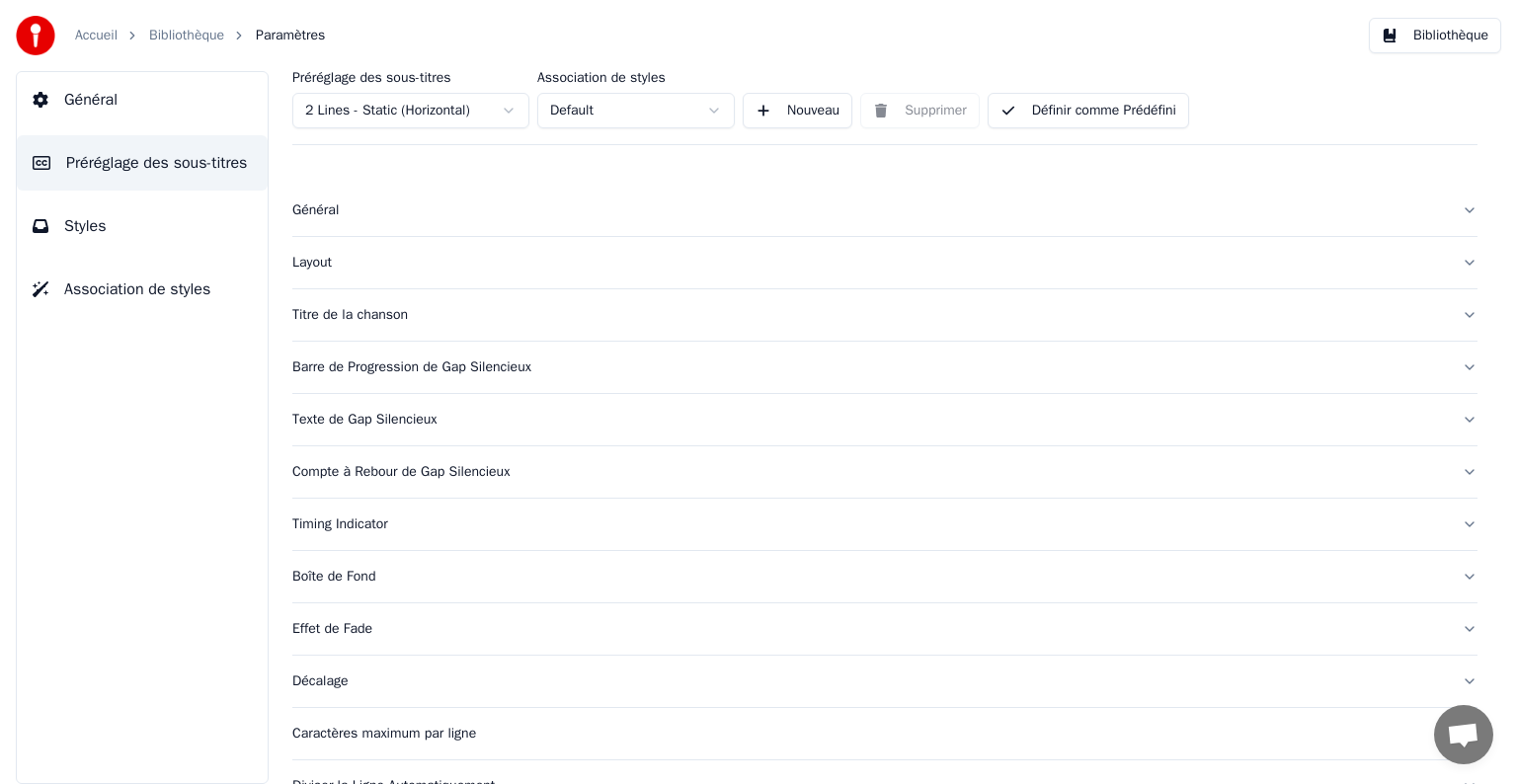 click on "Styles" at bounding box center [142, 226] 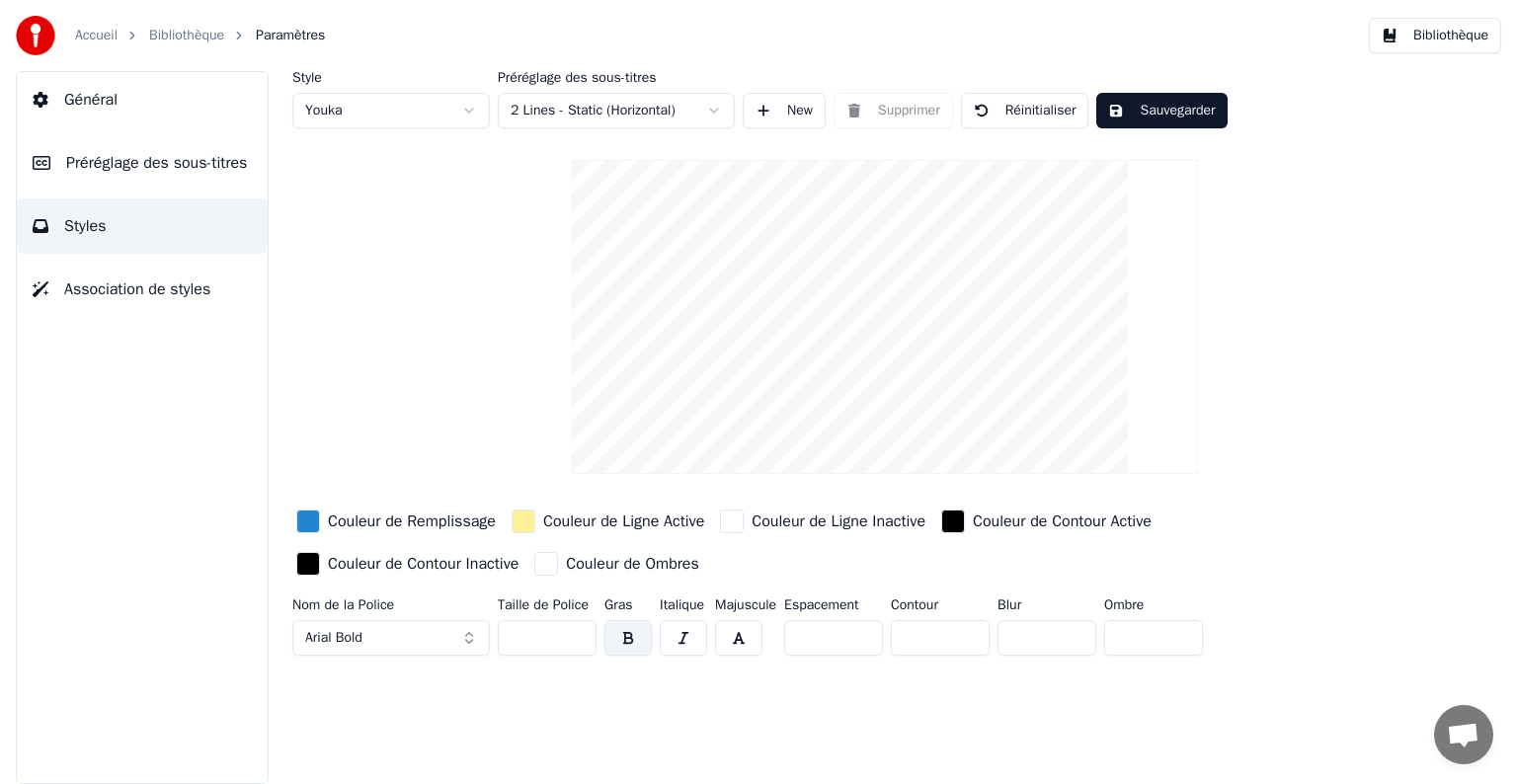 click on "Association de styles" at bounding box center (137, 289) 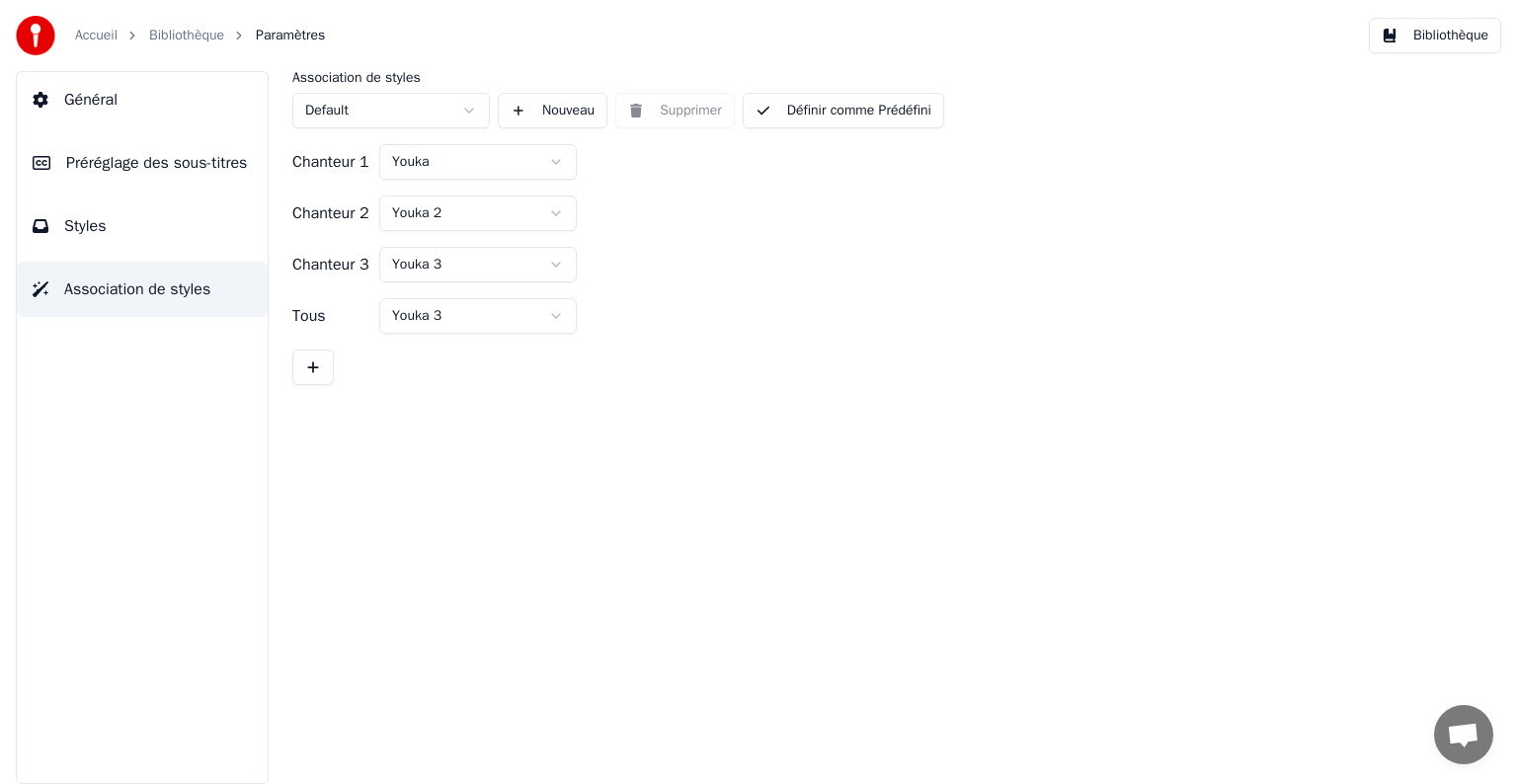 click on "Général" at bounding box center (91, 100) 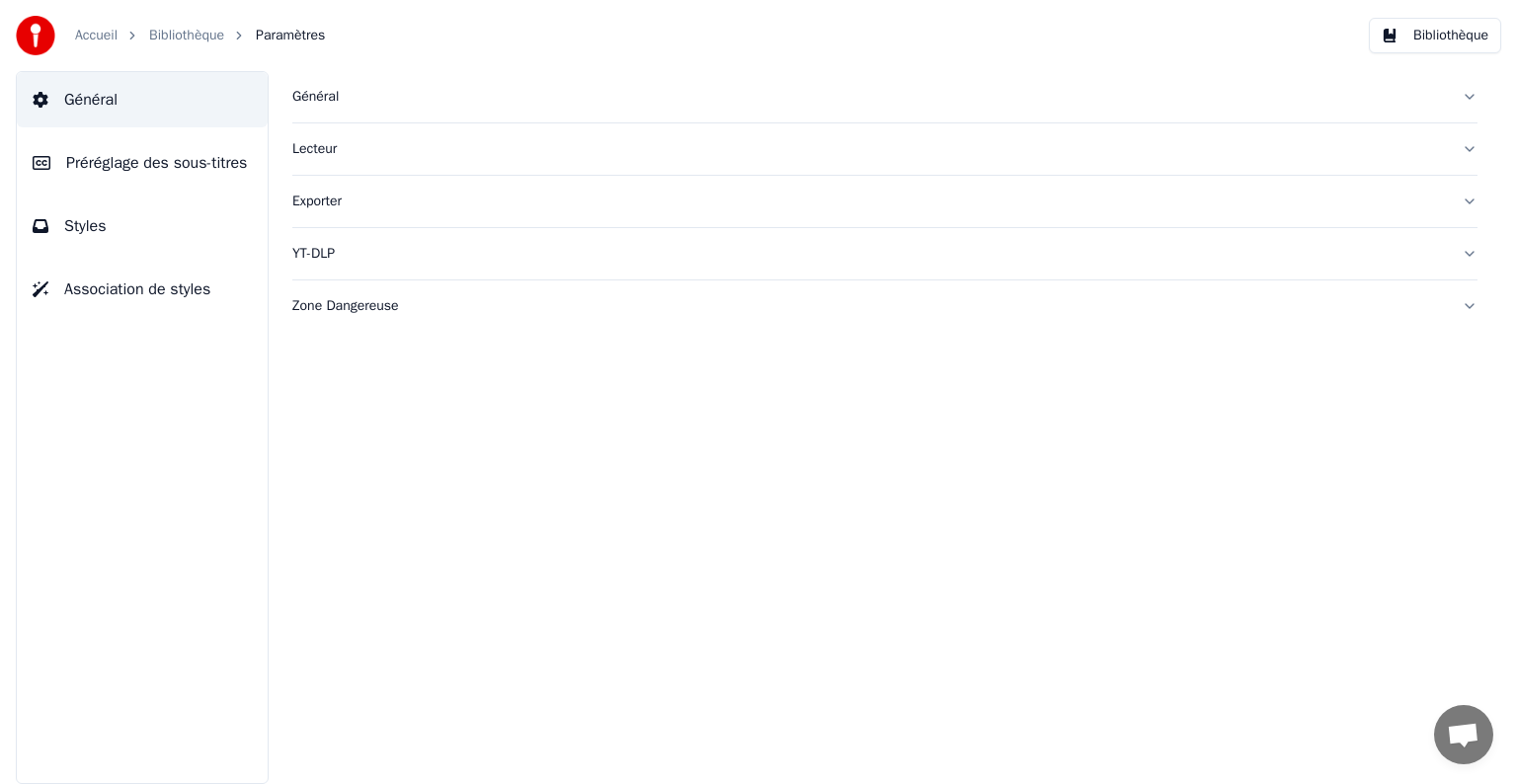 click on "Lecteur" at bounding box center [885, 149] 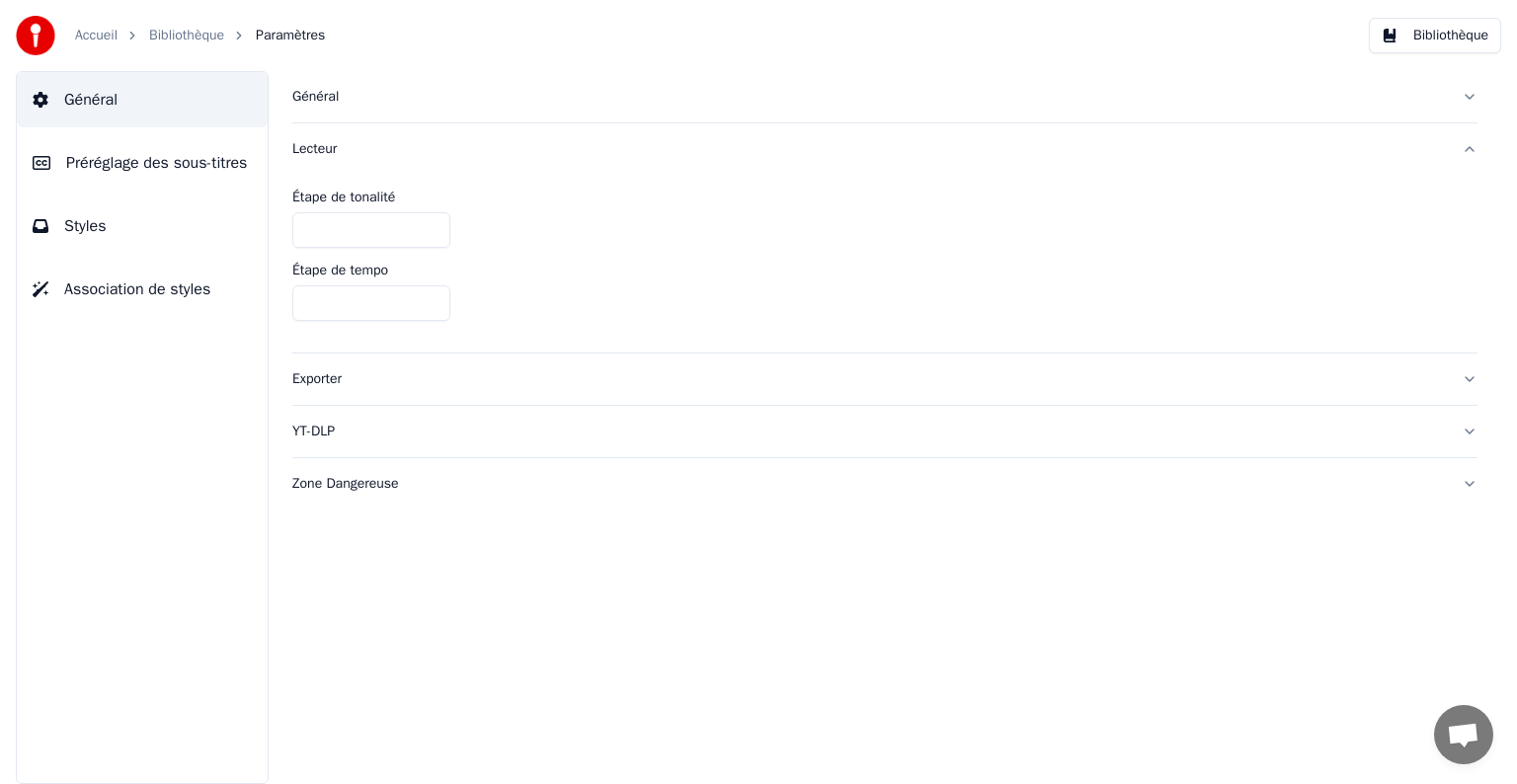 click on "Général" at bounding box center [142, 100] 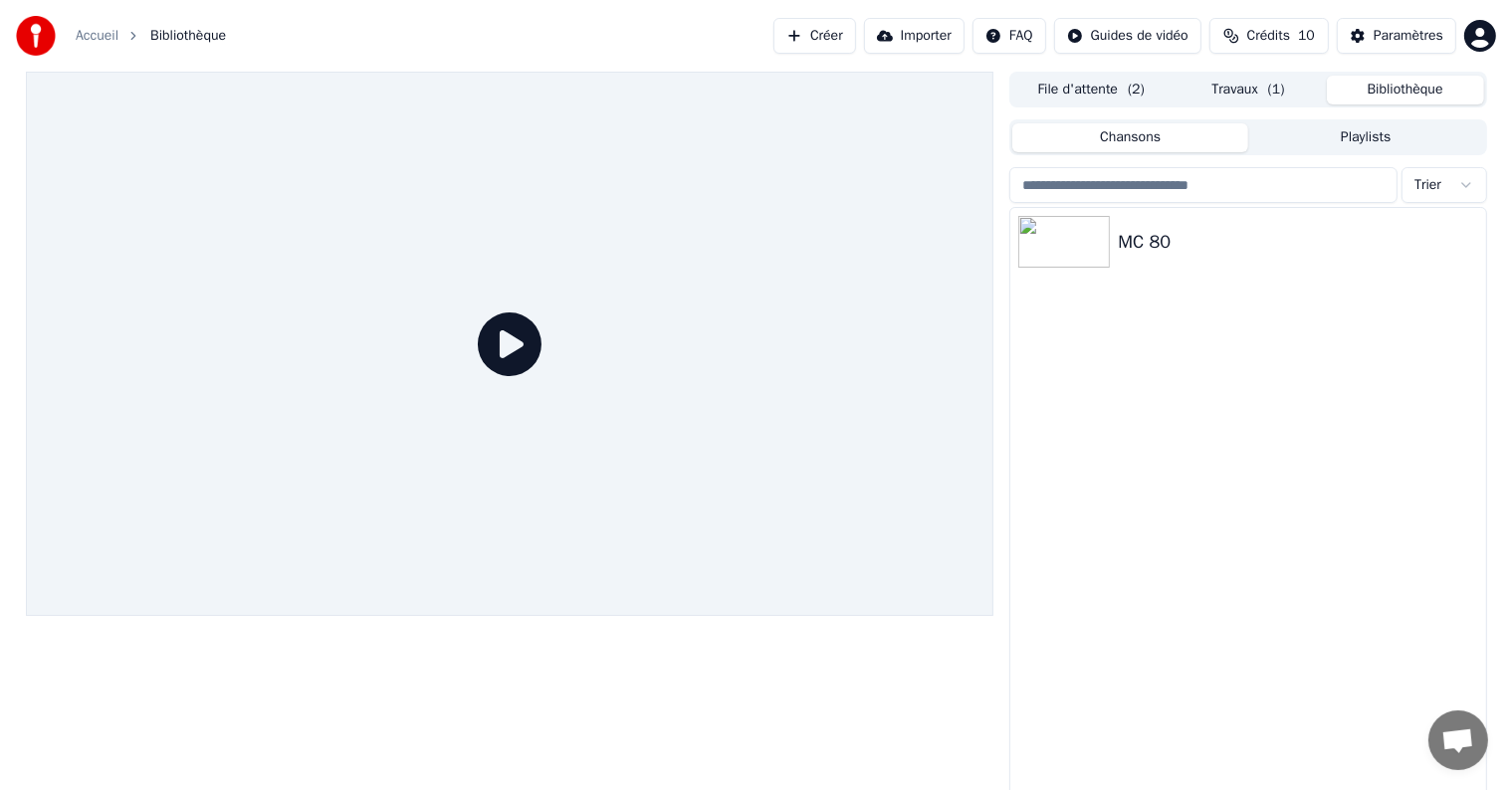 click on "Travaux ( 1 )" at bounding box center (1248, 90) 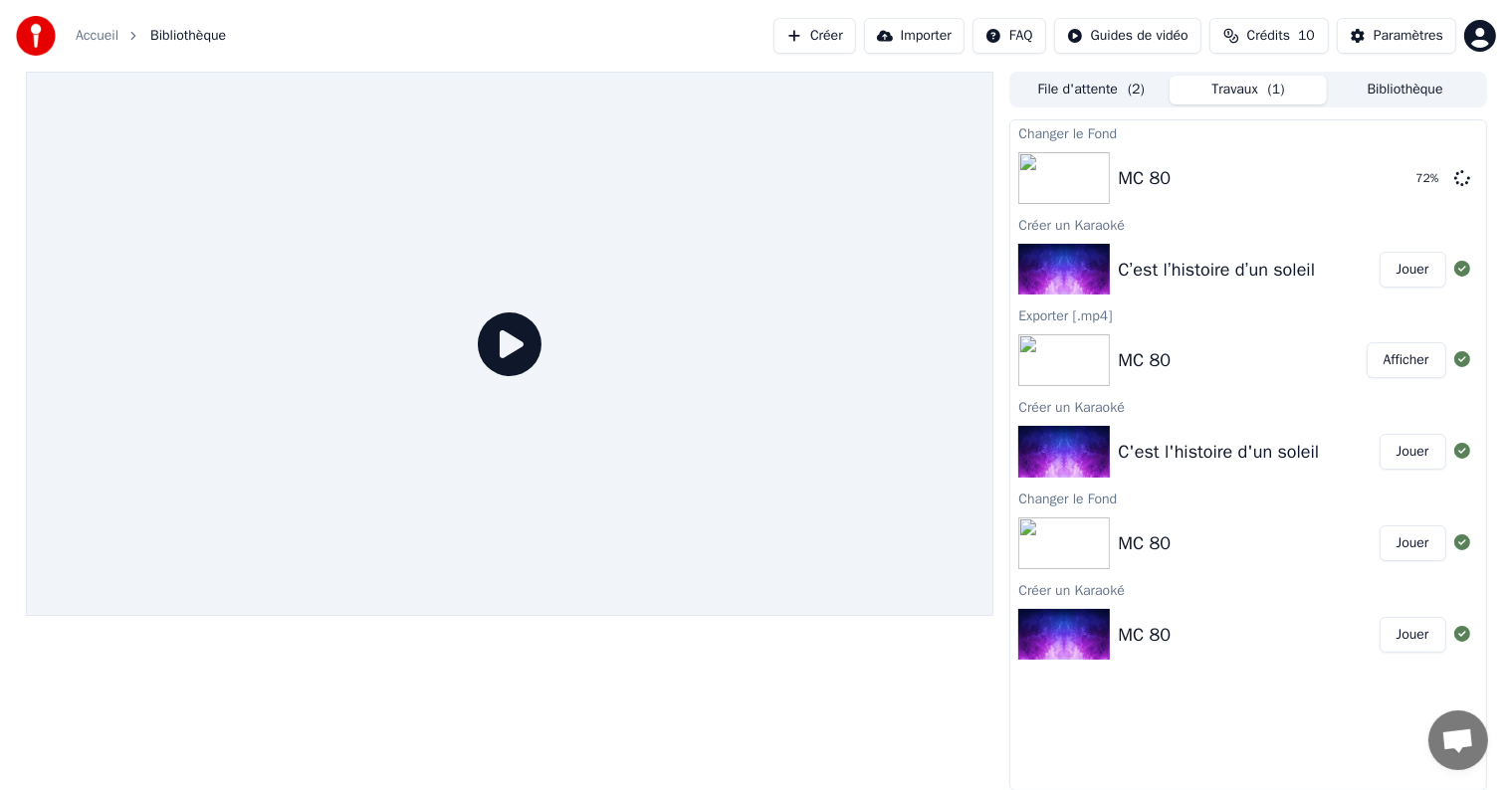 click on "File d'attente ( 2 )" at bounding box center [1091, 90] 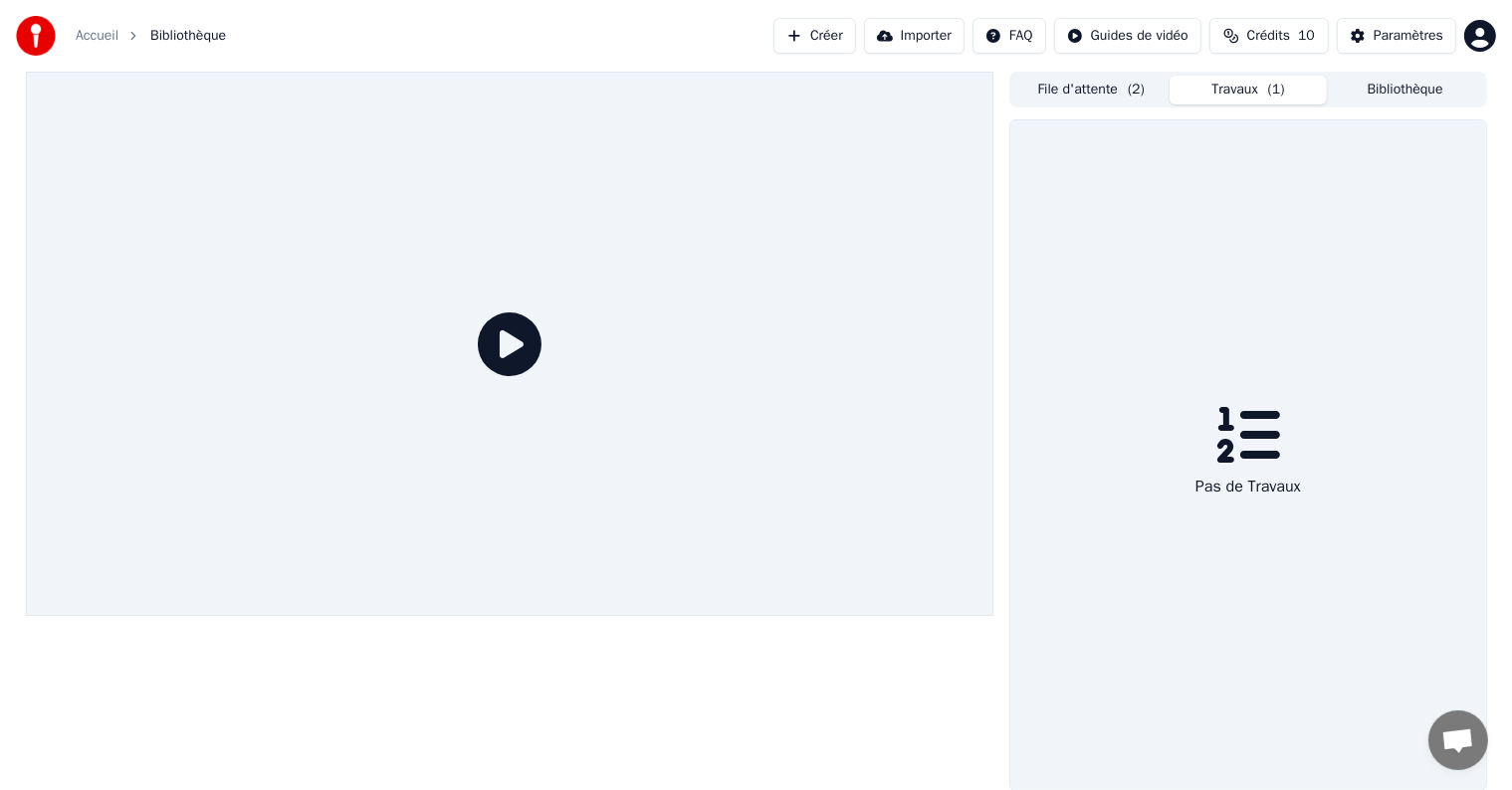 click on "Travaux ( 1 )" at bounding box center [1248, 90] 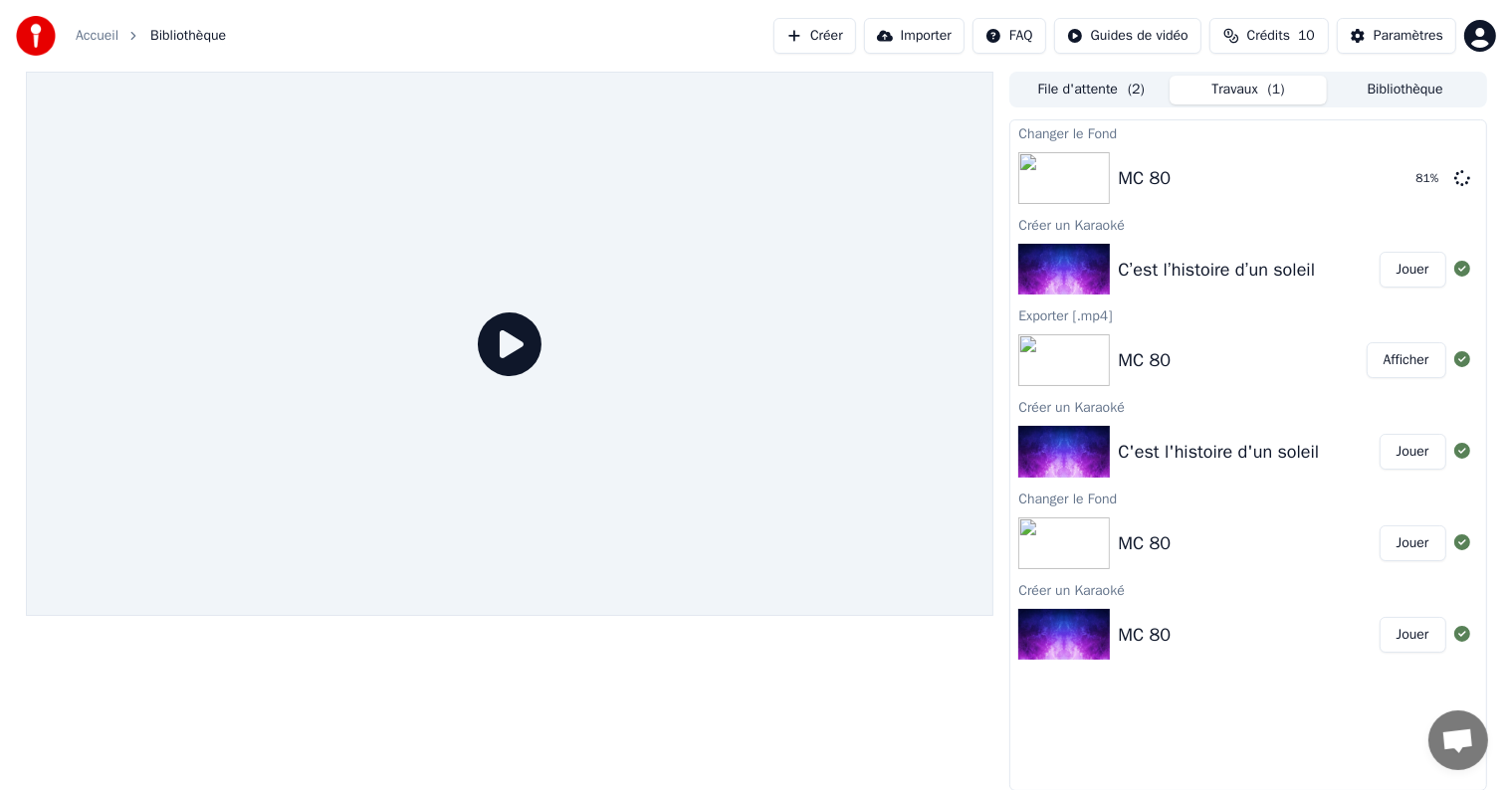 click on "Afficher" at bounding box center (1406, 360) 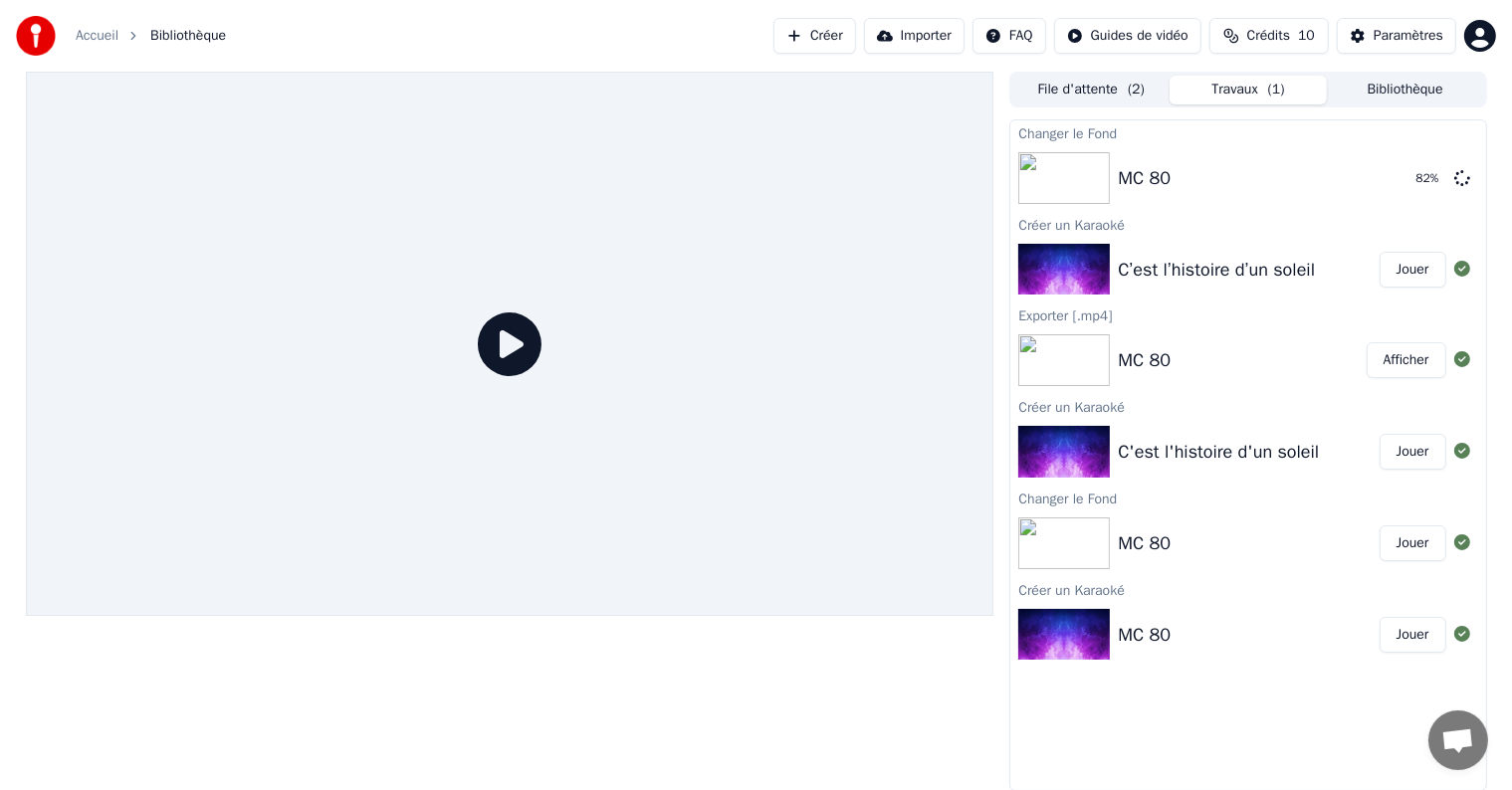click on "Afficher" at bounding box center (1406, 360) 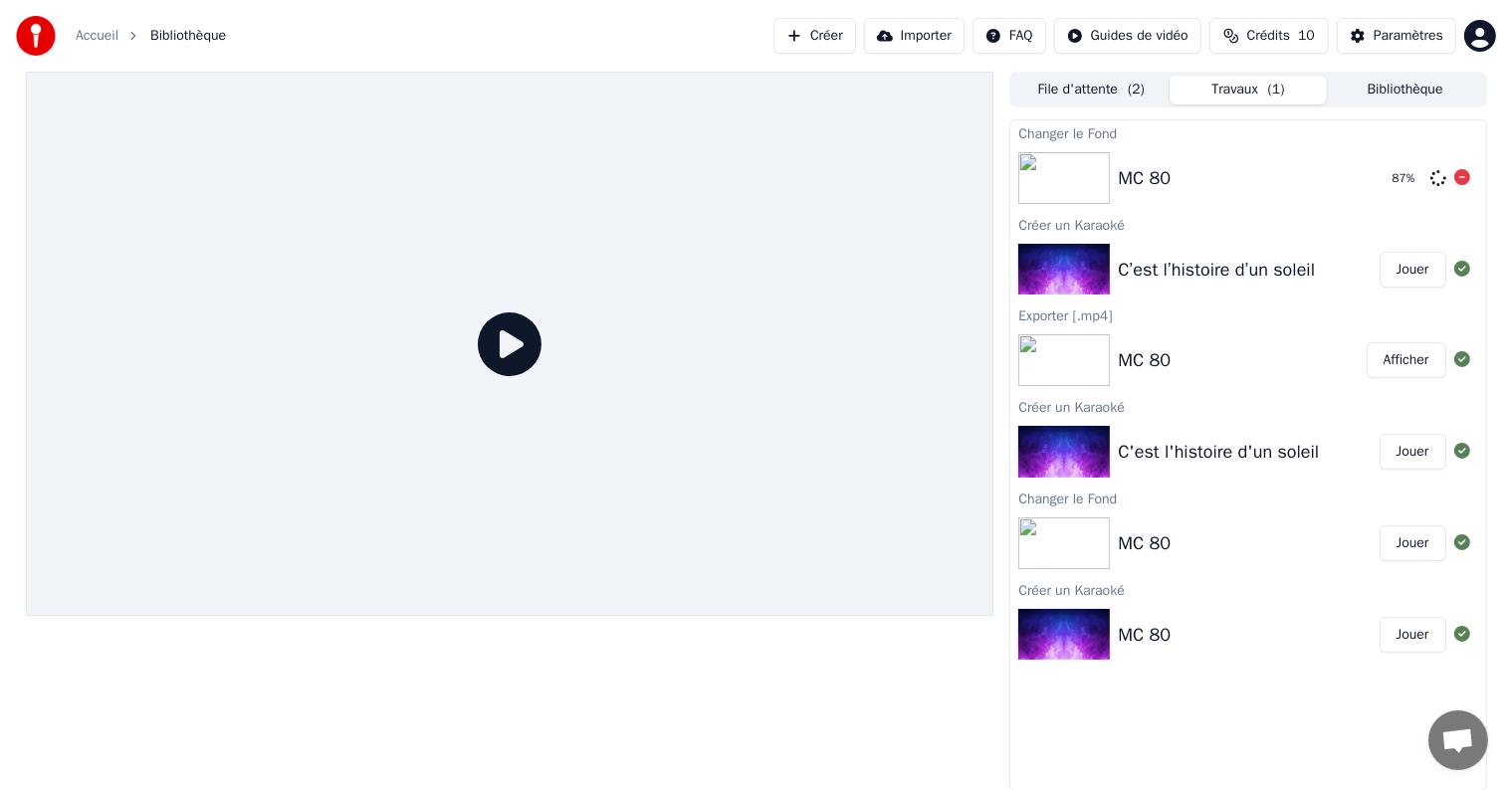 click on "Accueil Bibliothèque Créer Importer FAQ Guides de vidéo Crédits 10 Paramètres File d'attente ( 2 ) Travaux ( 1 ) Bibliothèque Changer le Fond MC 80 87 % Créer un Karaoké C’est l’histoire d’un soleil Jouer Exporter [.mp4] MC 80 Afficher Créer un Karaoké C'est l'histoire d'un soleil Jouer Changer le Fond MC 80 Jouer Créer un Karaoké MC 80 Jouer" at bounding box center [756, 395] 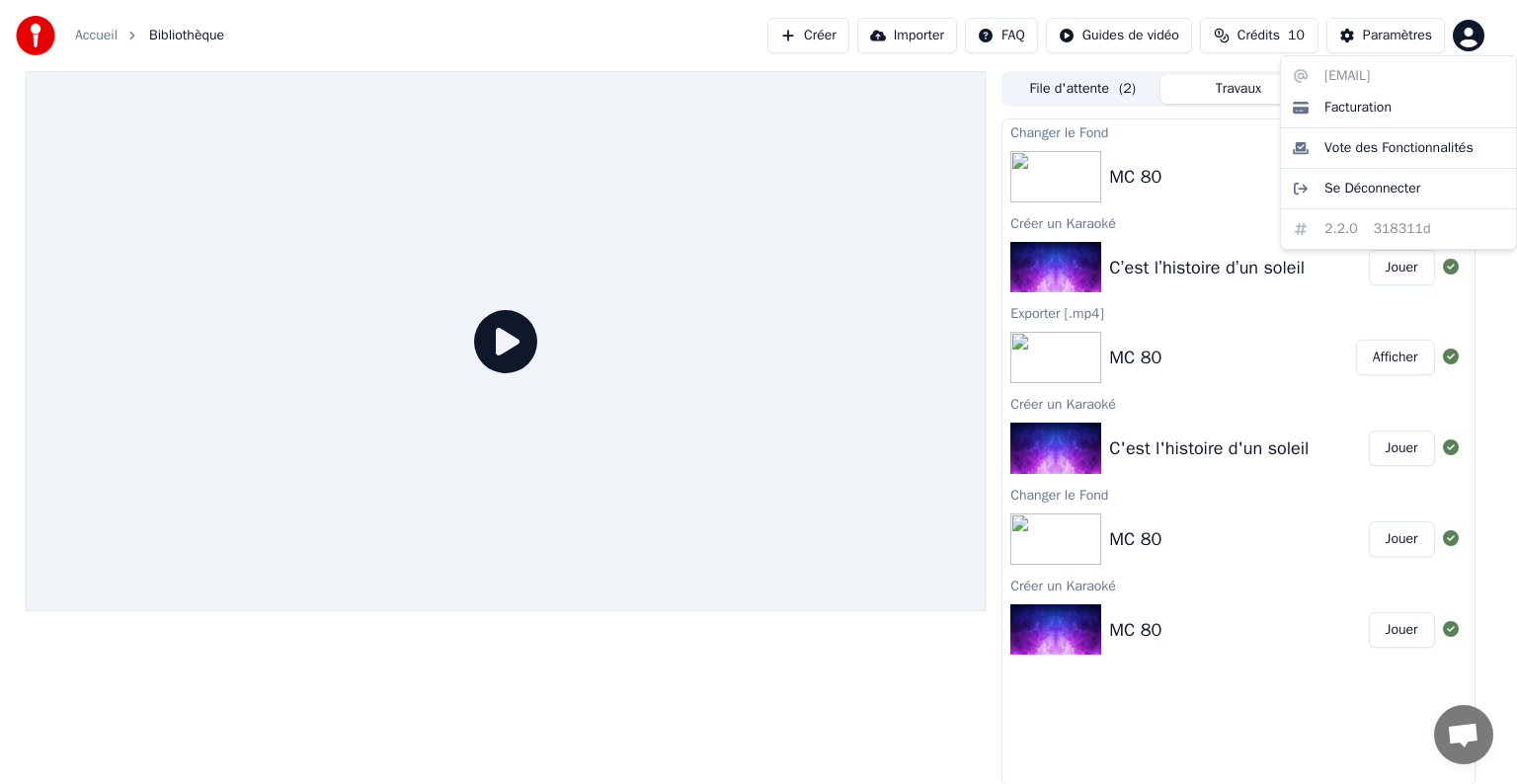 click on "Accueil Bibliothèque Créer Importer FAQ Guides de vidéo Crédits 10 Paramètres File d'attente ( 2 ) Travaux ( 1 ) Bibliothèque Changer le Fond MC 80 87 % Créer un Karaoké C’est l’histoire d’un soleil Jouer Exporter [.mp4] MC 80 Afficher Créer un Karaoké C'est l'histoire d'un soleil Jouer Changer le Fond MC 80 Jouer Créer un Karaoké MC 80 Jouer [EMAIL] Facturation Vote des Fonctionnalités Se Déconnecter 2.2.0 318311d" at bounding box center (758, 392) 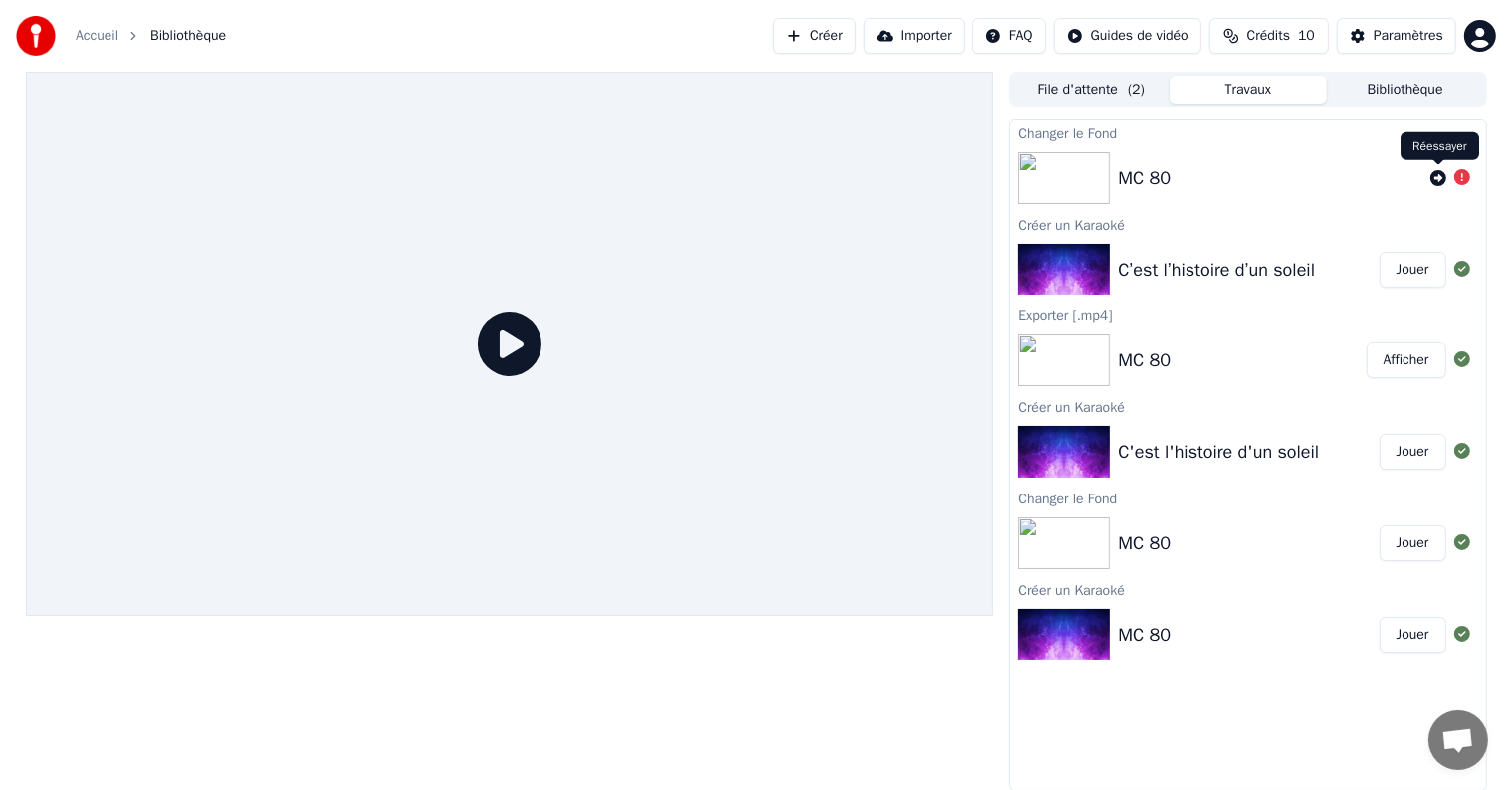 click 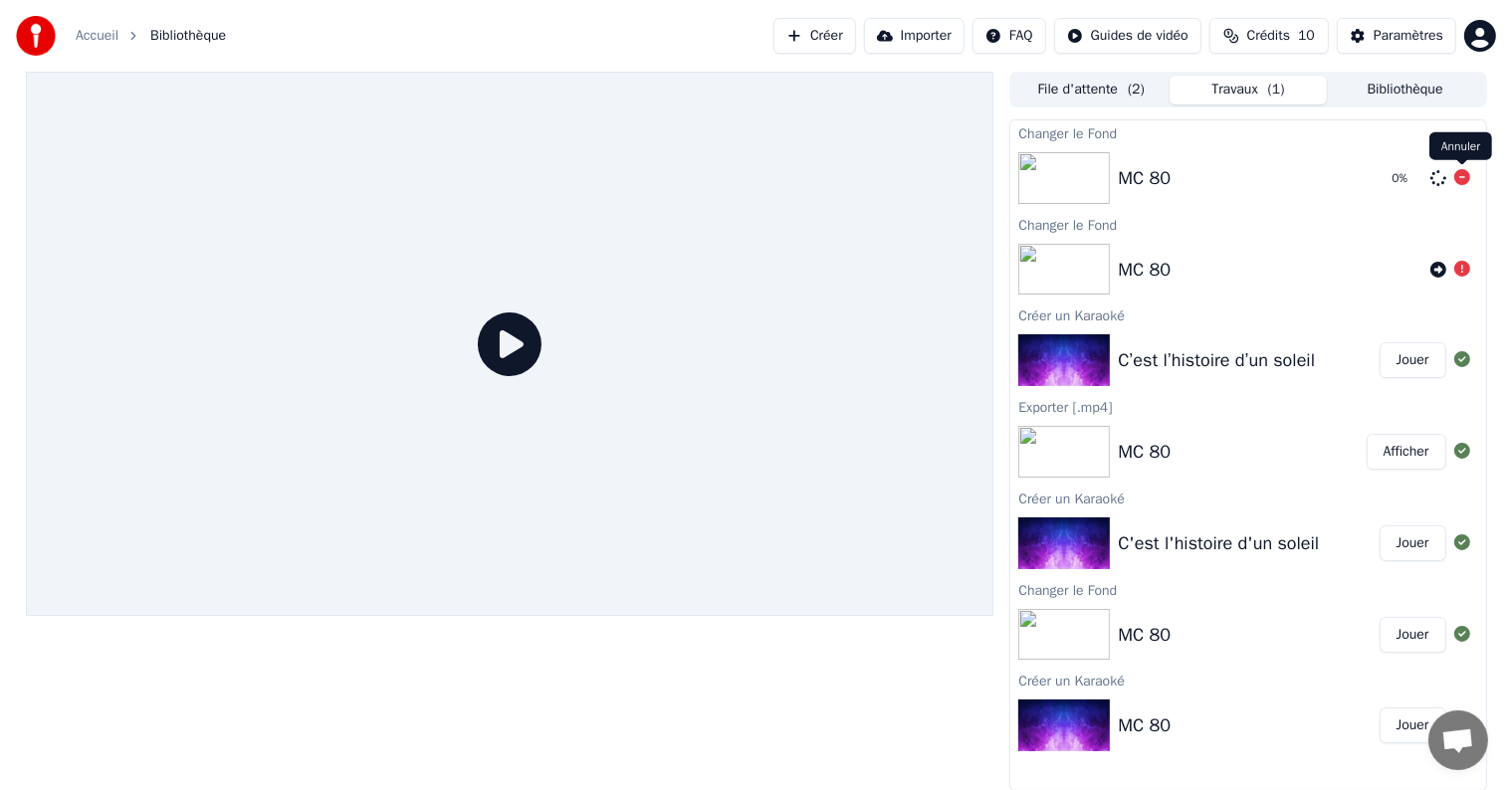 click 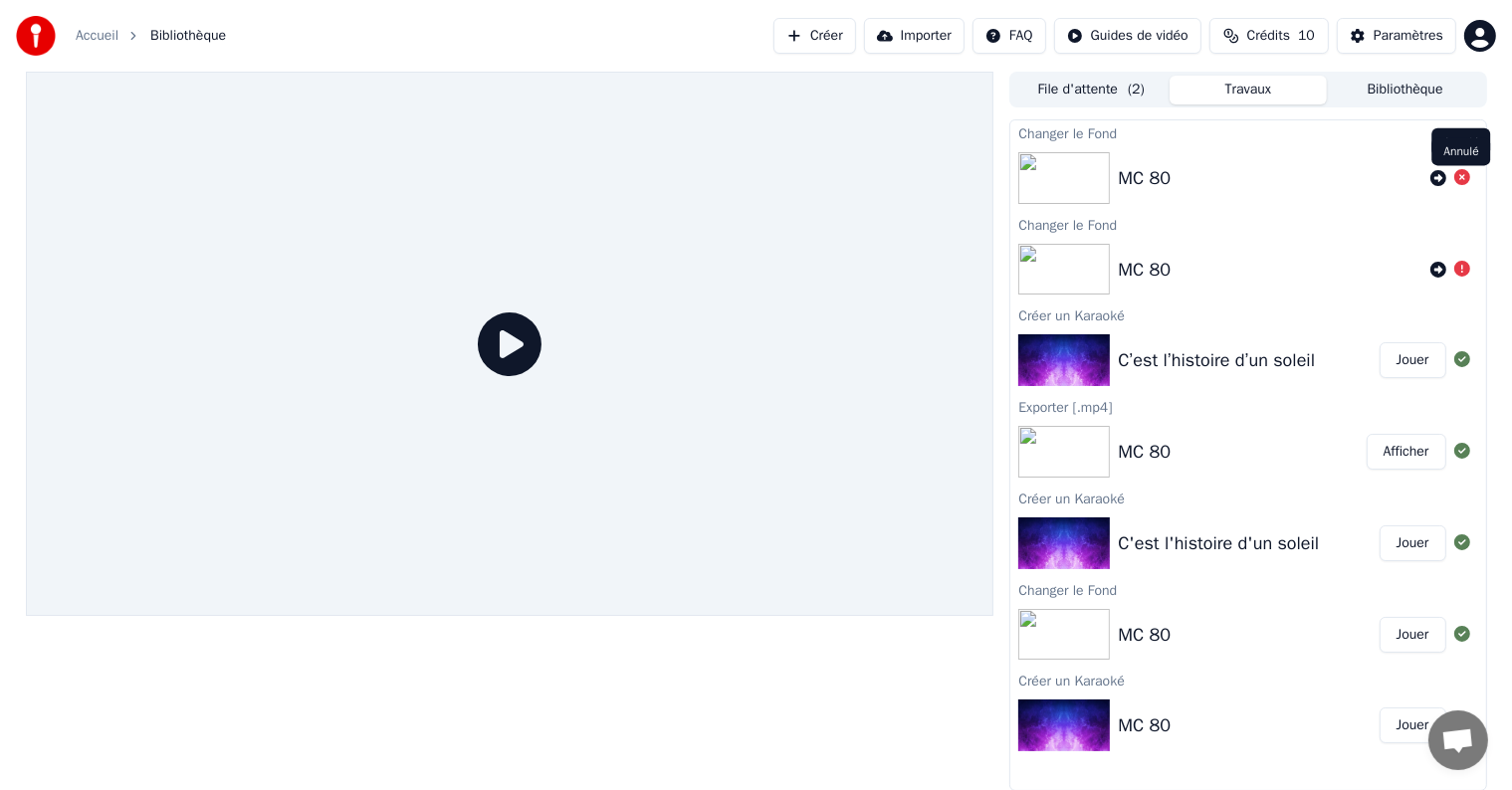 click 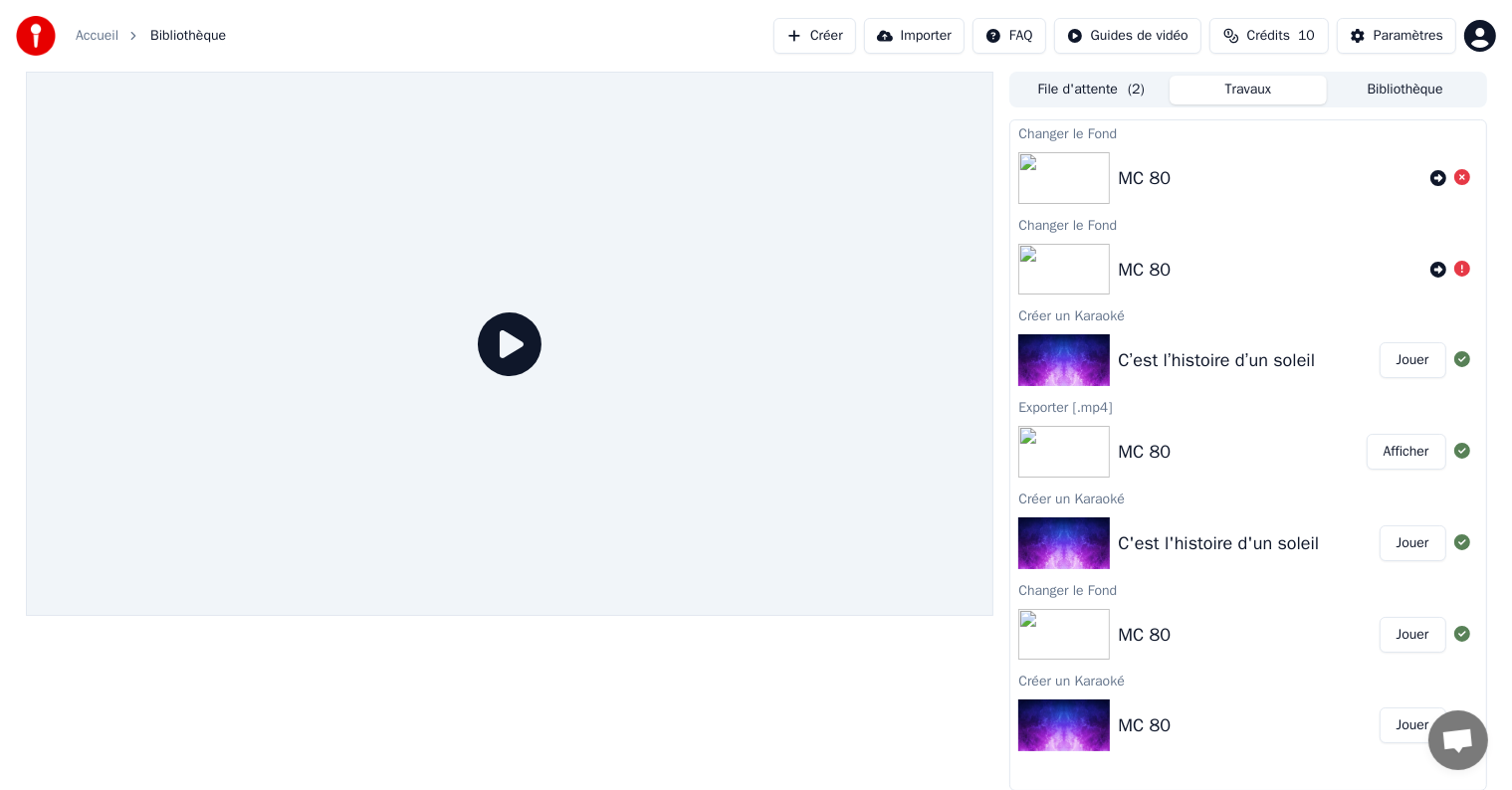 click 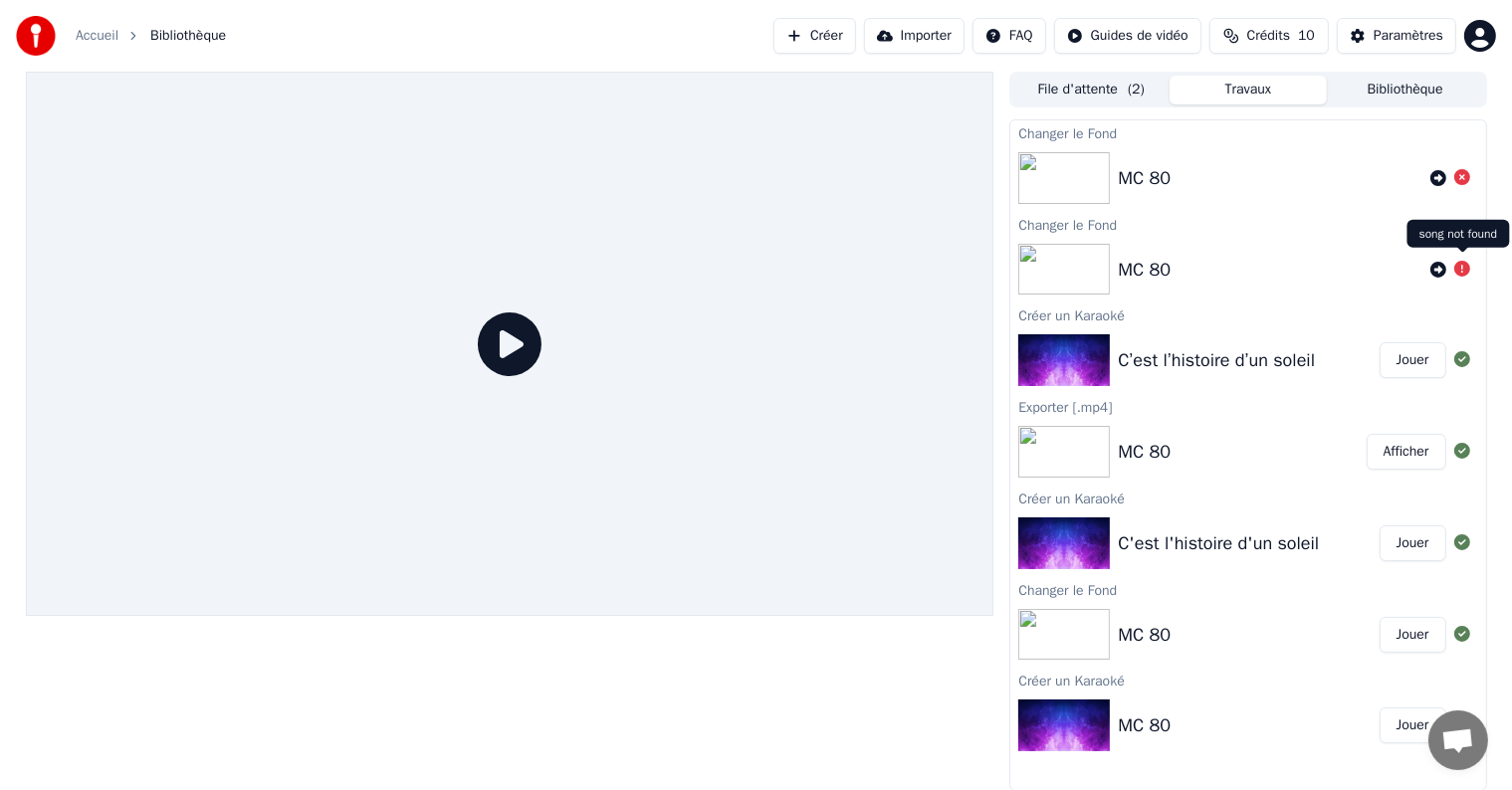 click 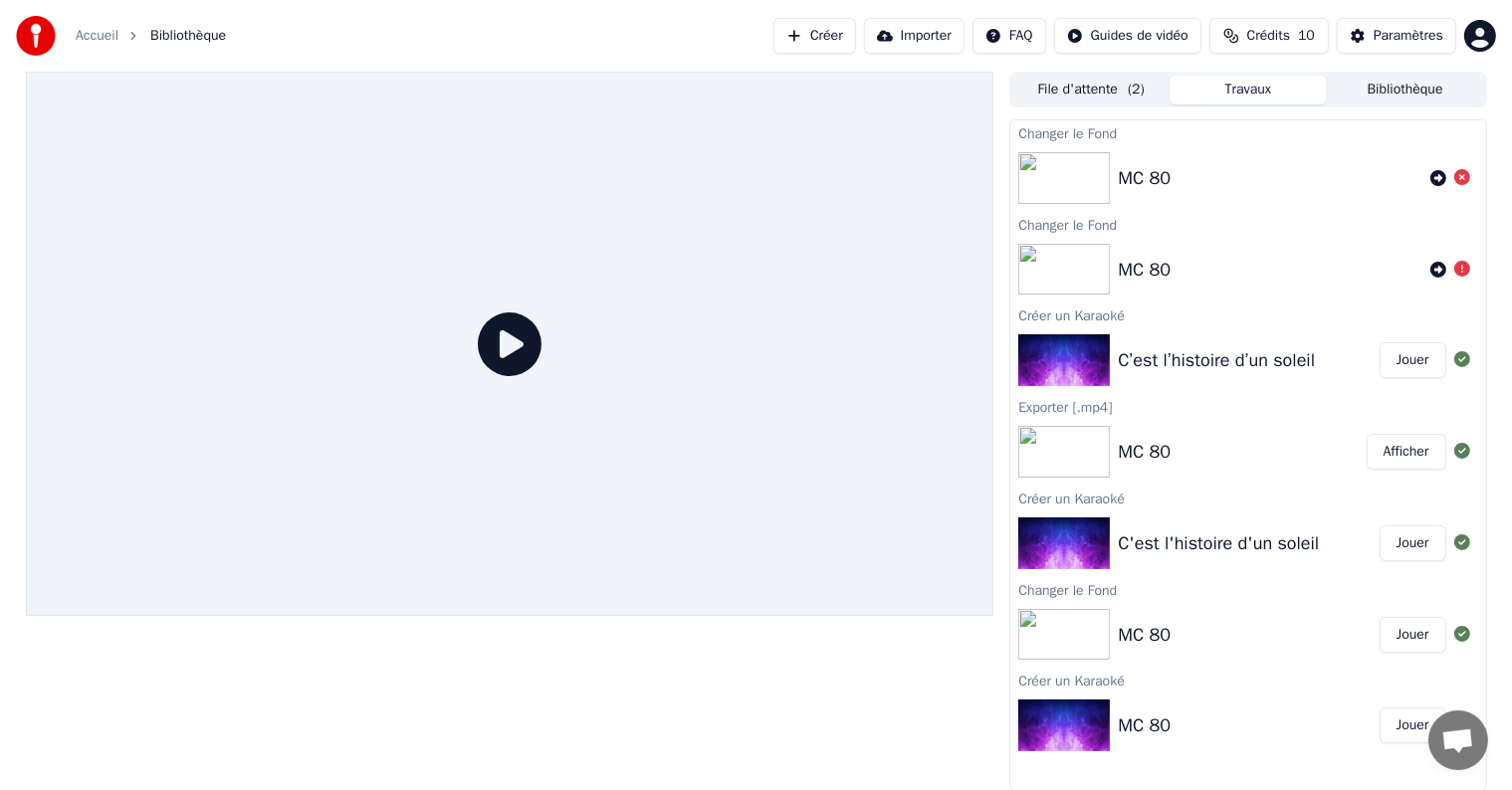 click 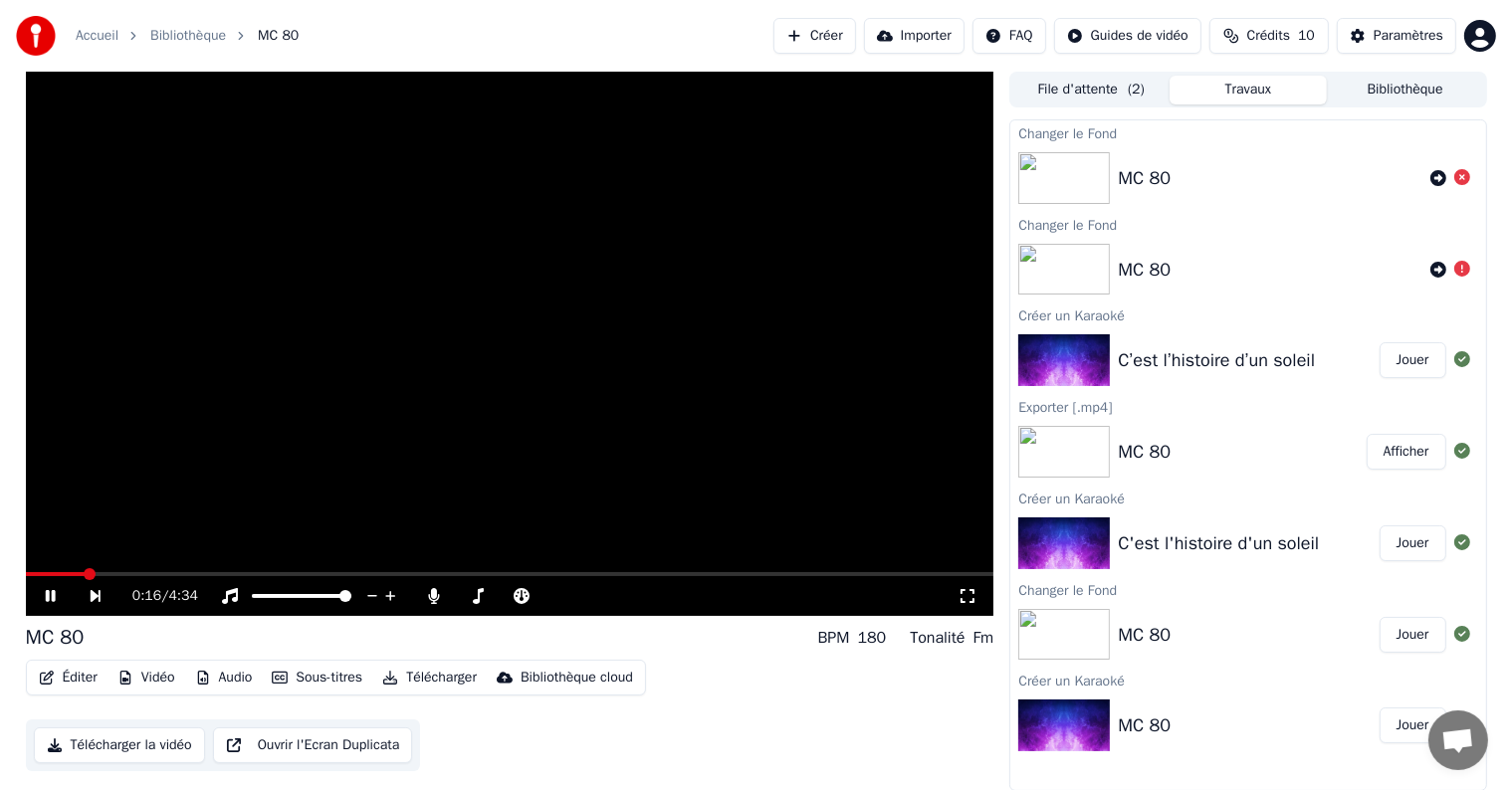 click at bounding box center (1064, 360) 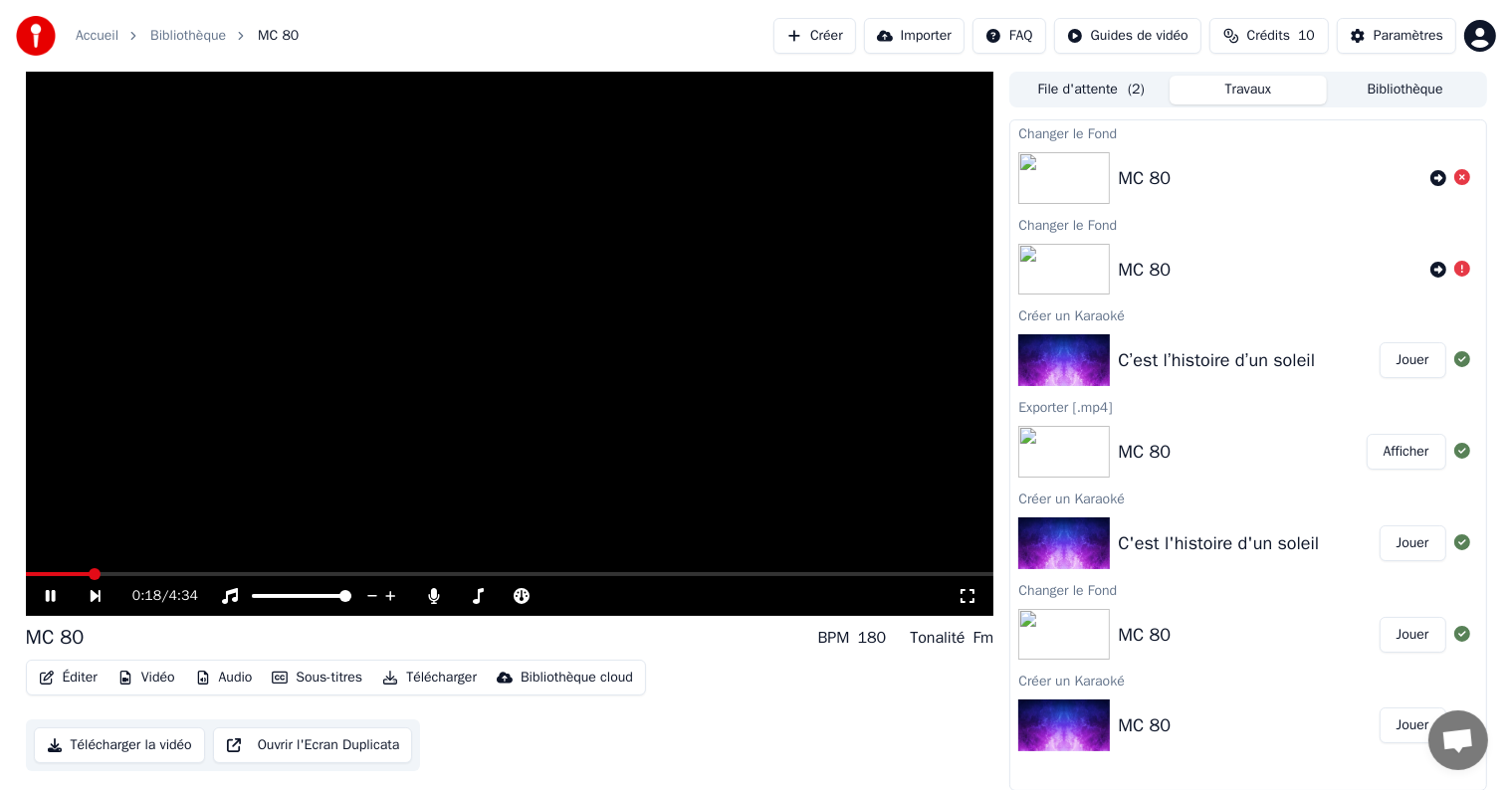 click at bounding box center [1064, 360] 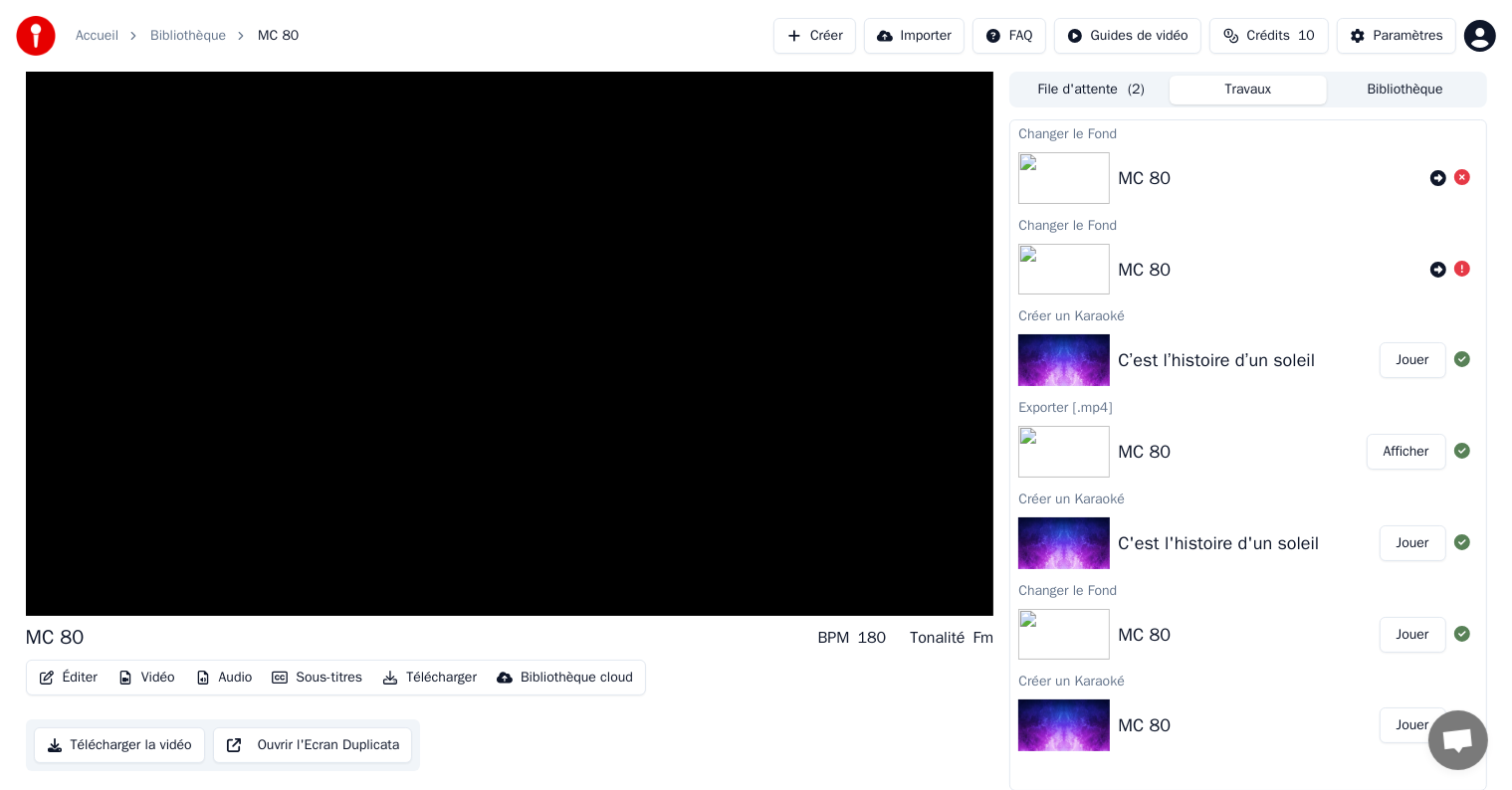 click on "Créer un Karaoké" at bounding box center (1247, 314) 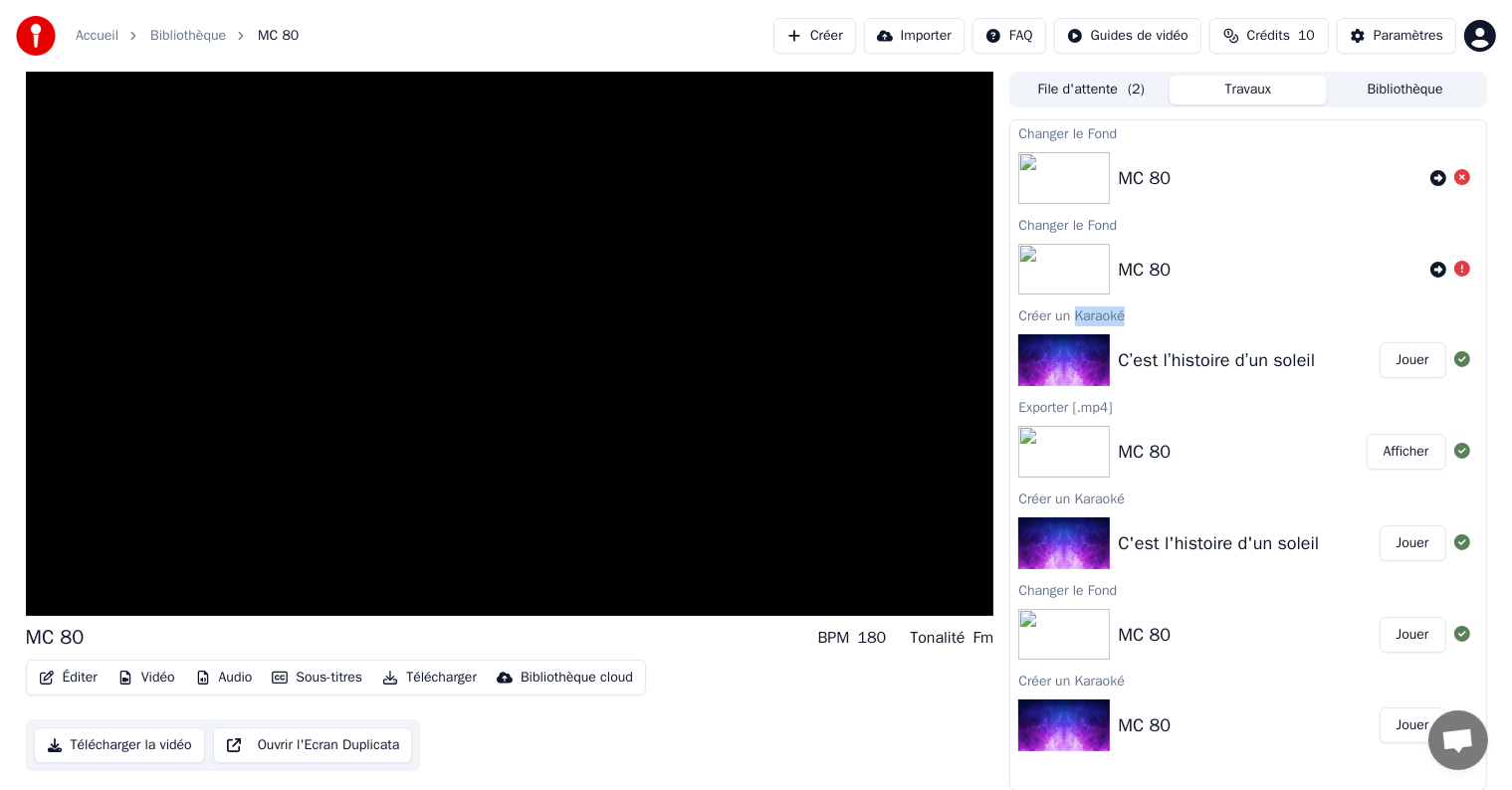 click on "Créer un Karaoké" at bounding box center (1247, 314) 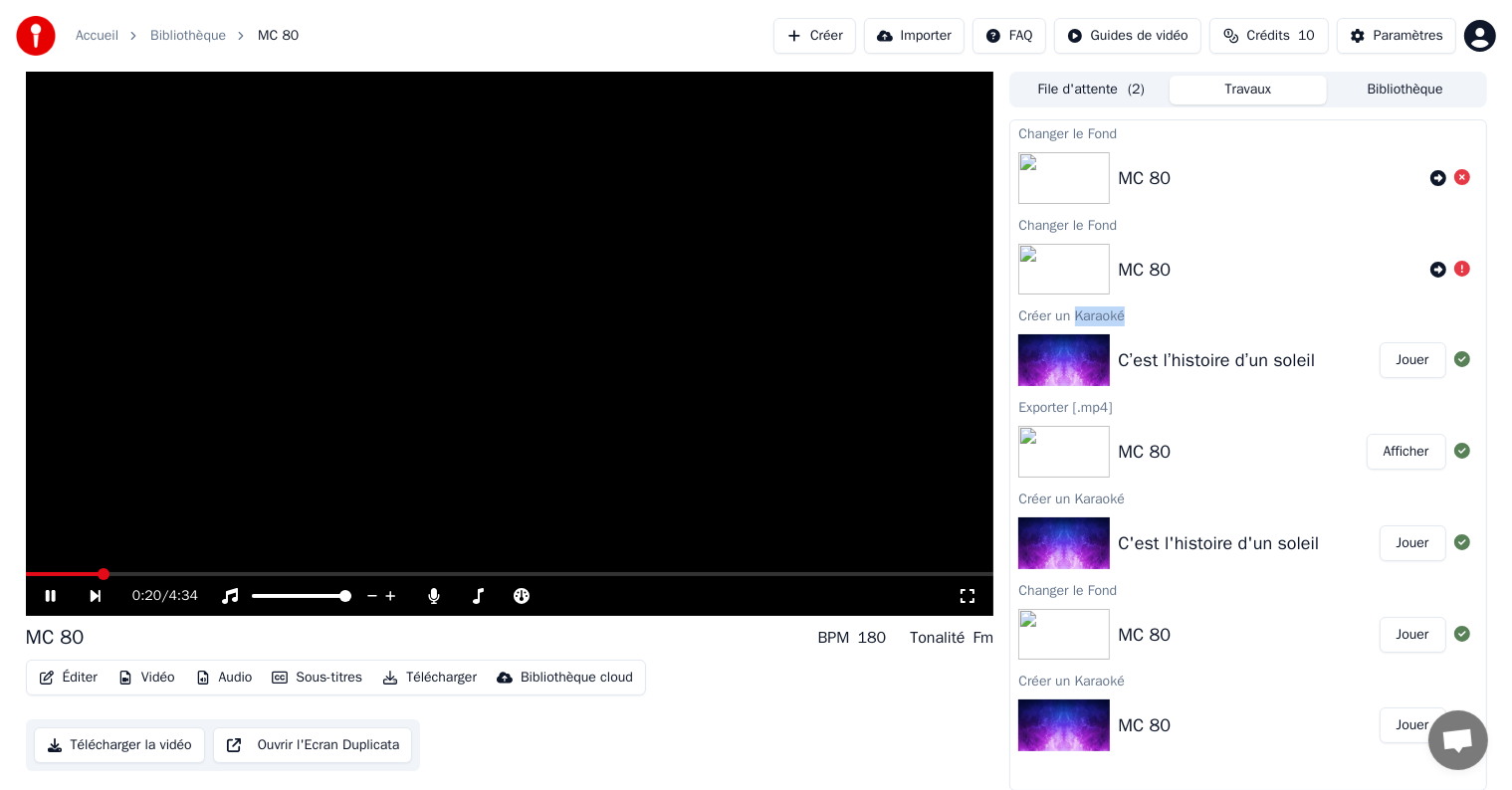 click at bounding box center (510, 343) 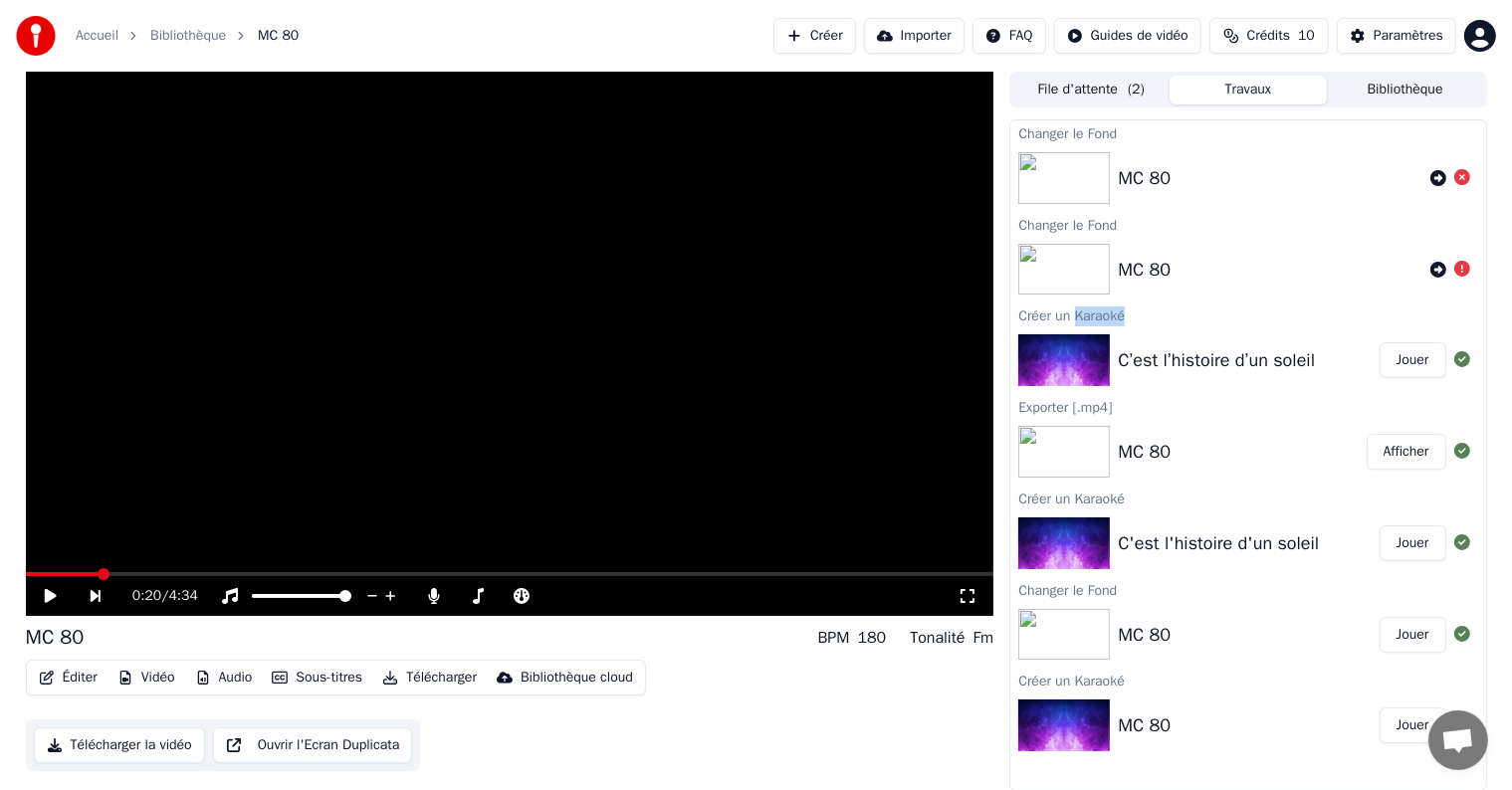 click on "File d'attente ( 2 )" at bounding box center (1091, 90) 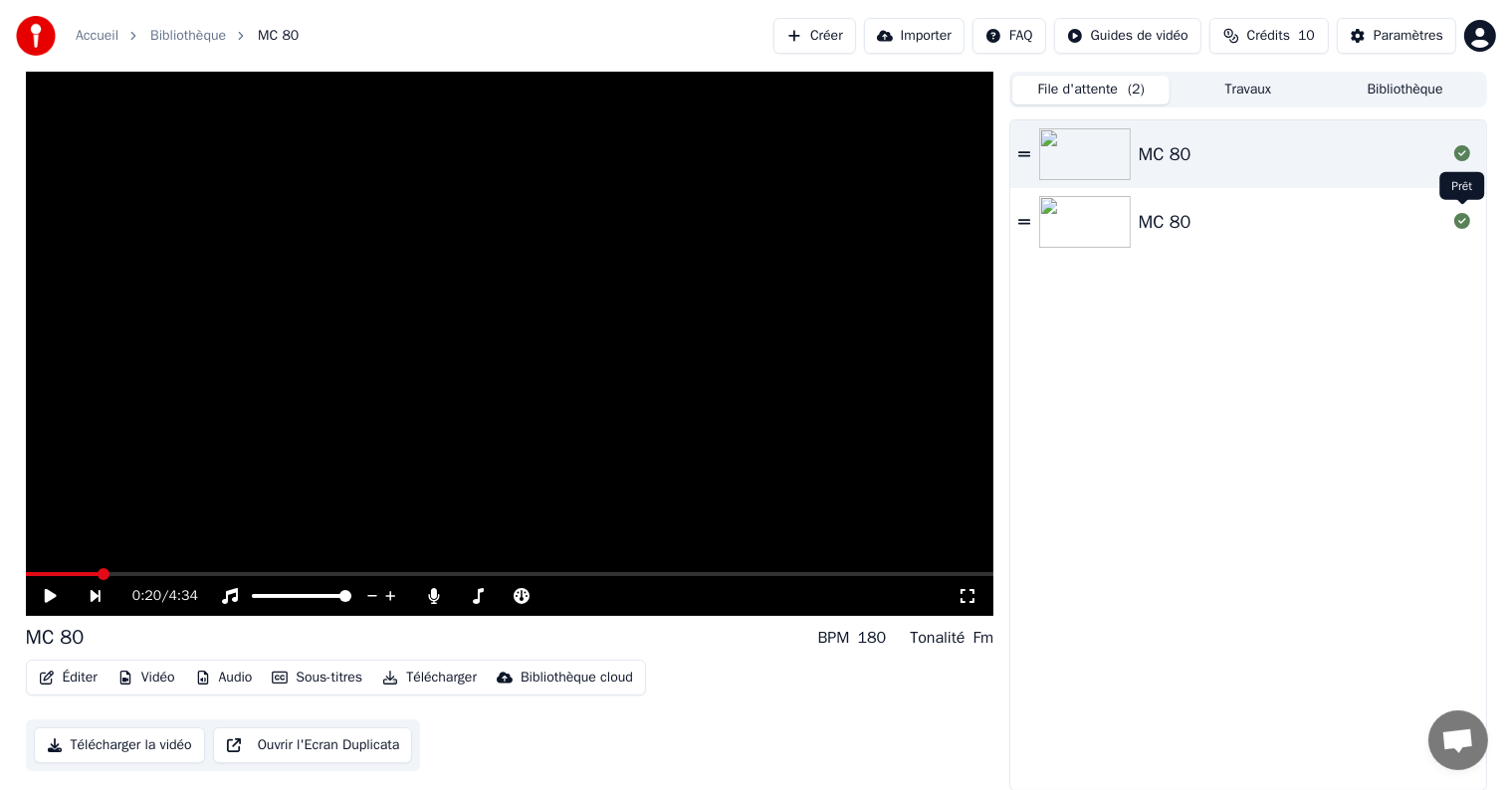 click 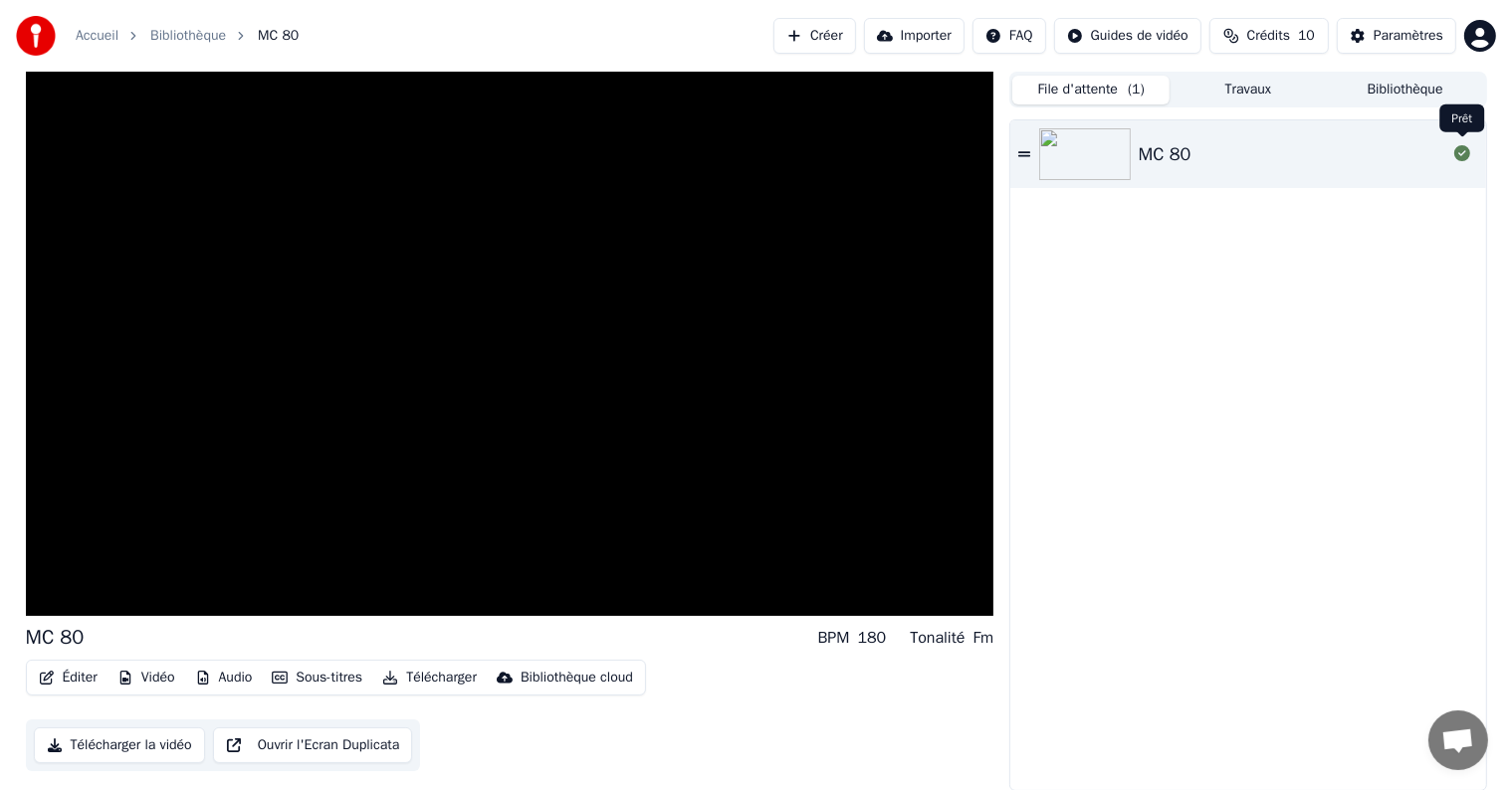 click 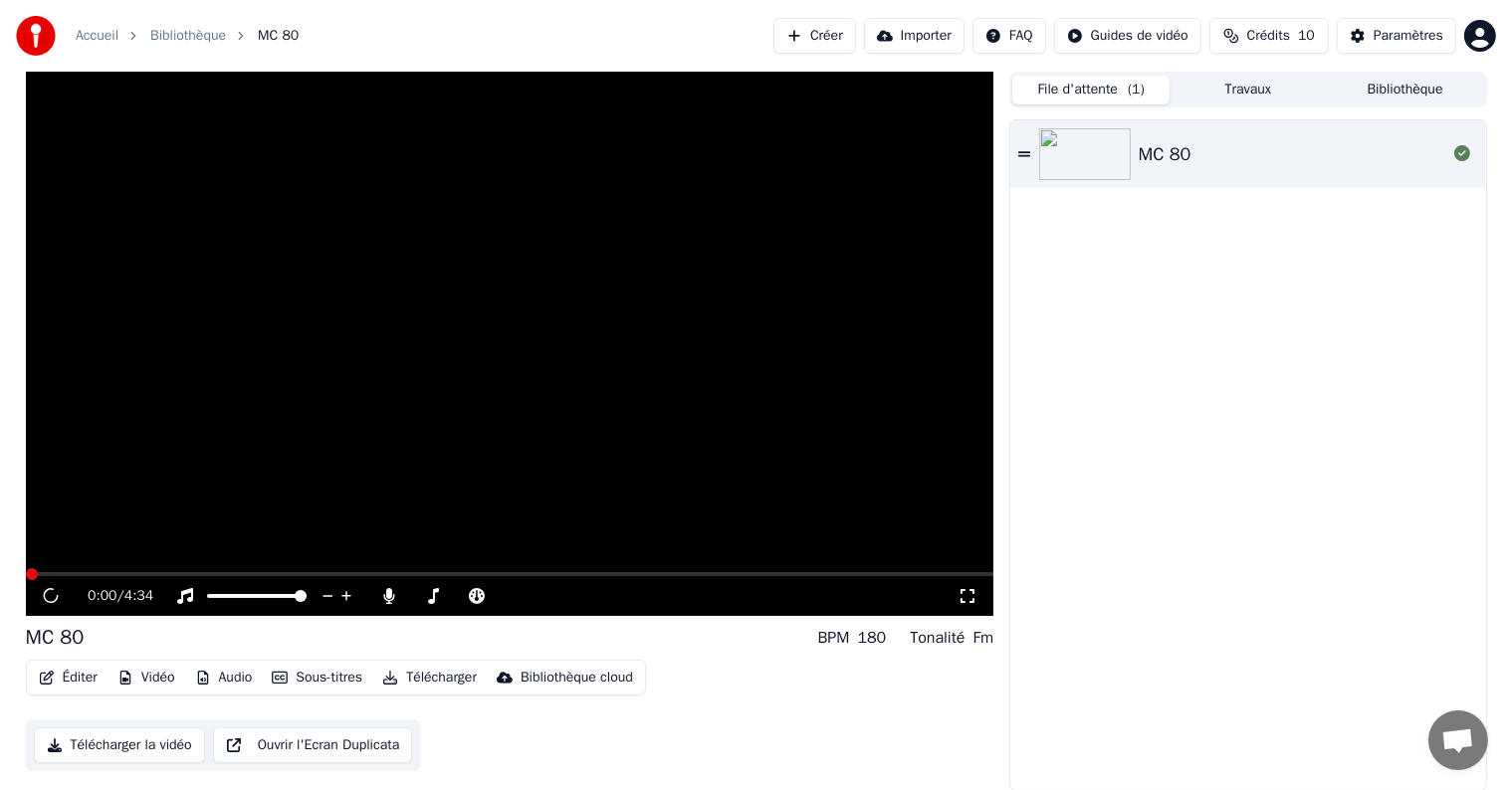click 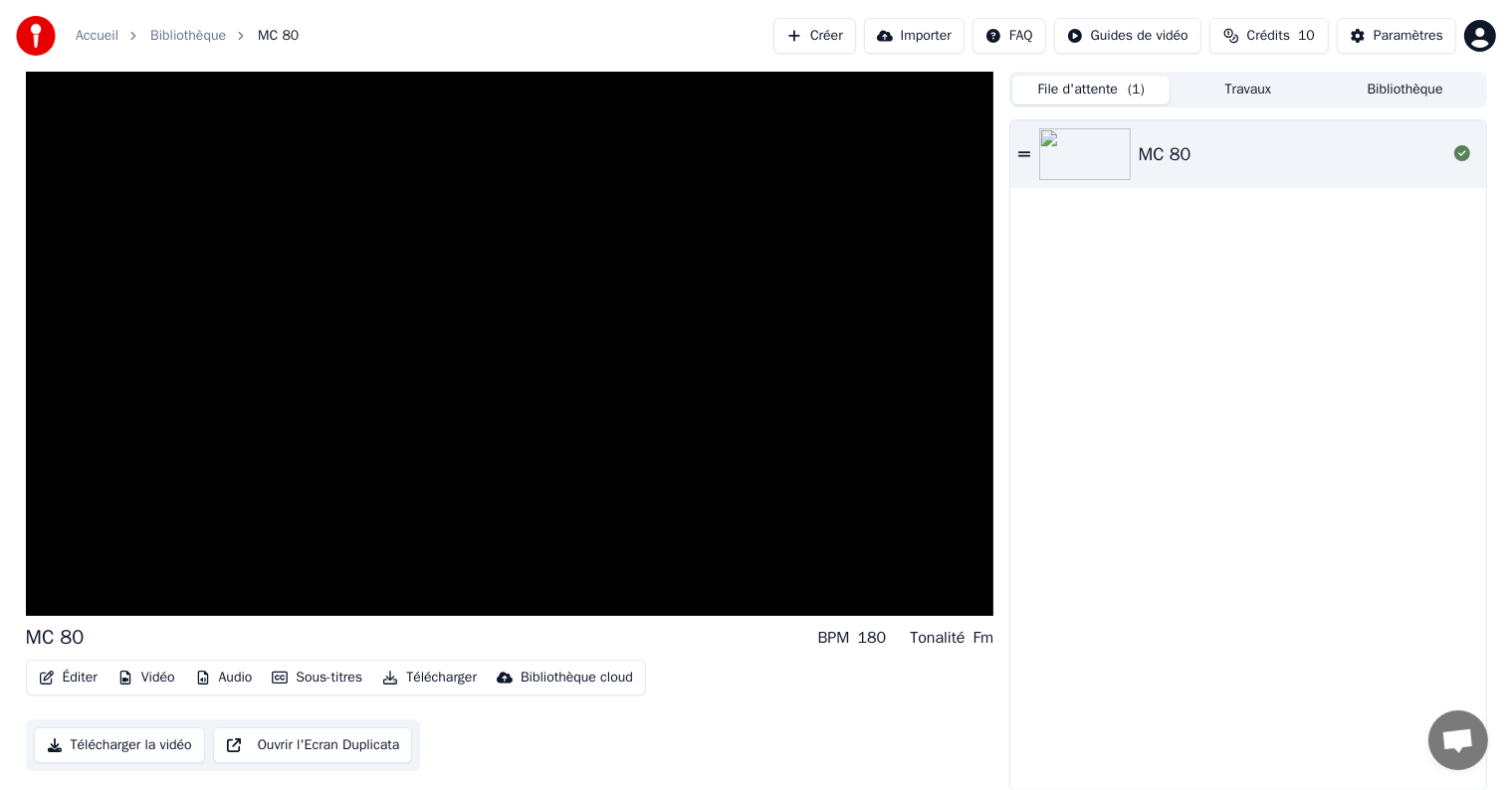 click 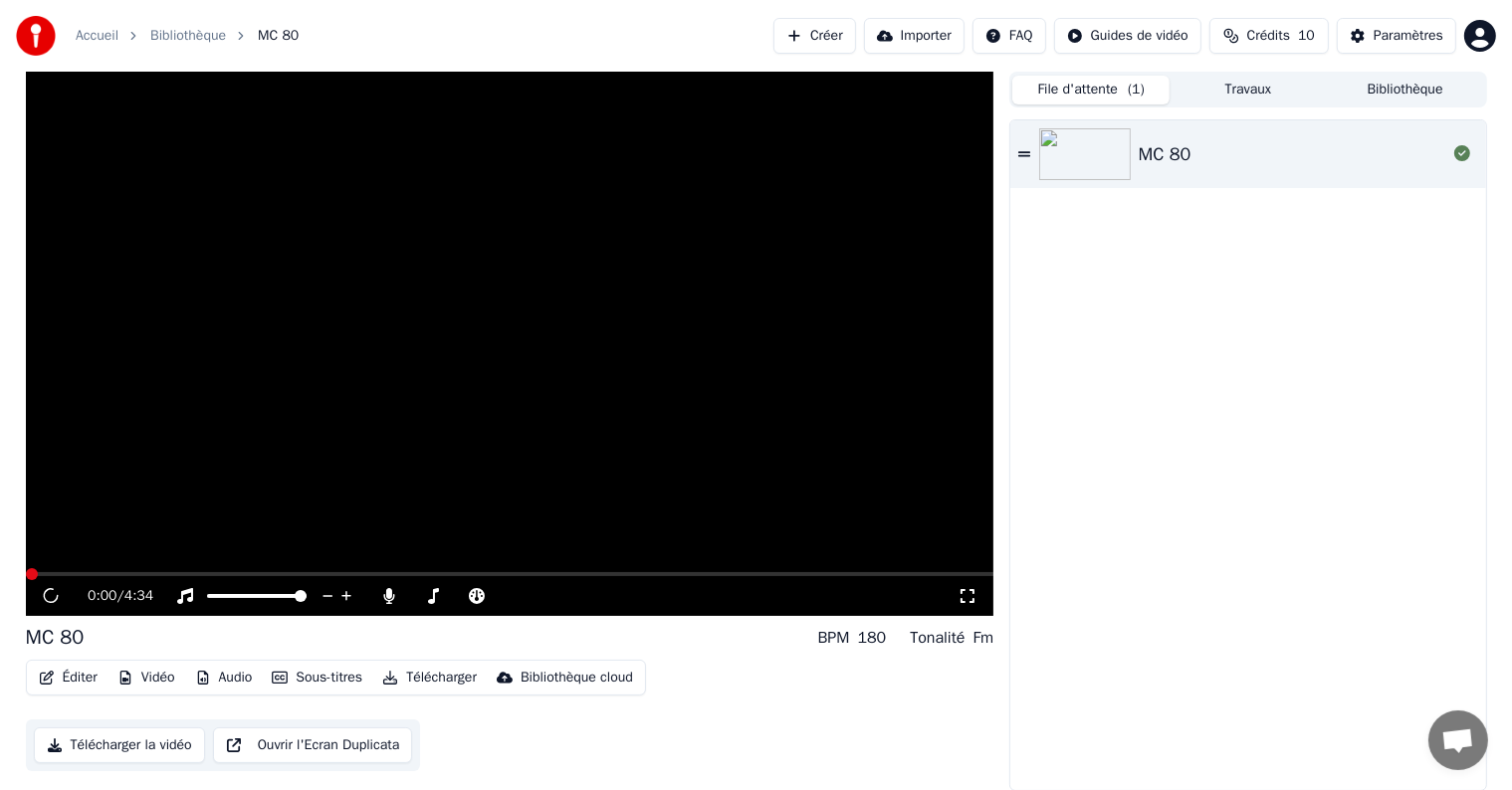 click 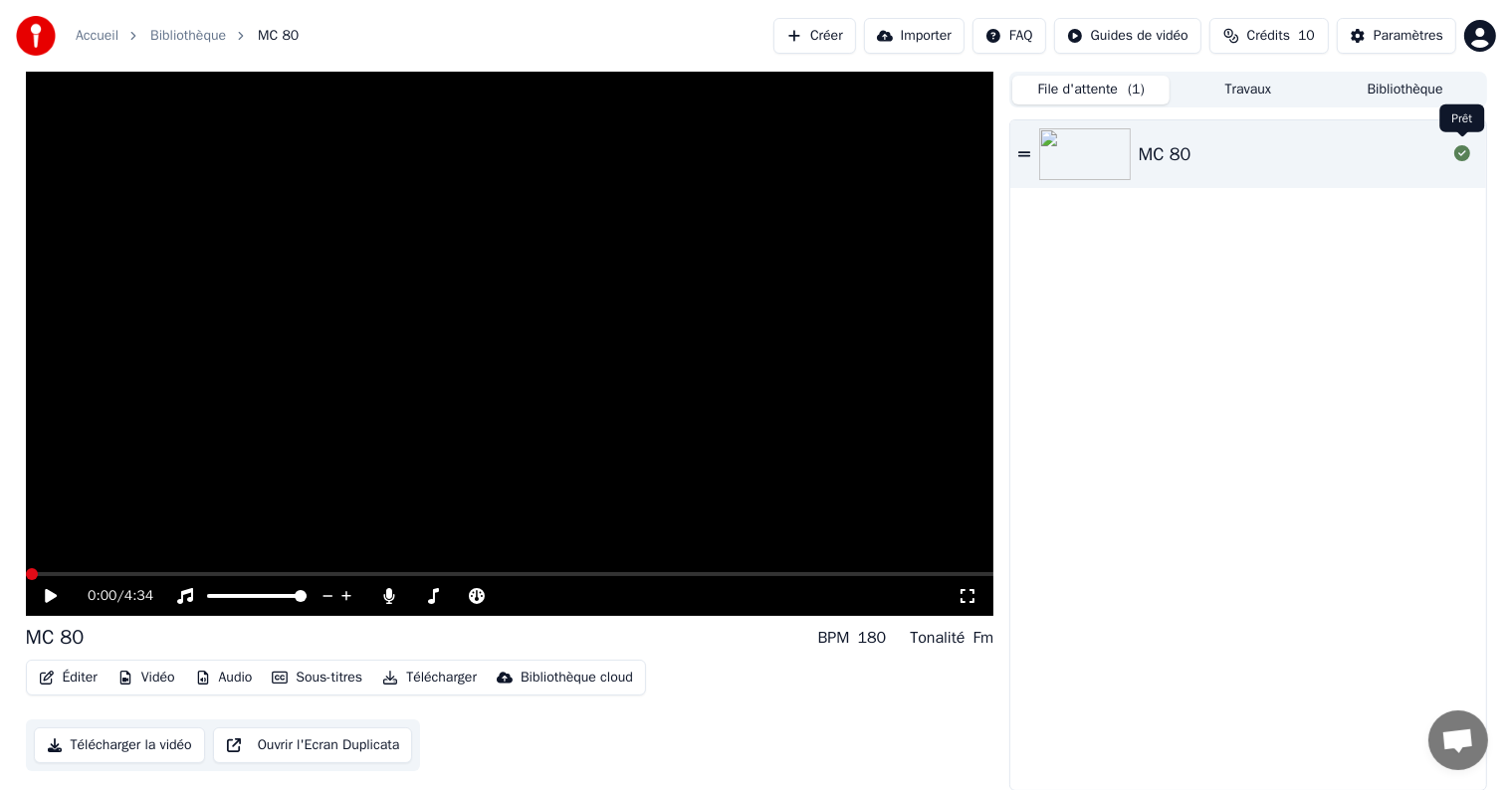 click 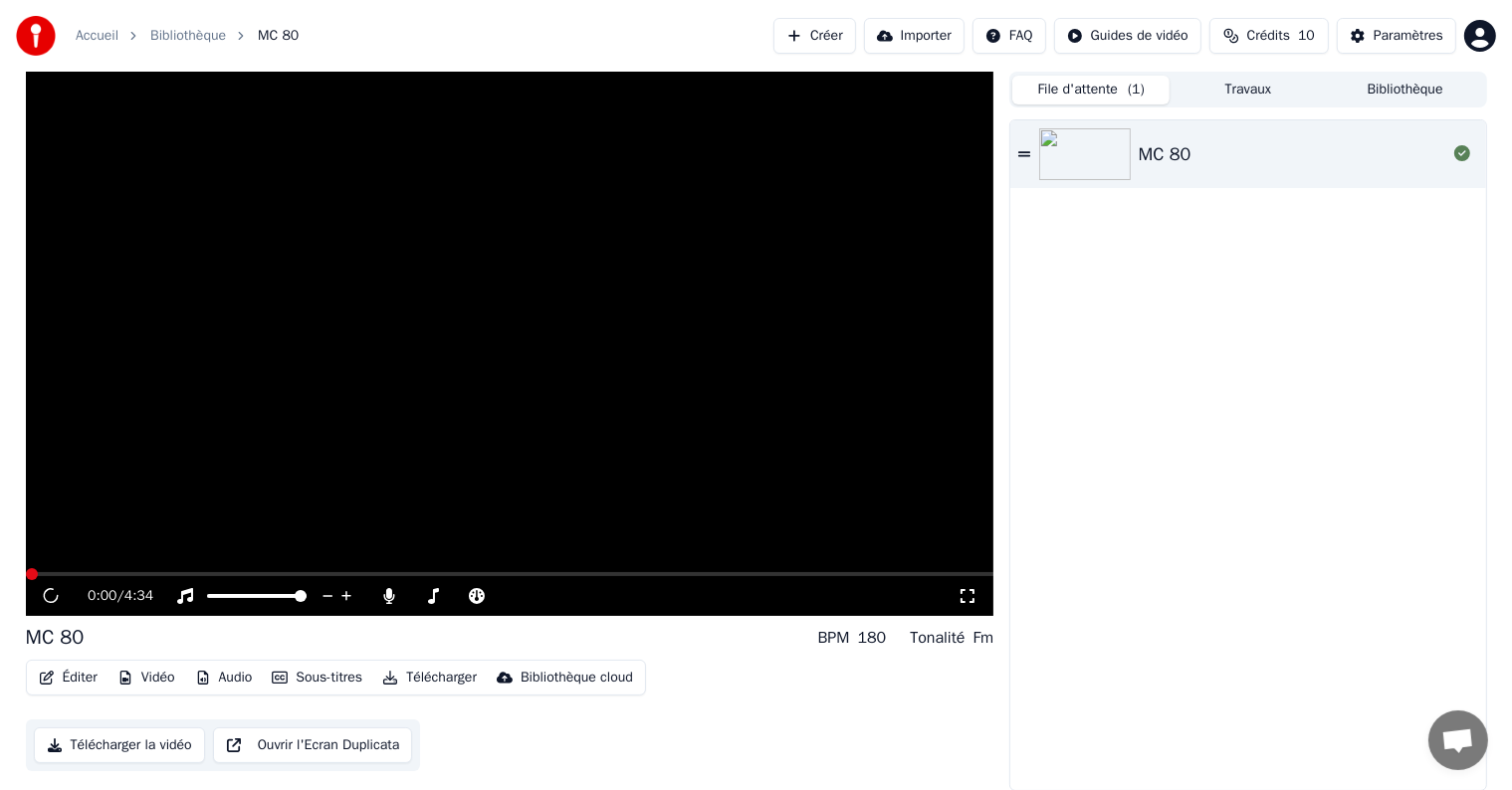 click on "Travaux" at bounding box center [1248, 90] 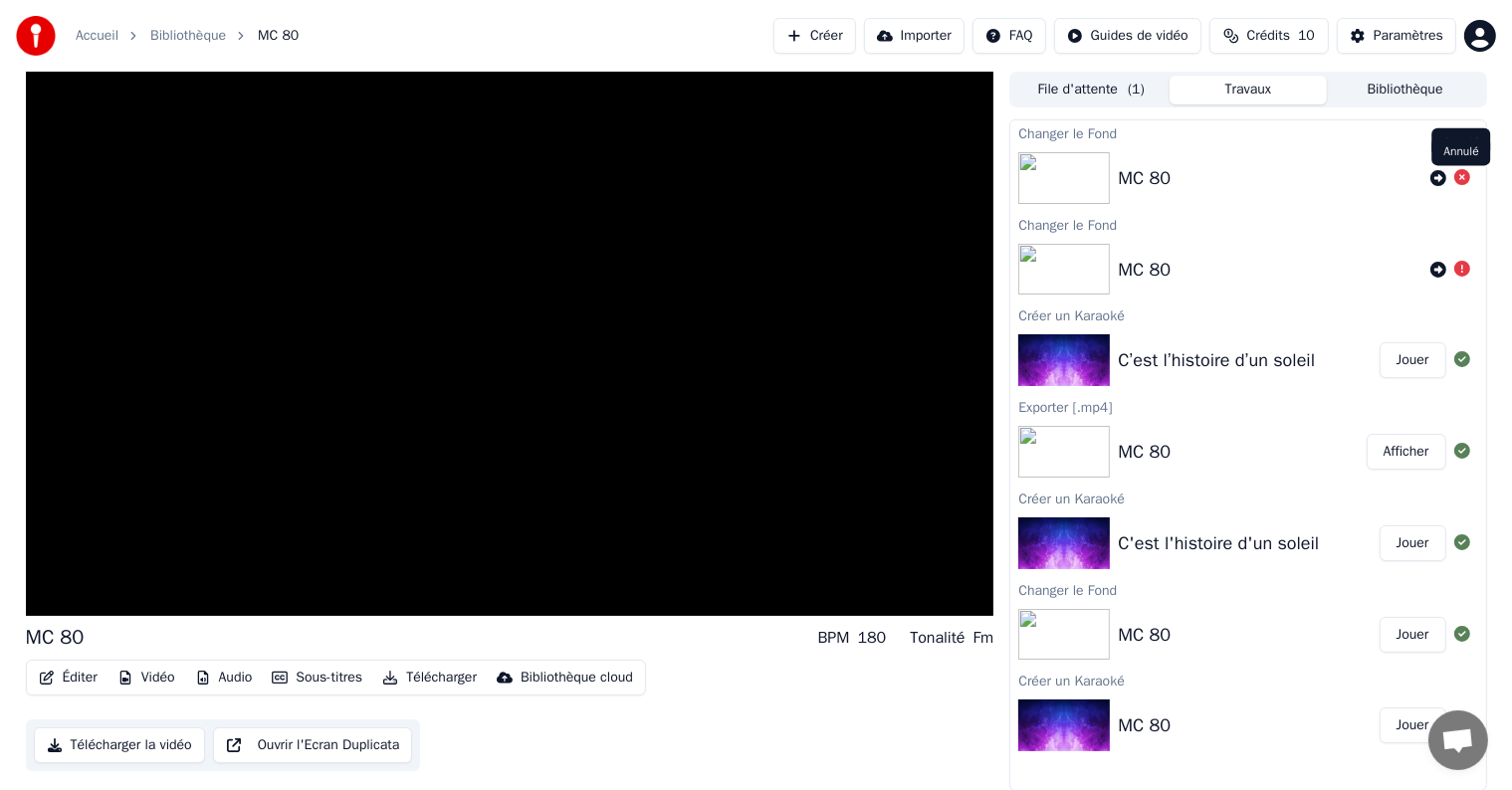 click 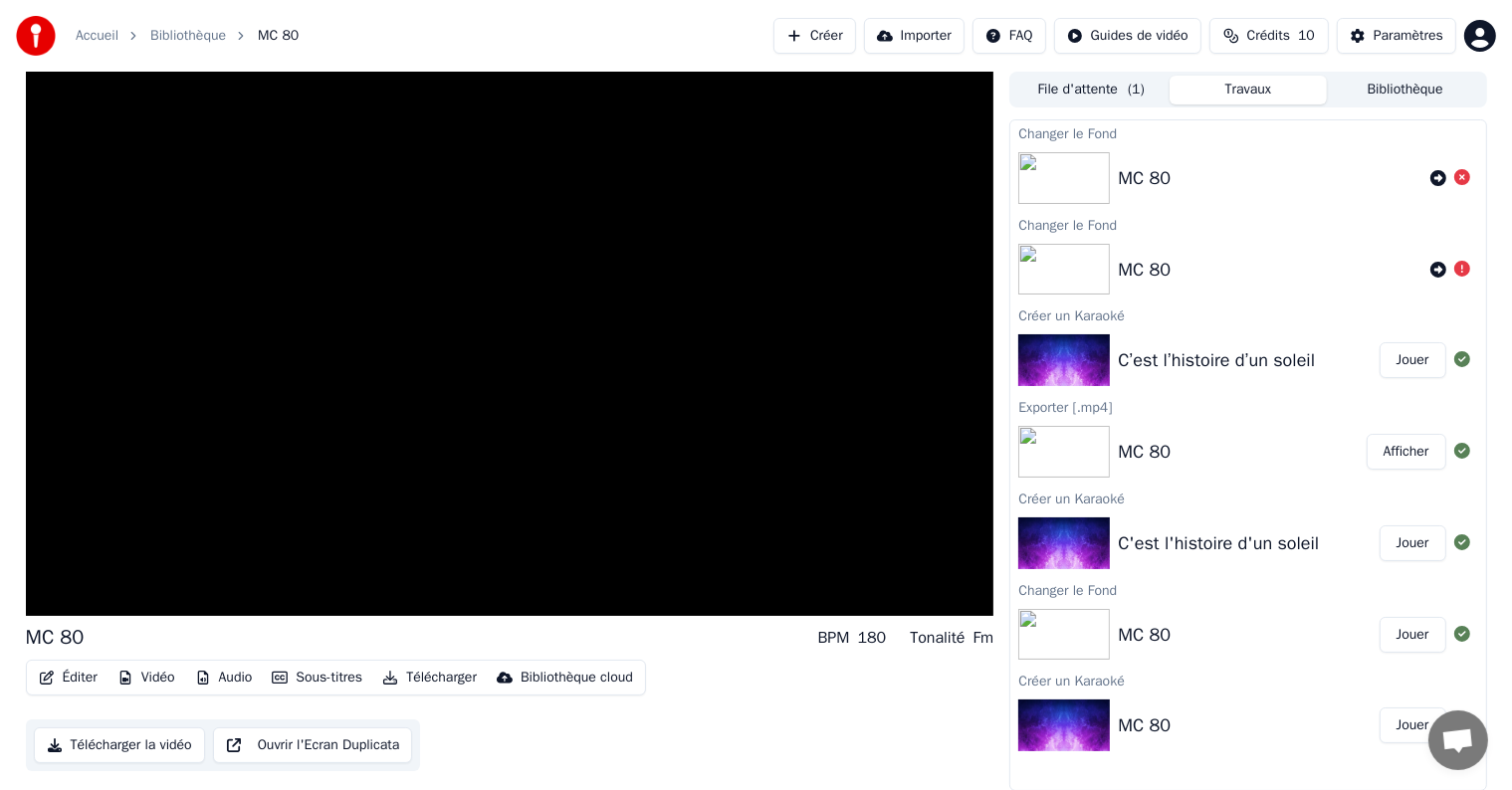 click 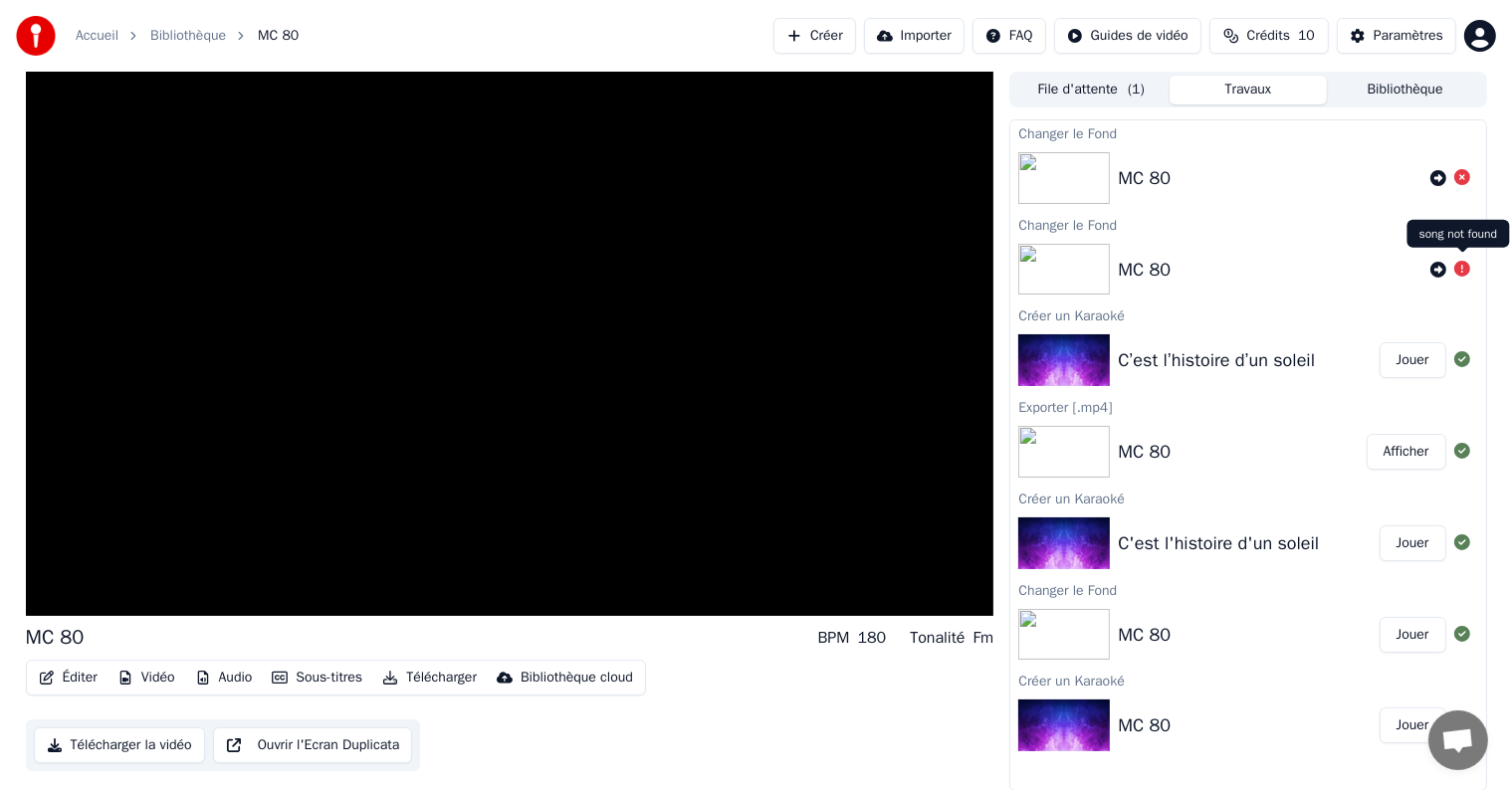 click 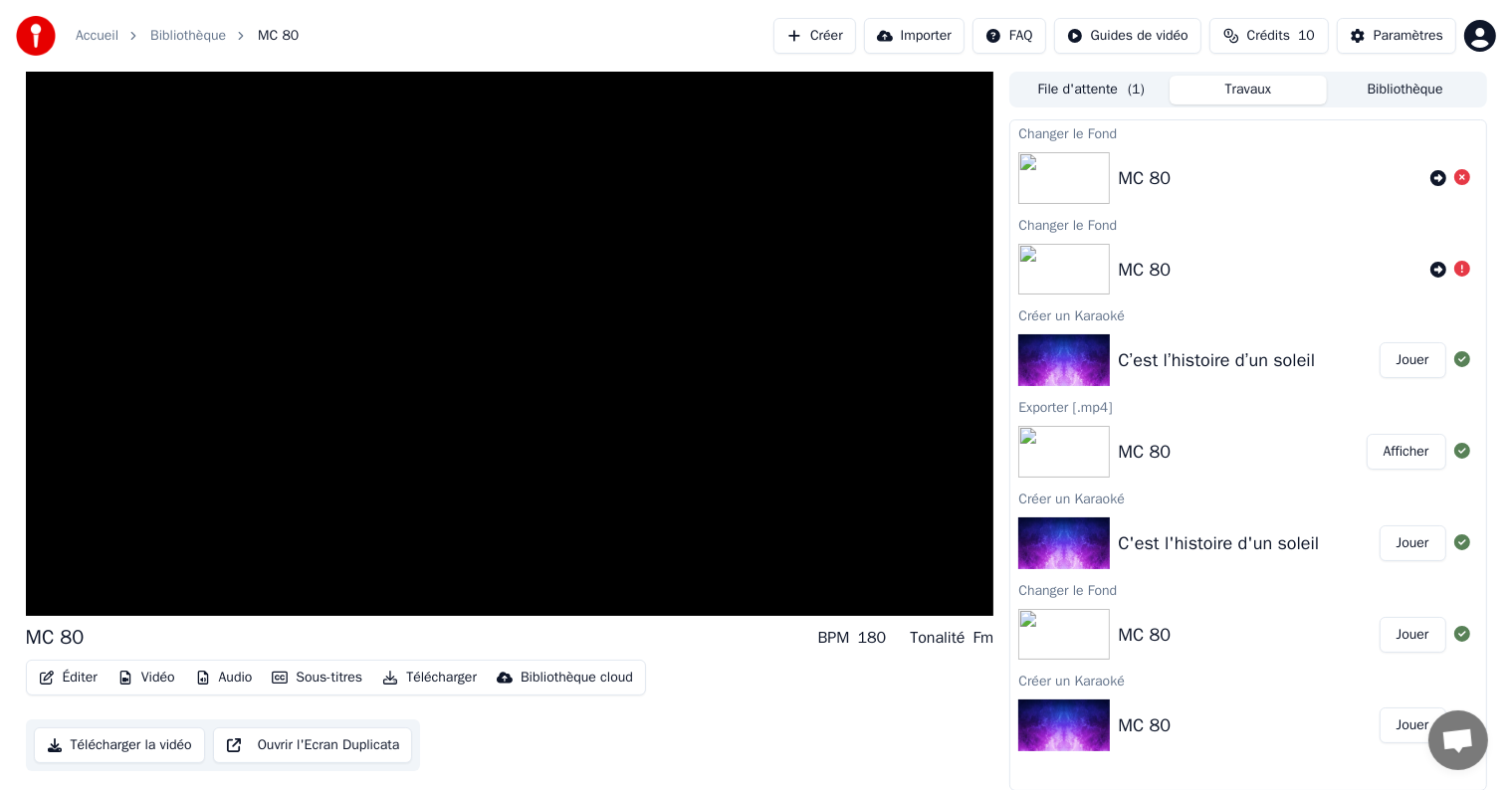 click 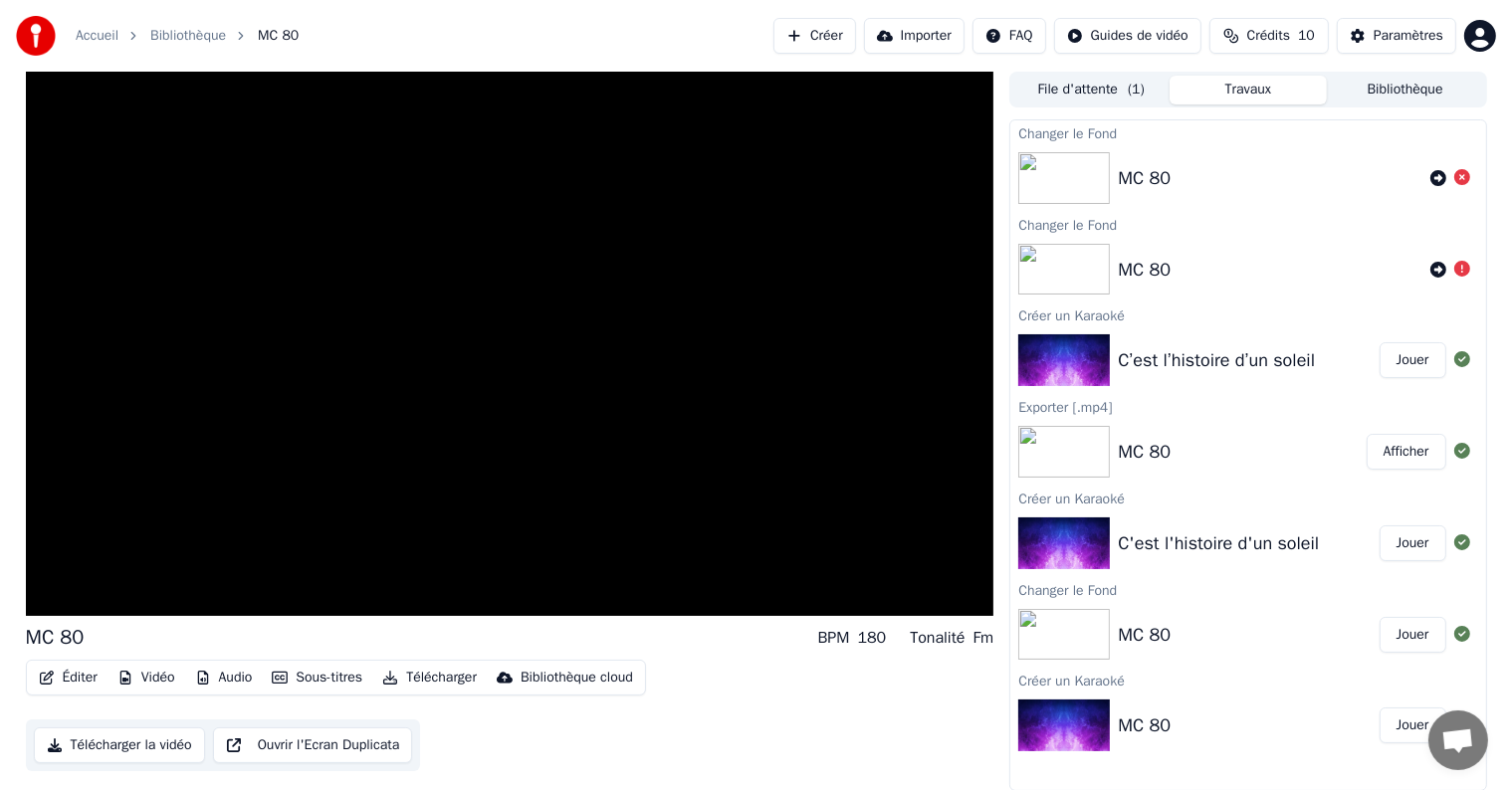 scroll, scrollTop: 0, scrollLeft: 0, axis: both 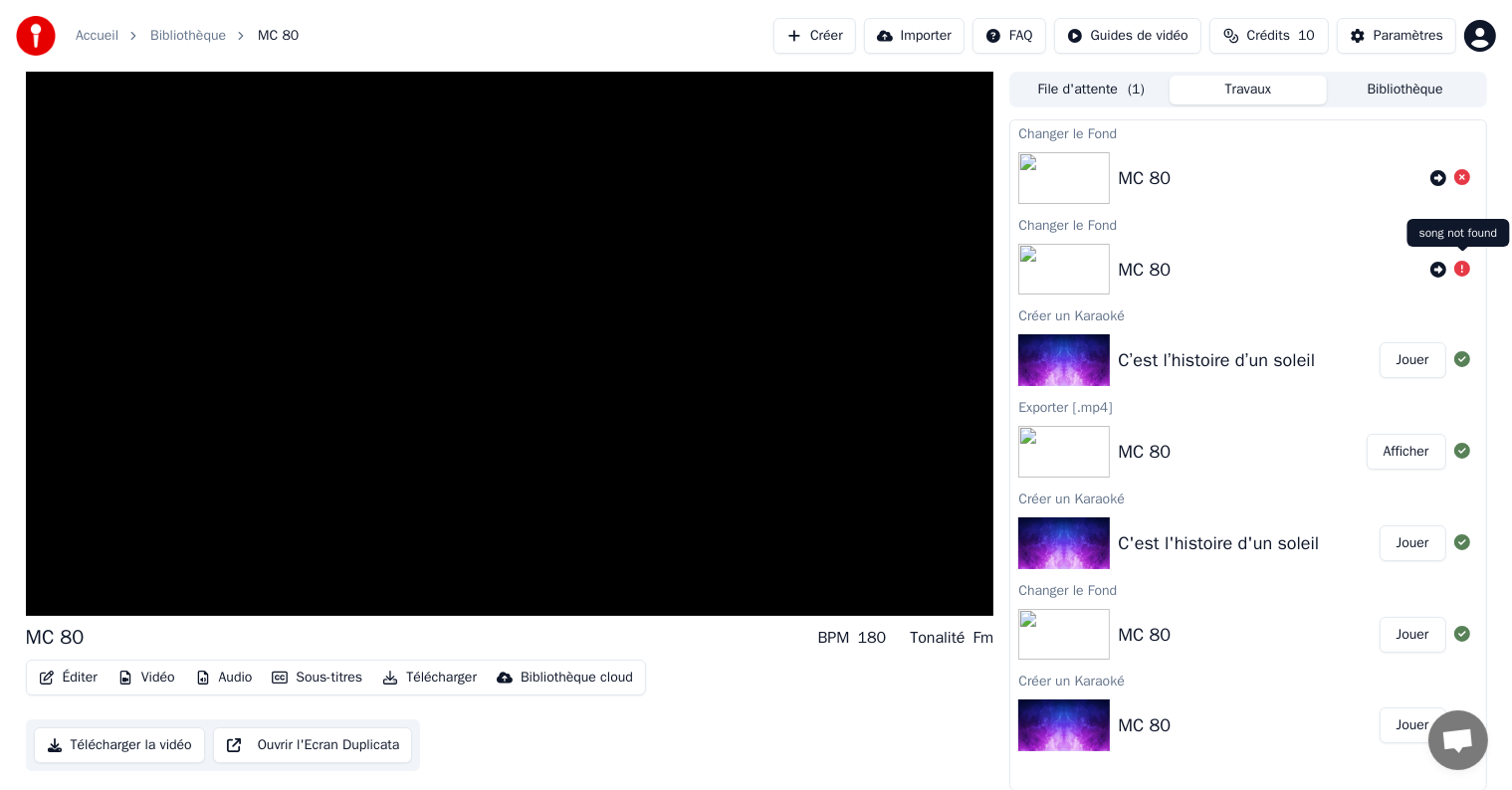click 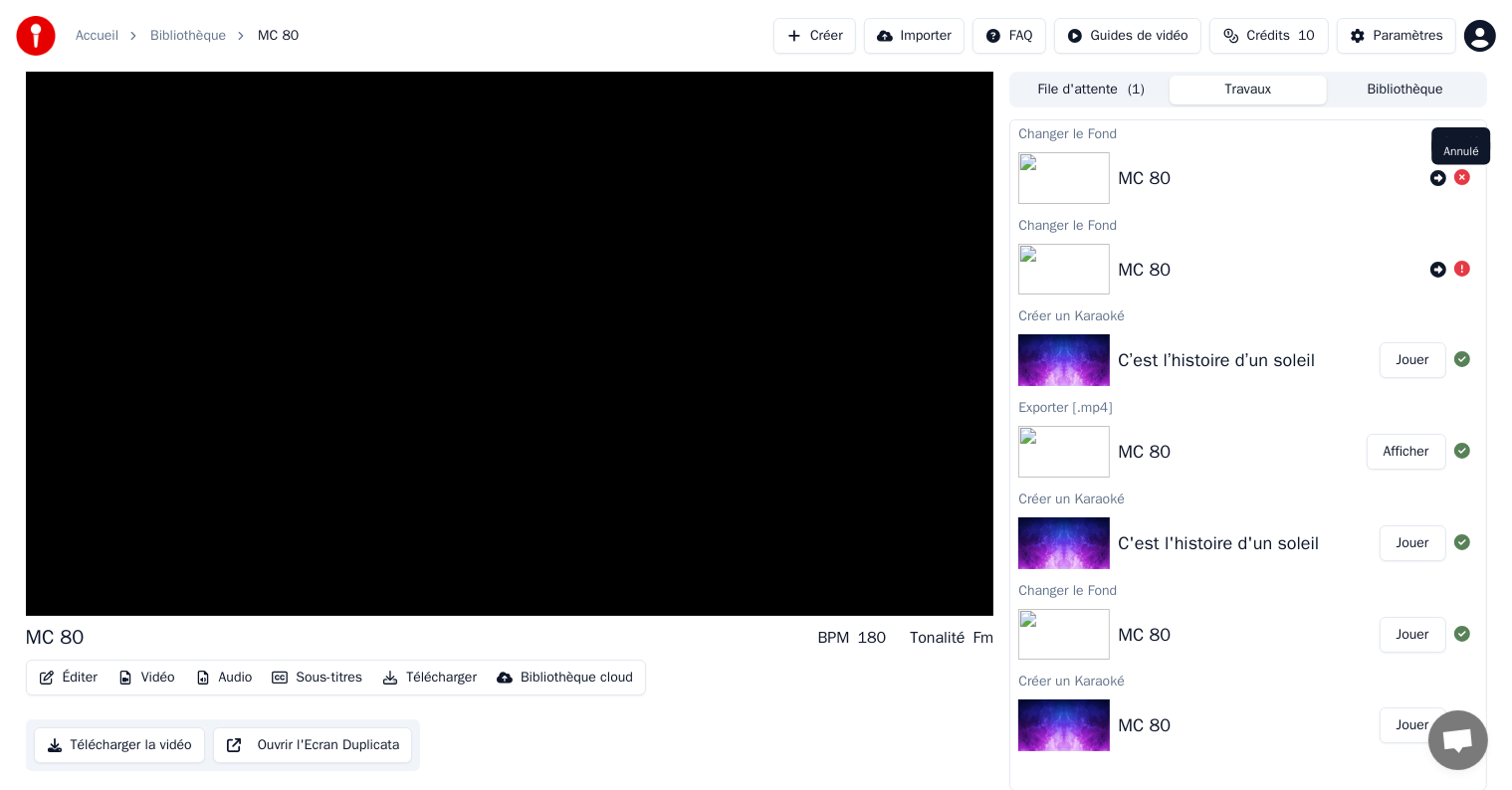 click 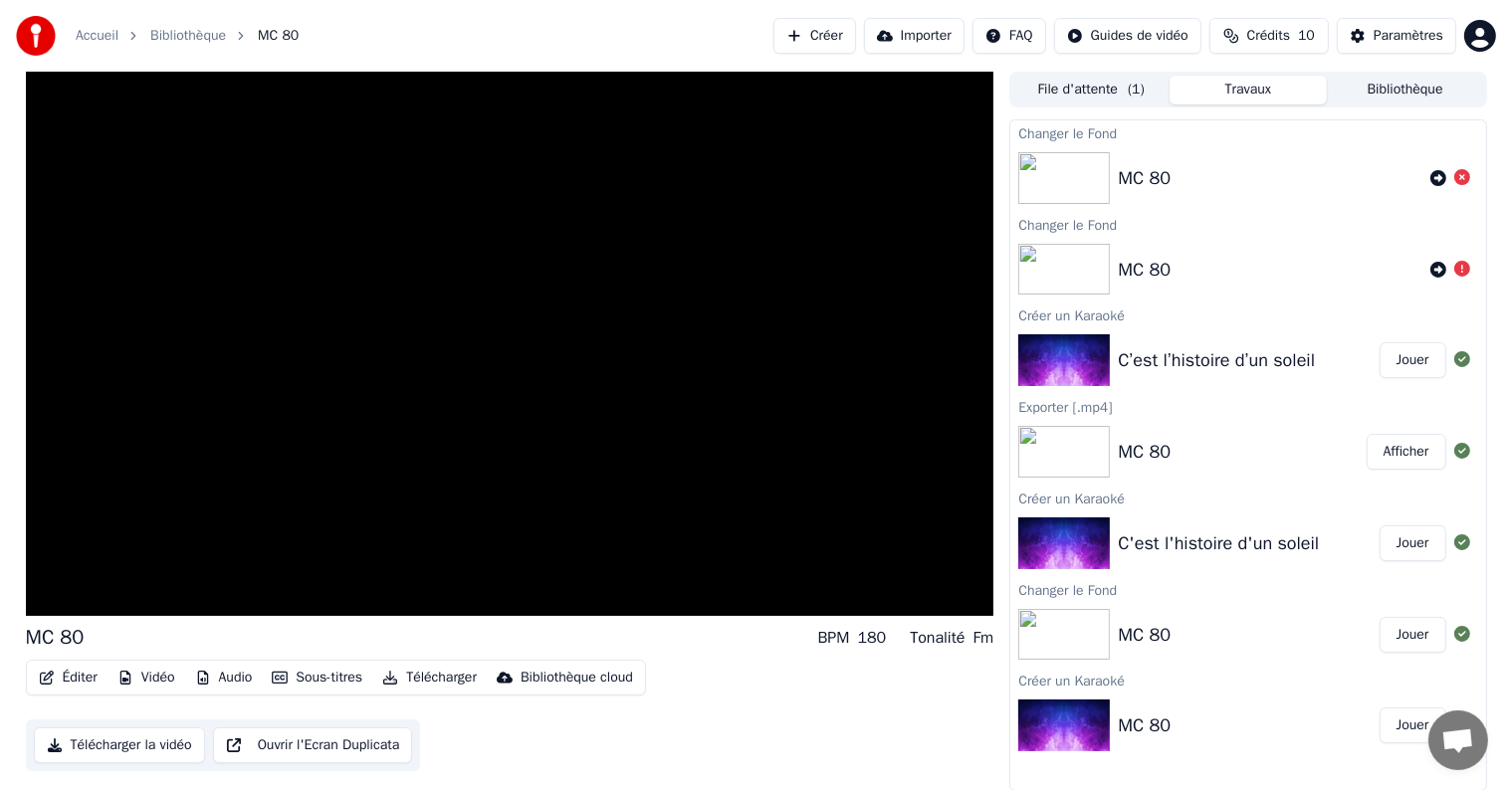 click 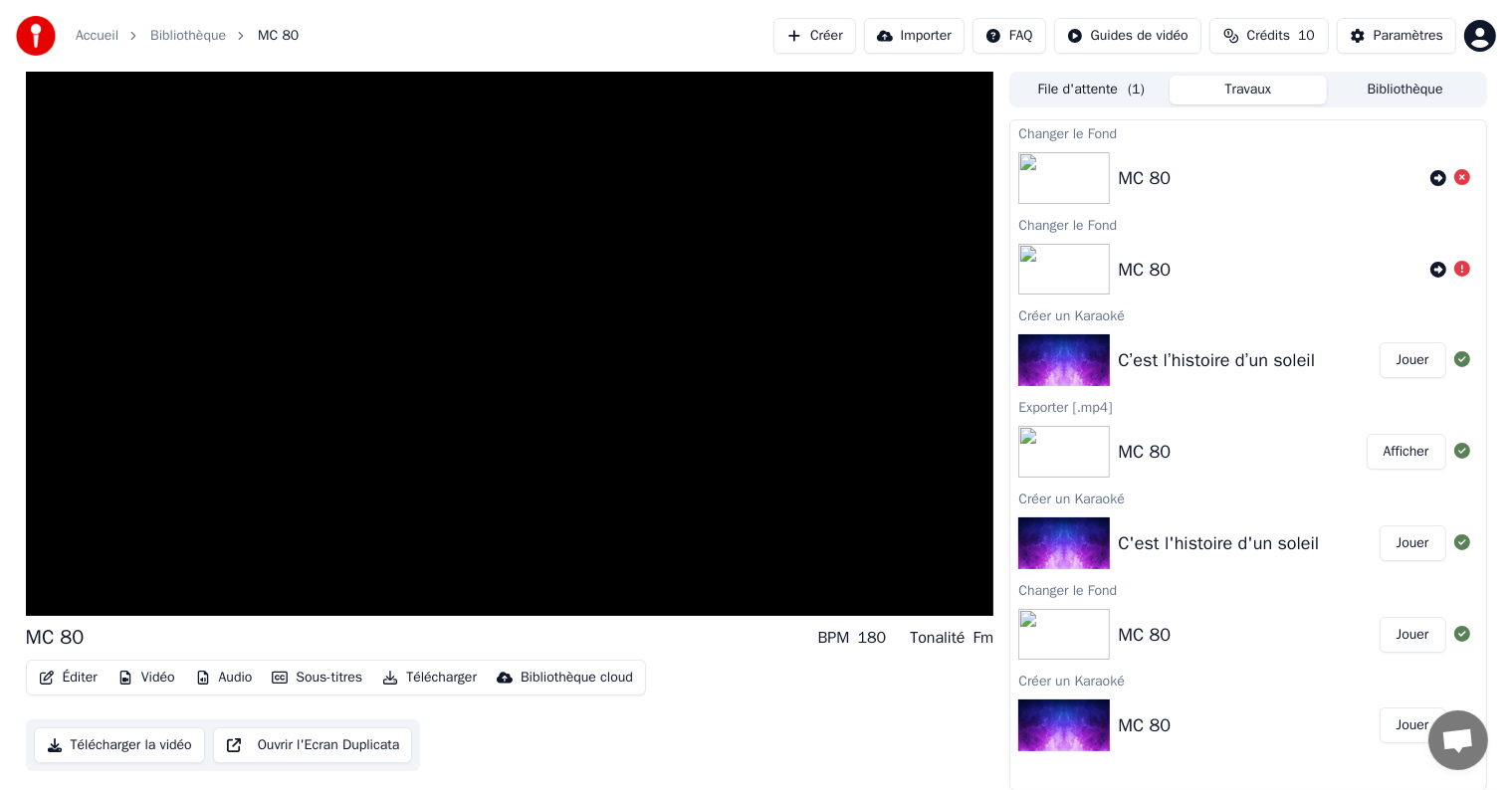 click on "Télécharger la vidéo Ouvrir l'Ecran Duplicata" at bounding box center [223, 745] 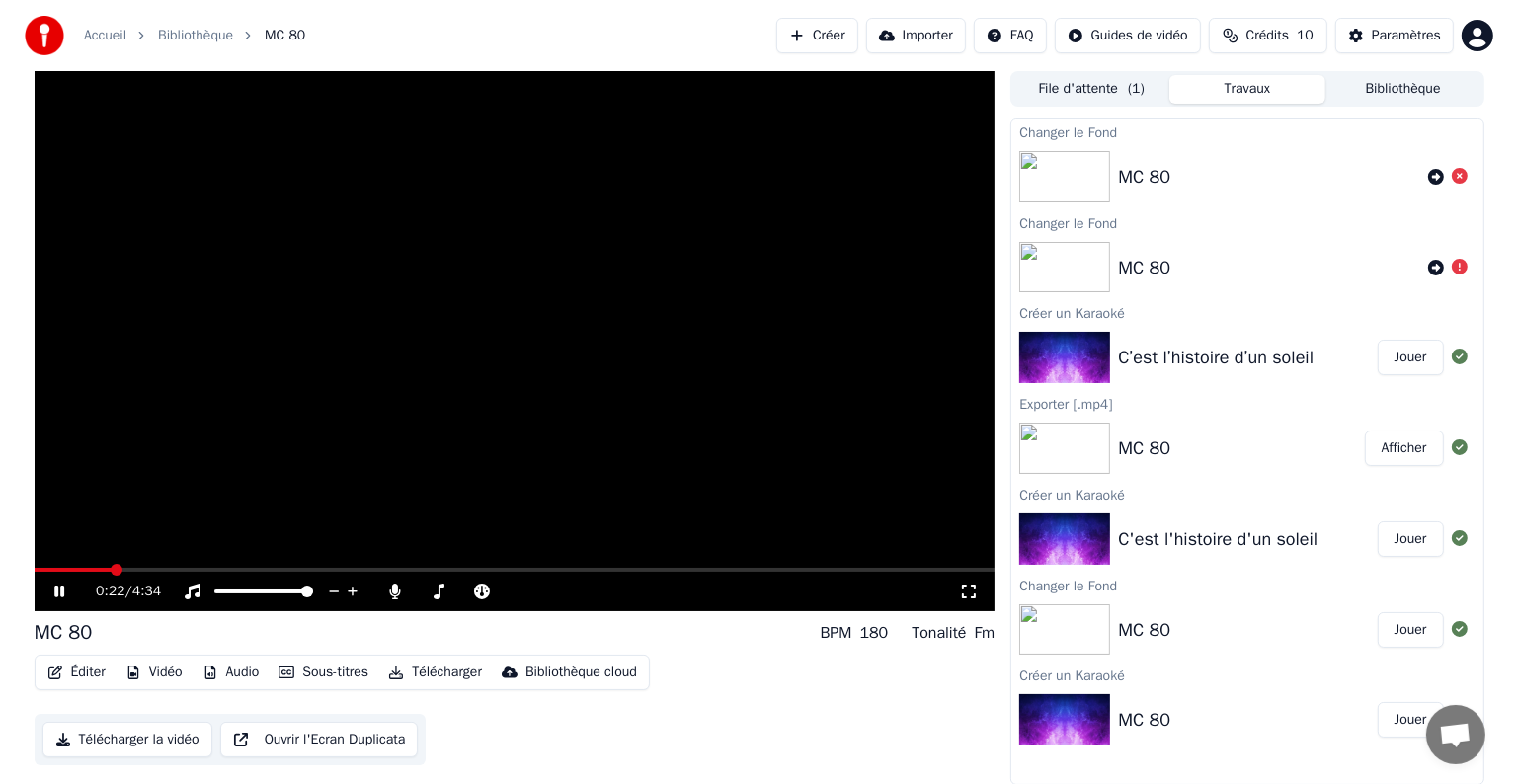 scroll, scrollTop: 0, scrollLeft: 0, axis: both 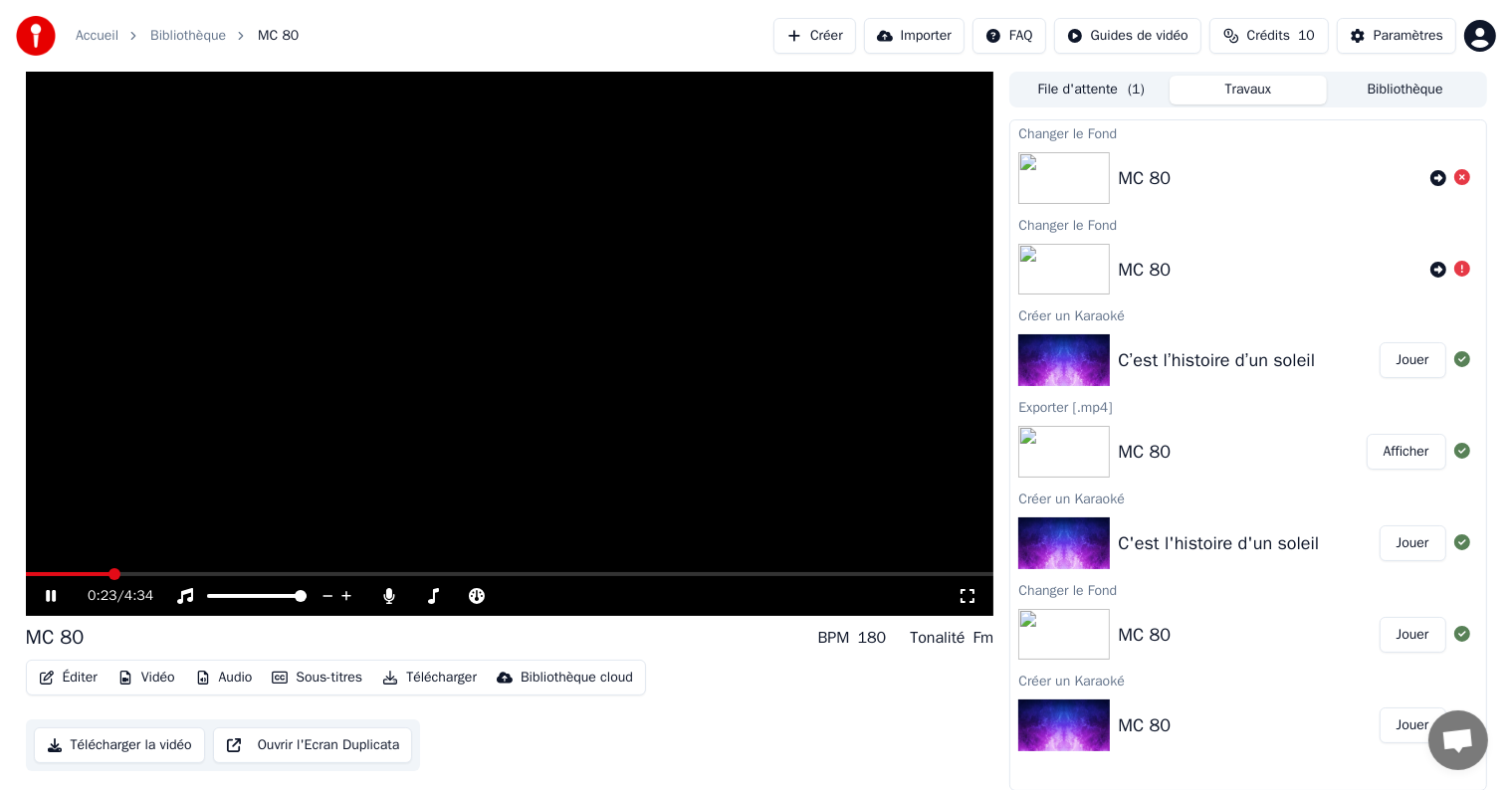 click at bounding box center [36, 36] 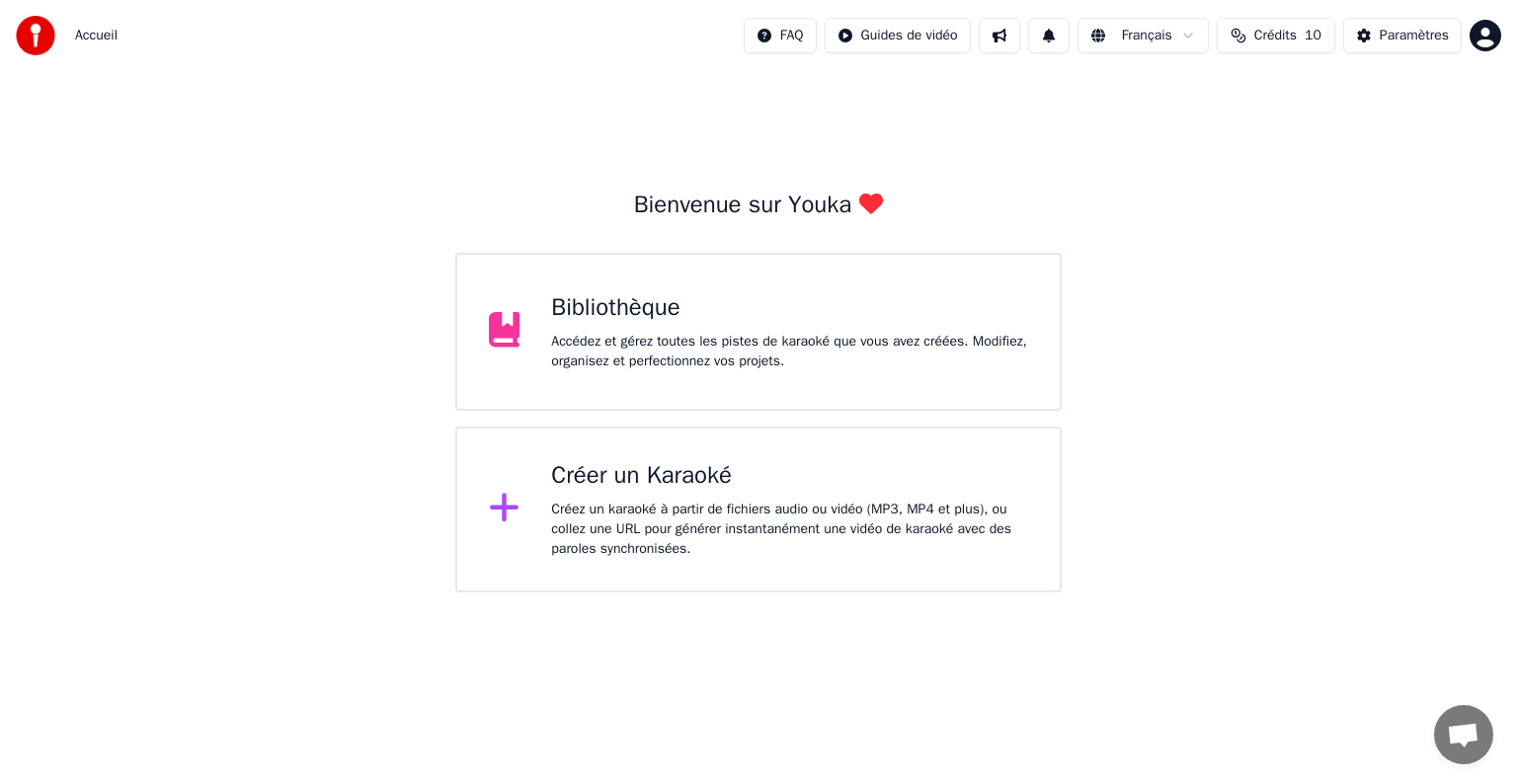 click on "Accueil FAQ Guides de vidéo Français Crédits 10 Paramètres Bienvenue sur Youka Bibliothèque Accédez et gérez toutes les pistes de karaoké que vous avez créées. Modifiez, organisez et perfectionnez vos projets. Créer un Karaoké Créez un karaoké à partir de fichiers audio ou vidéo (MP3, MP4 et plus), ou collez une URL pour générer instantanément une vidéo de karaoké avec des paroles synchronisées." at bounding box center [758, 296] 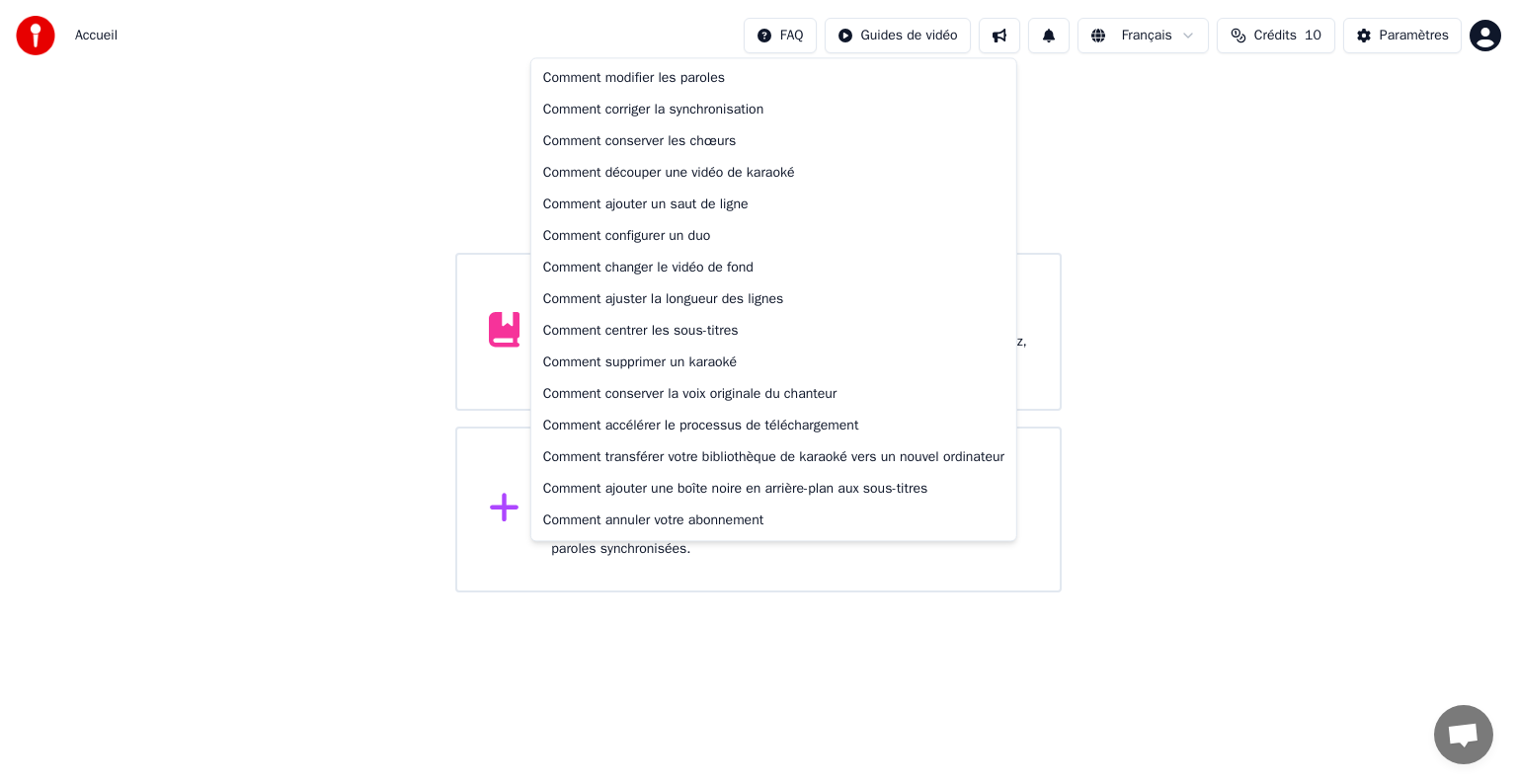 drag, startPoint x: 742, startPoint y: 236, endPoint x: 1280, endPoint y: 276, distance: 539.48494 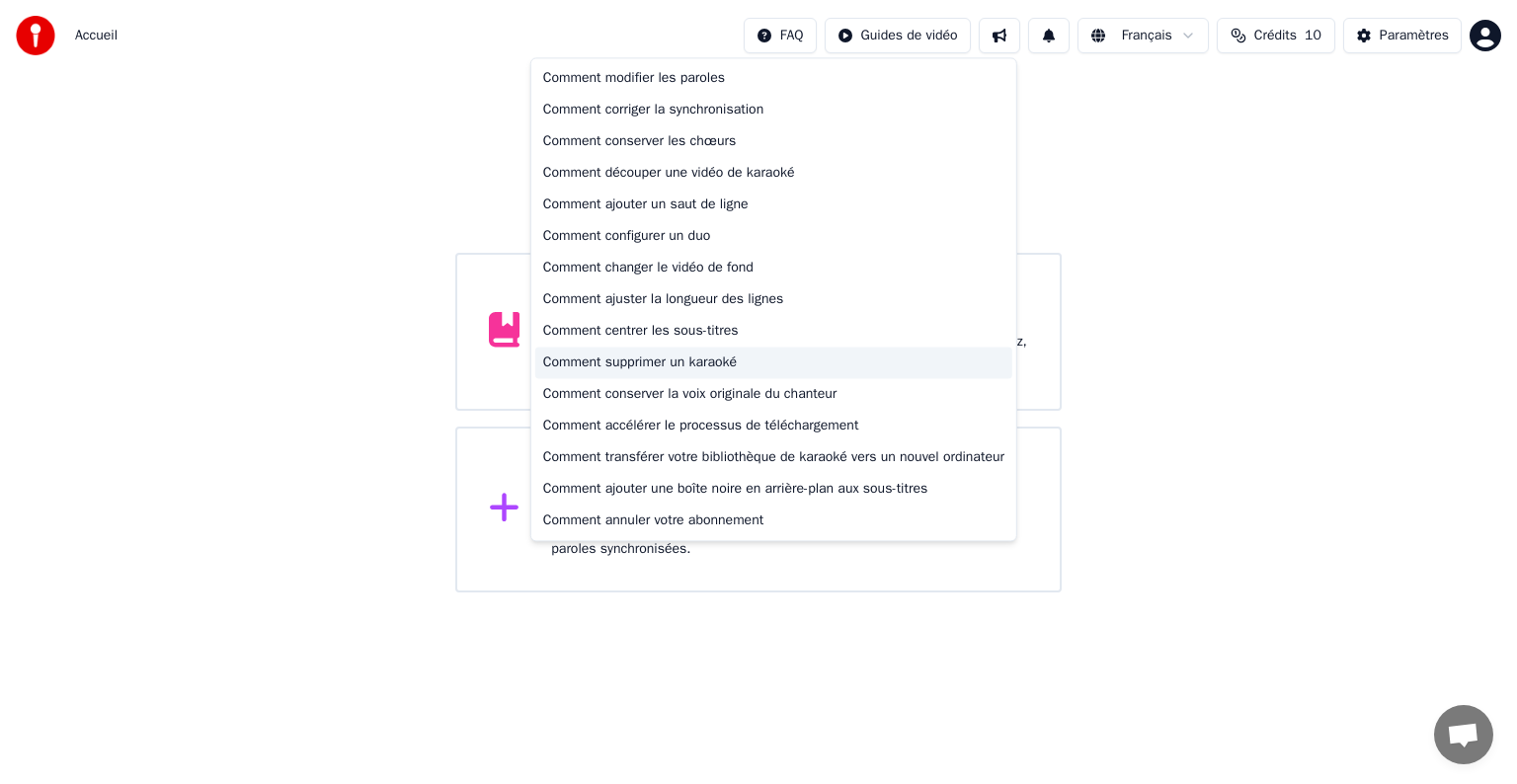 click on "Comment supprimer un karaoké" at bounding box center (773, 362) 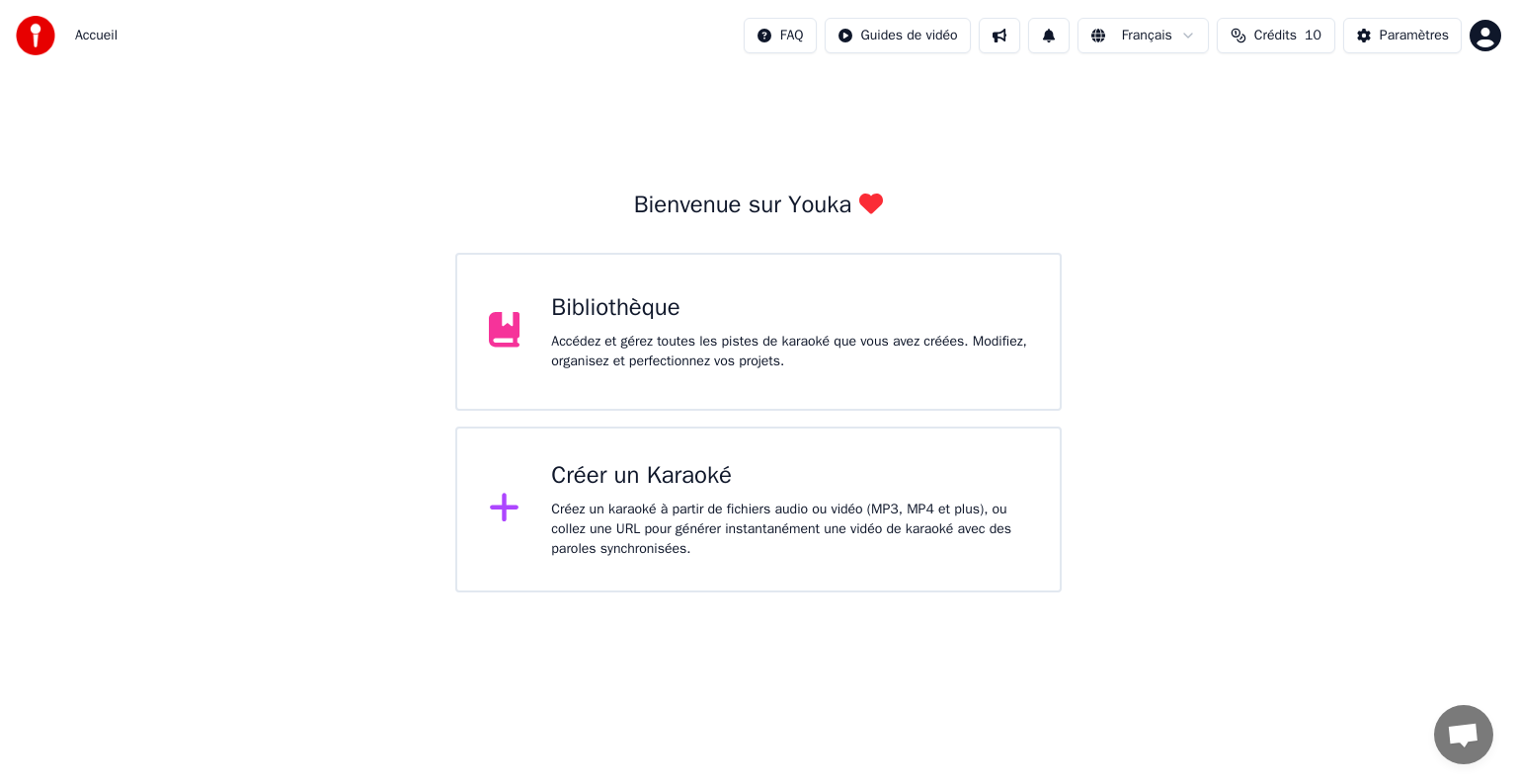 click on "Accédez et gérez toutes les pistes de karaoké que vous avez créées. Modifiez, organisez et perfectionnez vos projets." at bounding box center (789, 352) 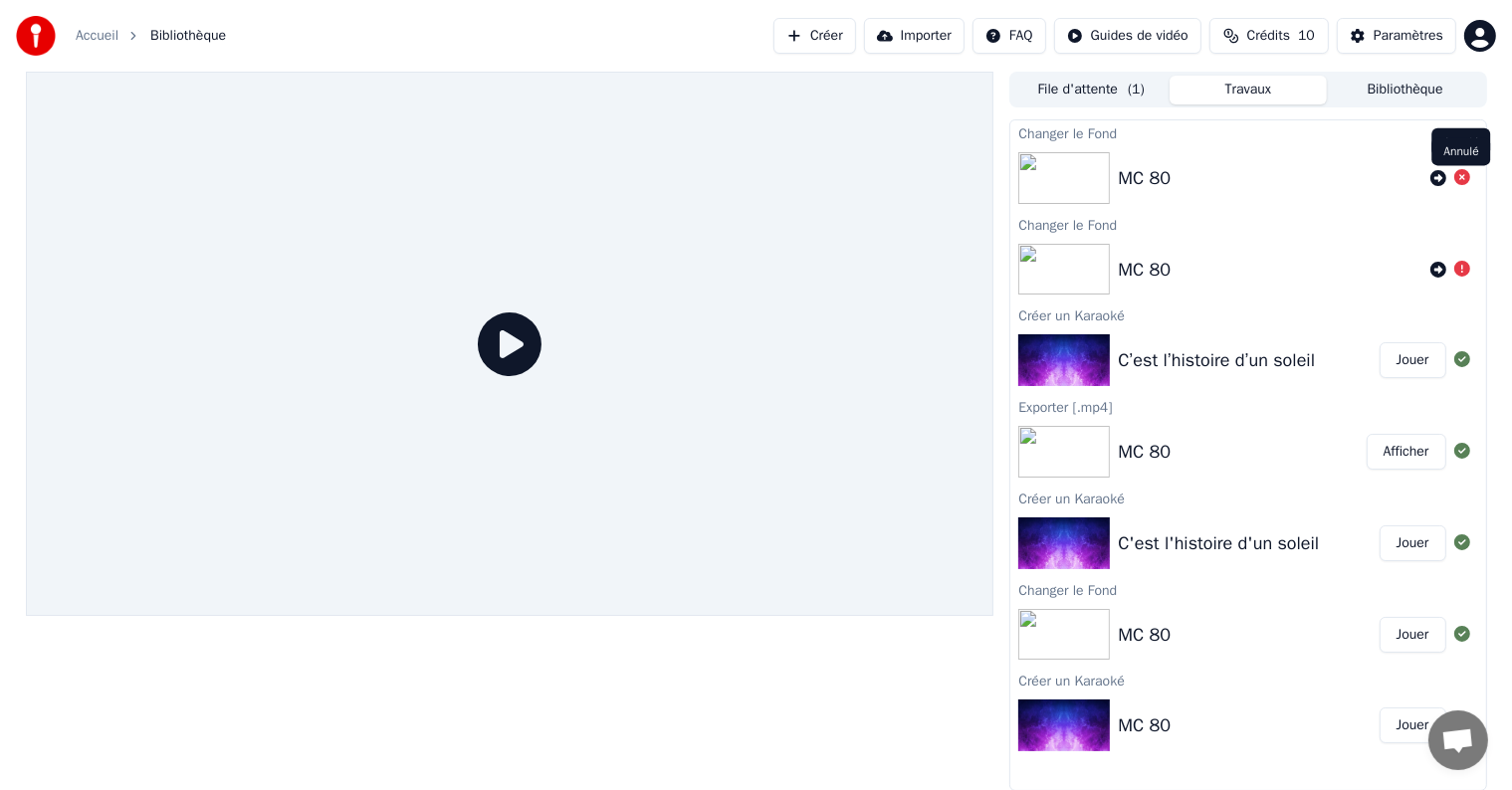 click 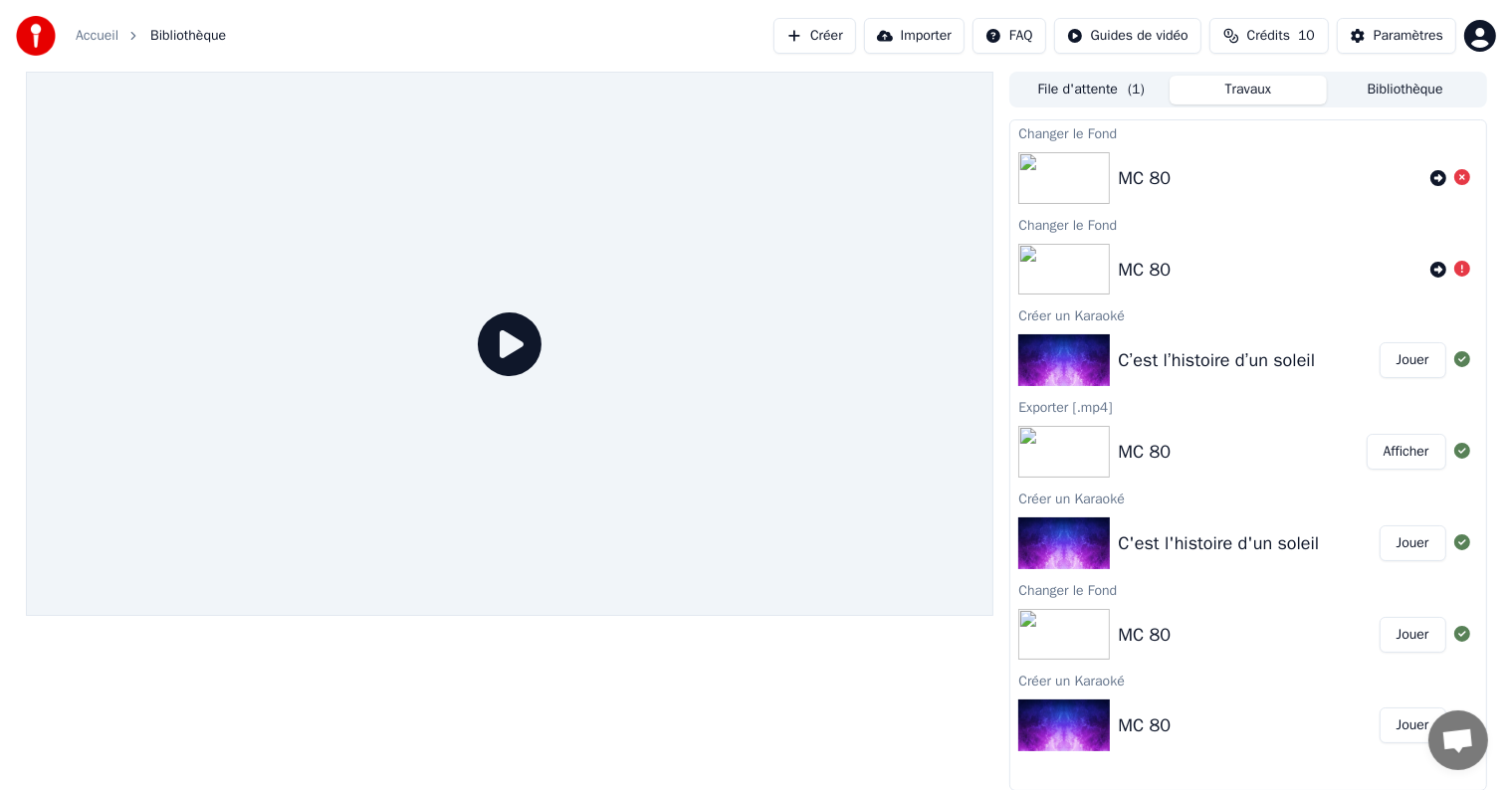 click 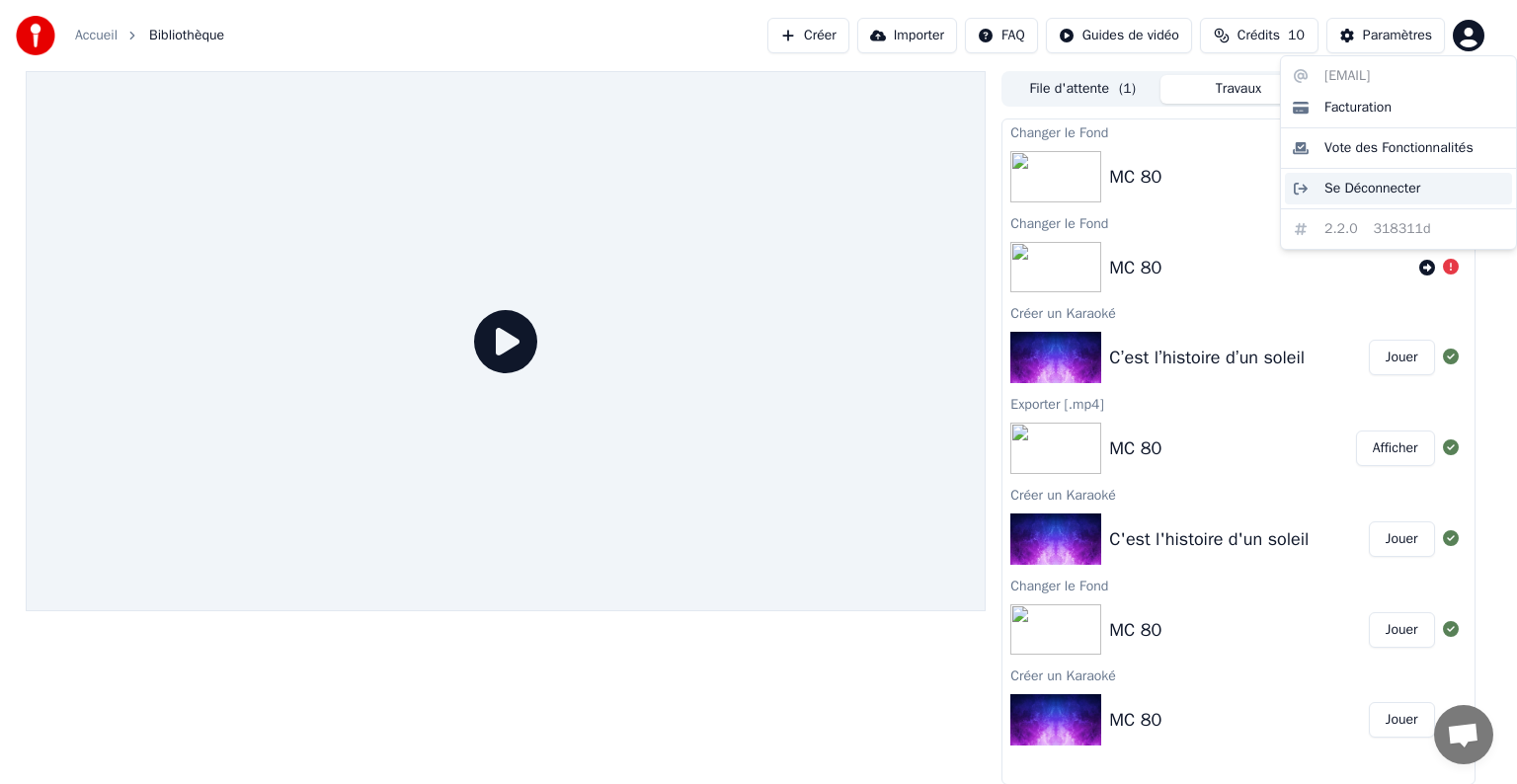 click on "Se Déconnecter" at bounding box center [1372, 189] 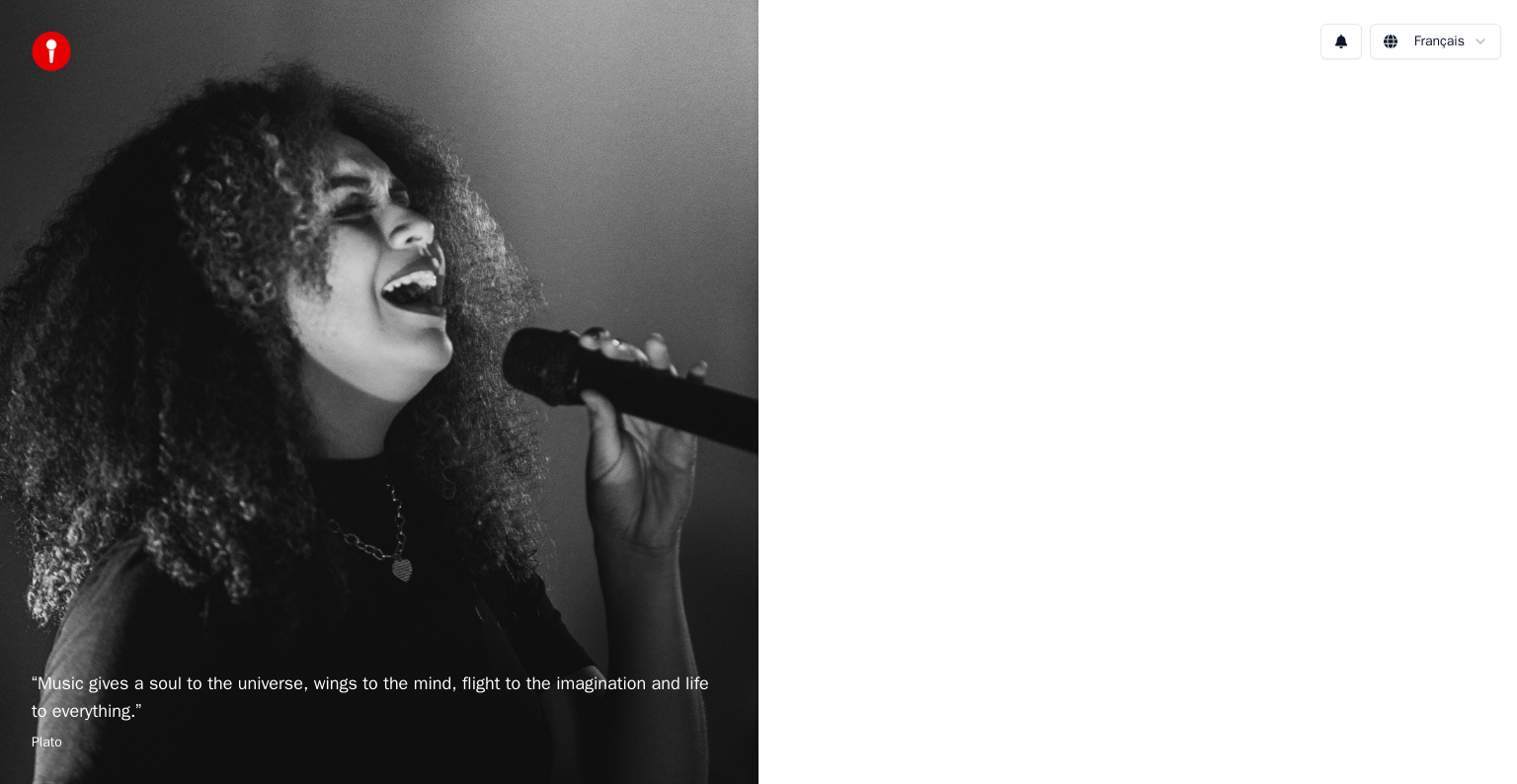 scroll, scrollTop: 0, scrollLeft: 0, axis: both 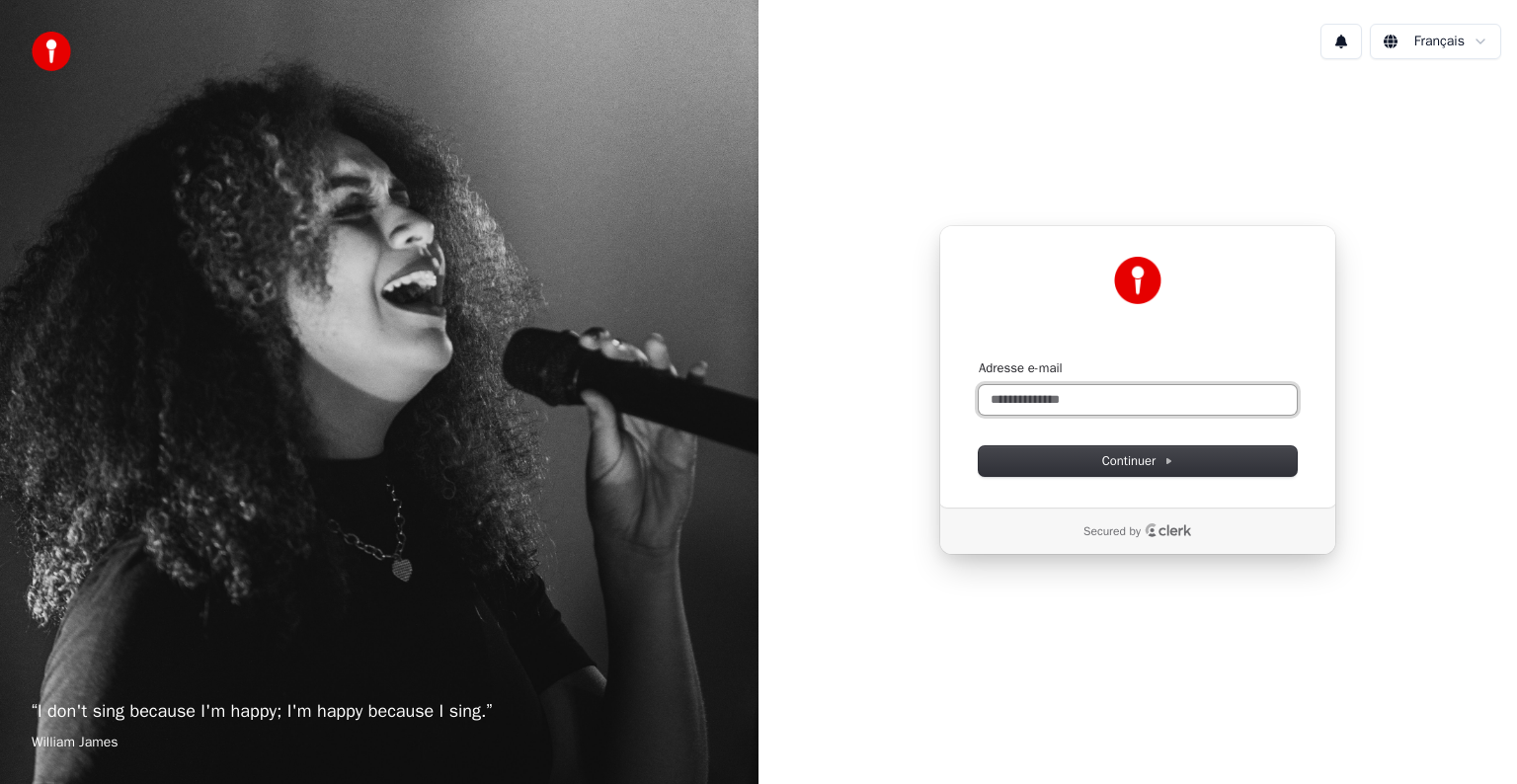 click on "Adresse e-mail" at bounding box center [1138, 400] 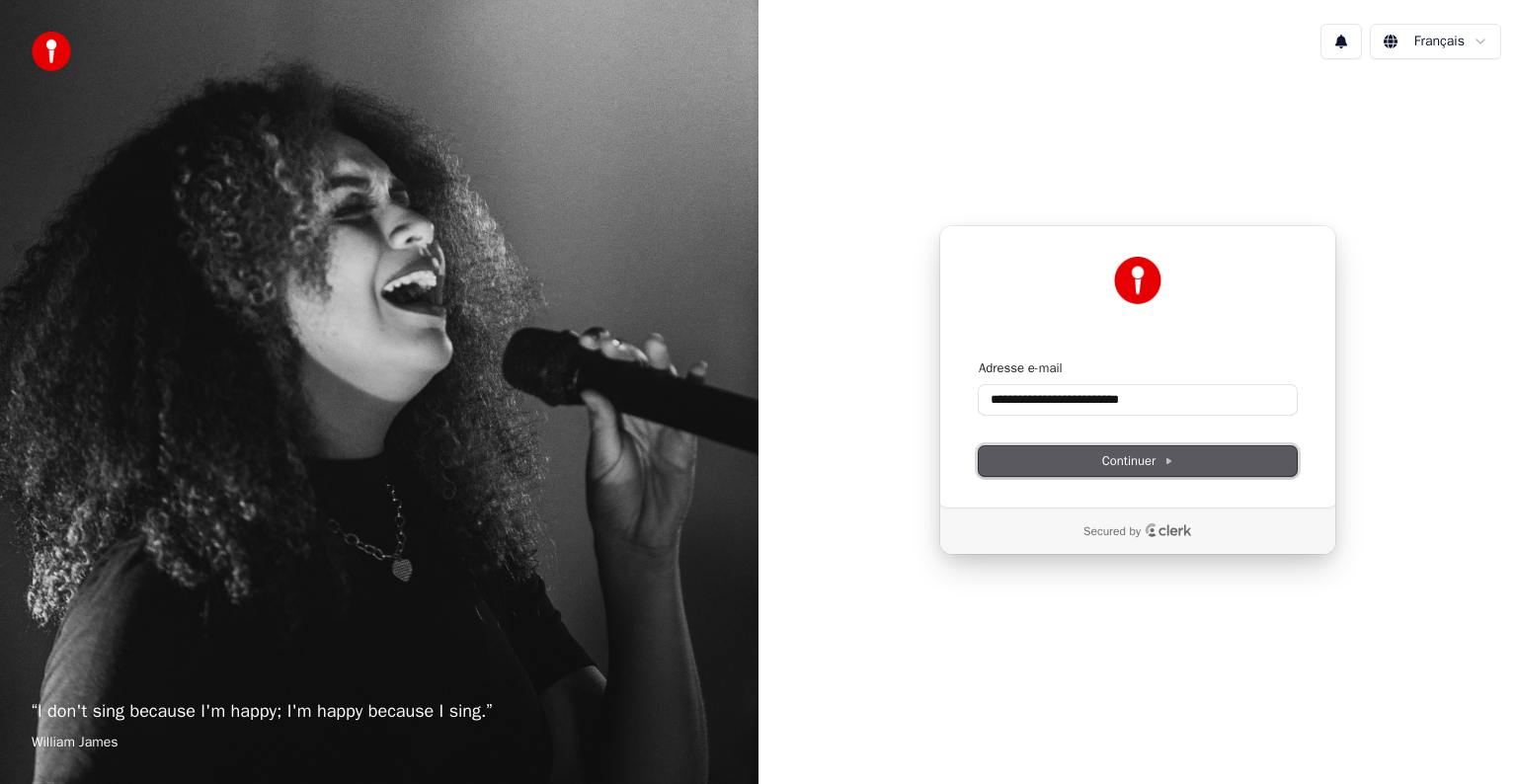 click on "Continuer" at bounding box center (1138, 461) 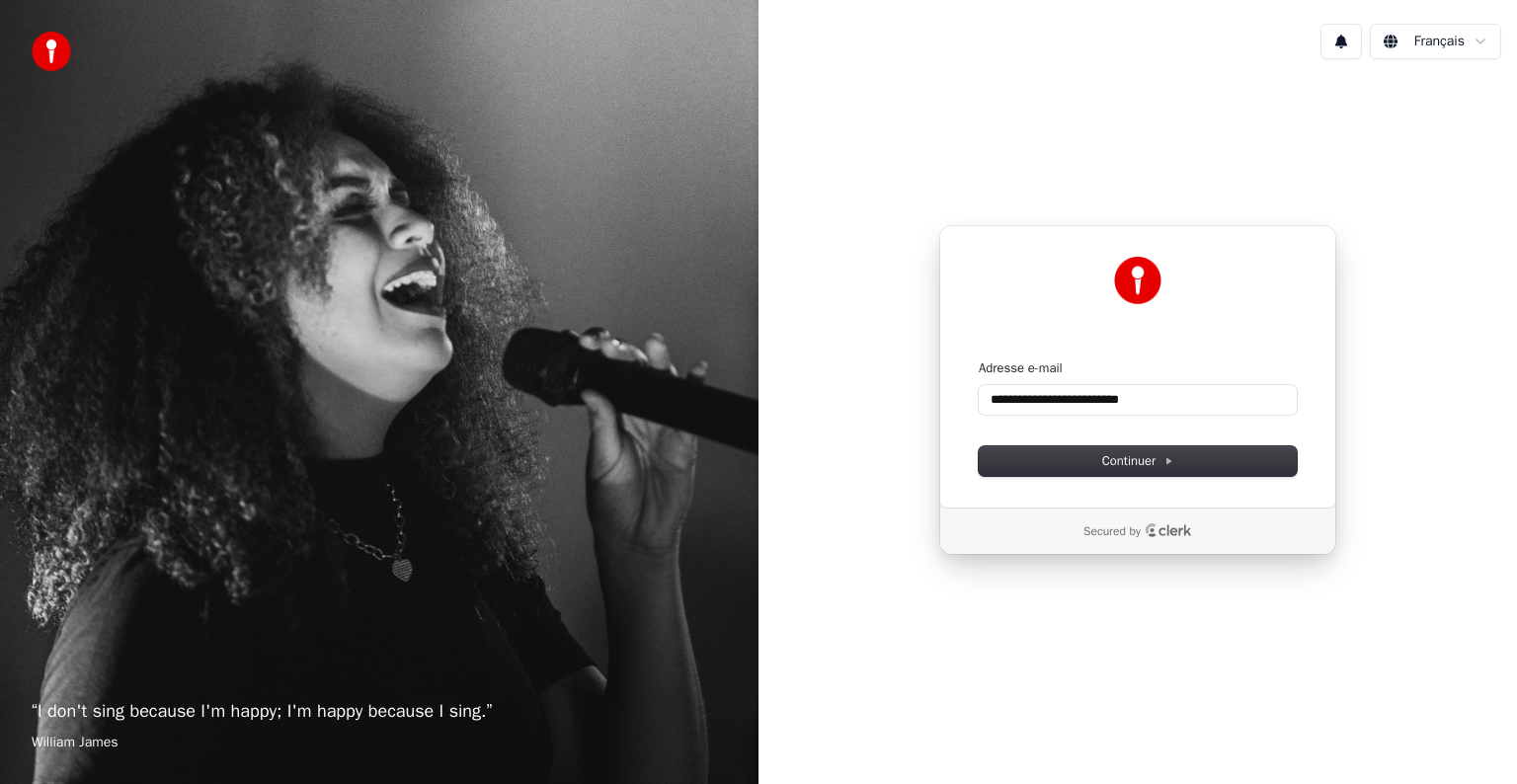 type on "**********" 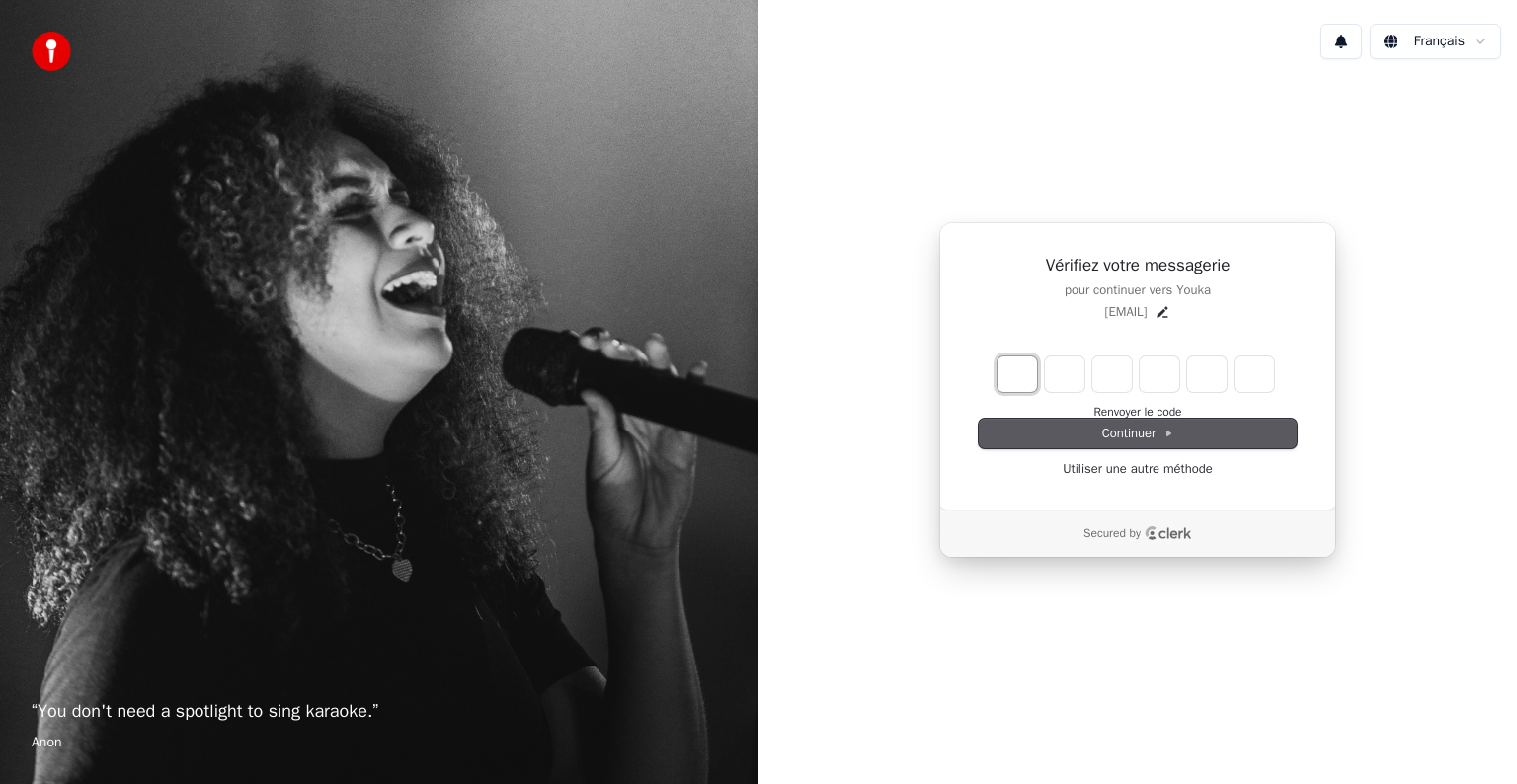 type on "*" 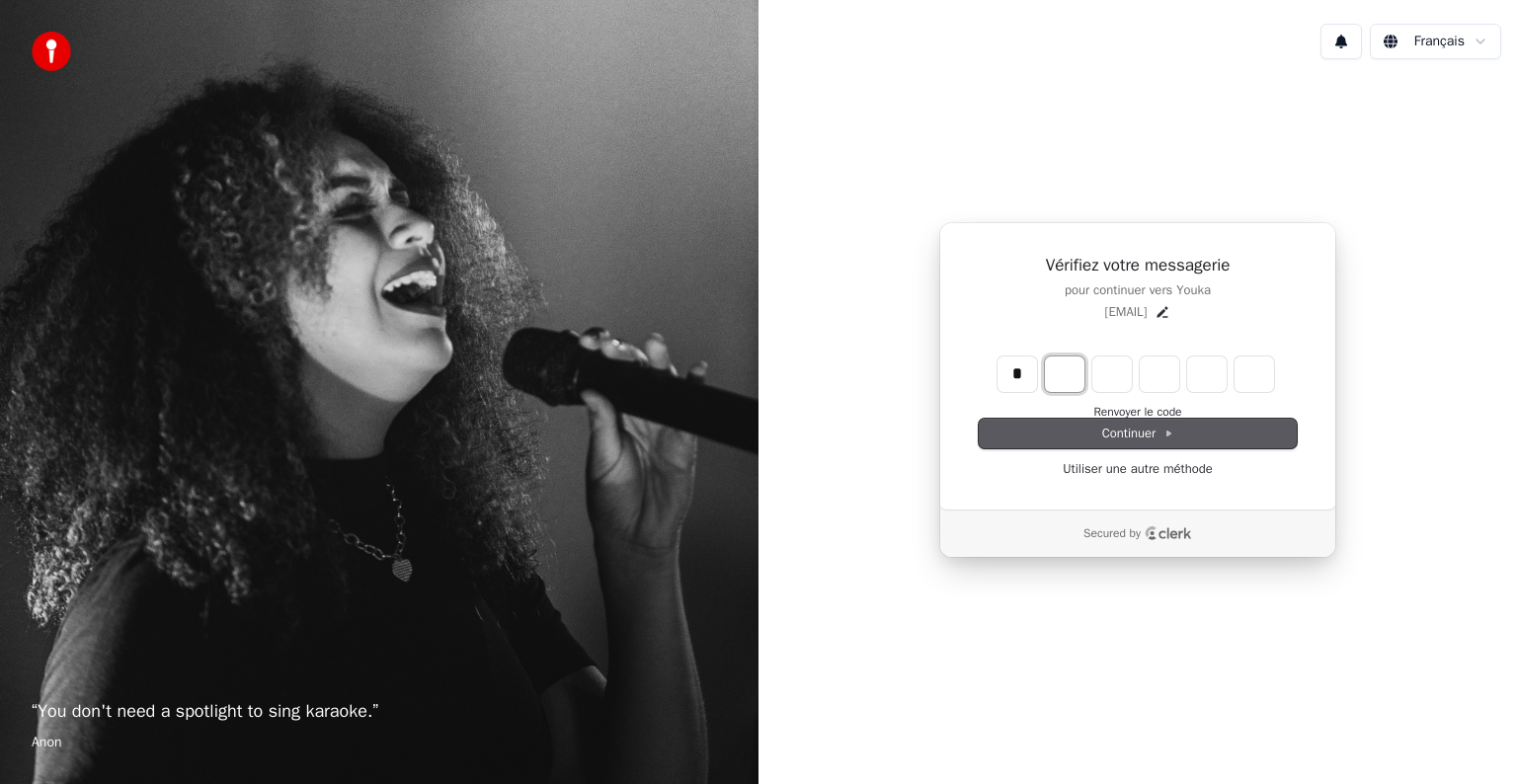 type on "*" 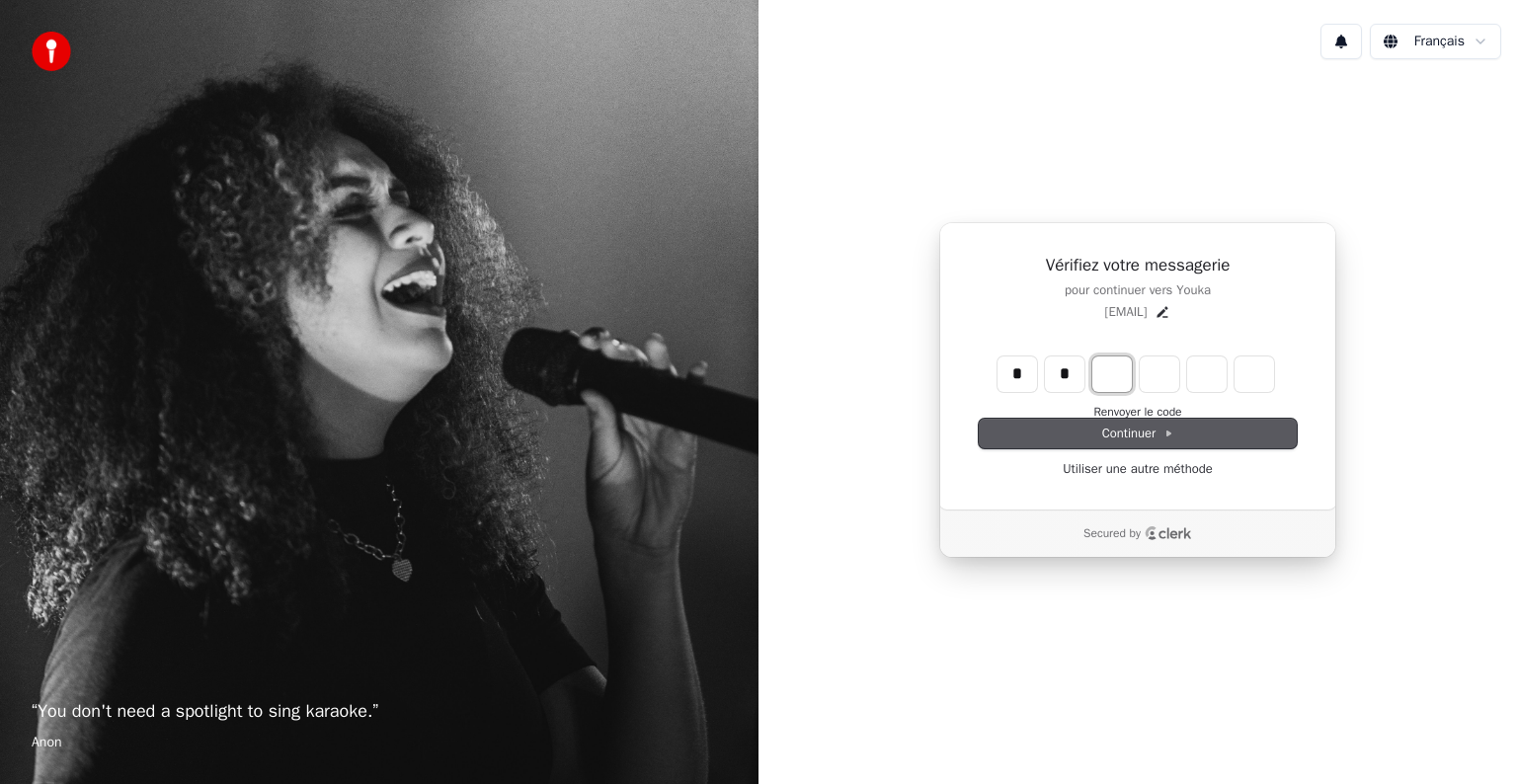 type on "**" 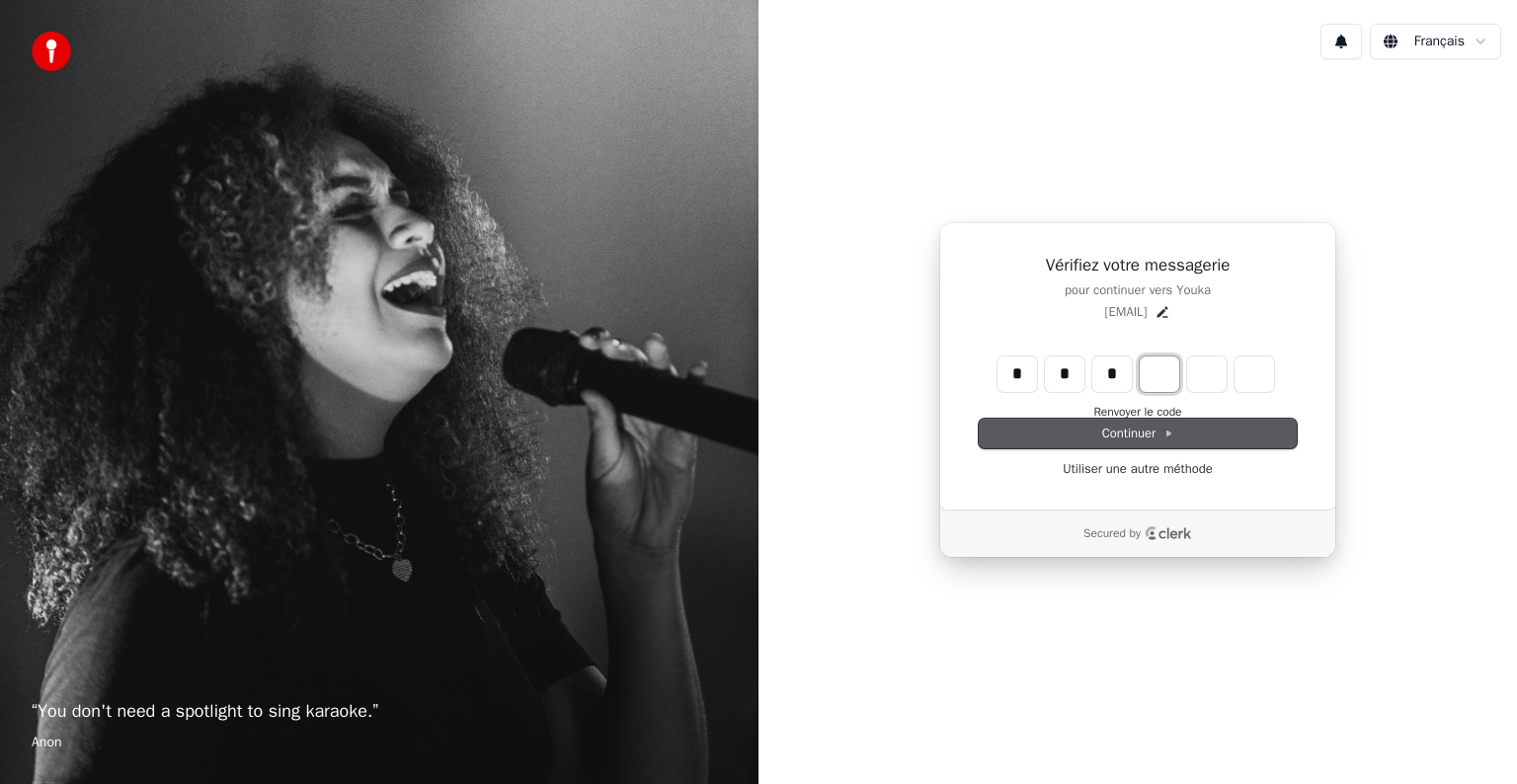 type on "***" 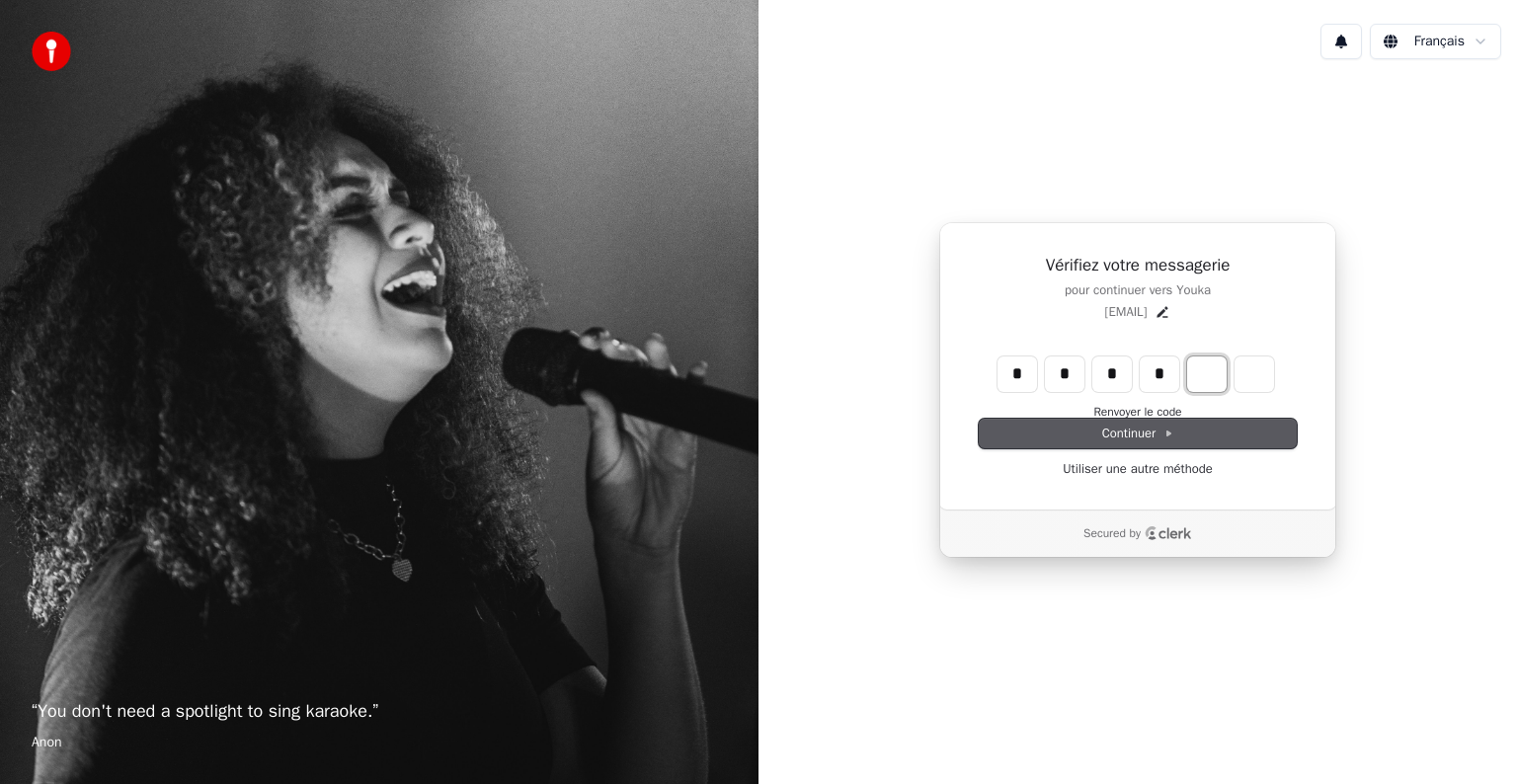 type on "****" 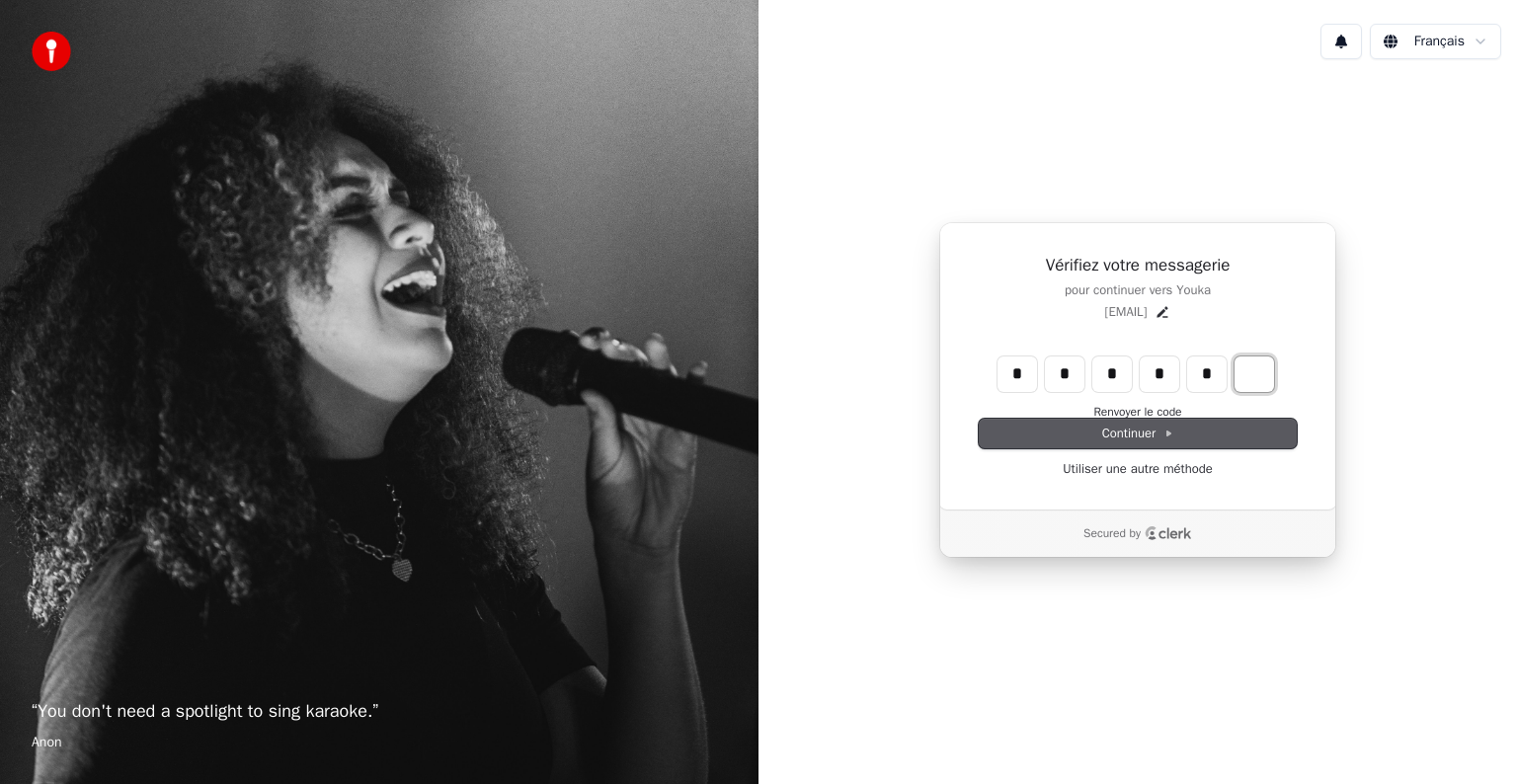 type on "******" 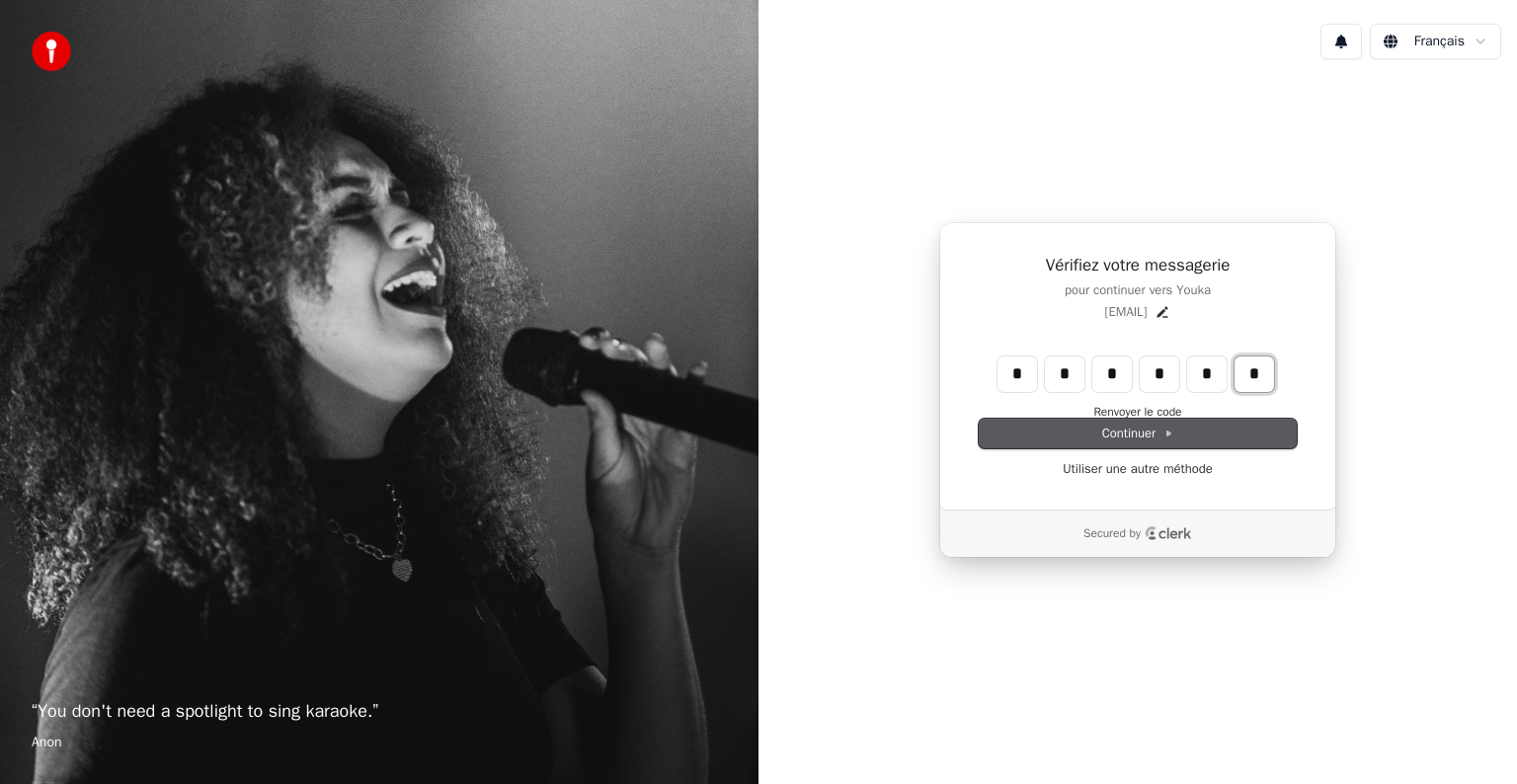 type on "*" 